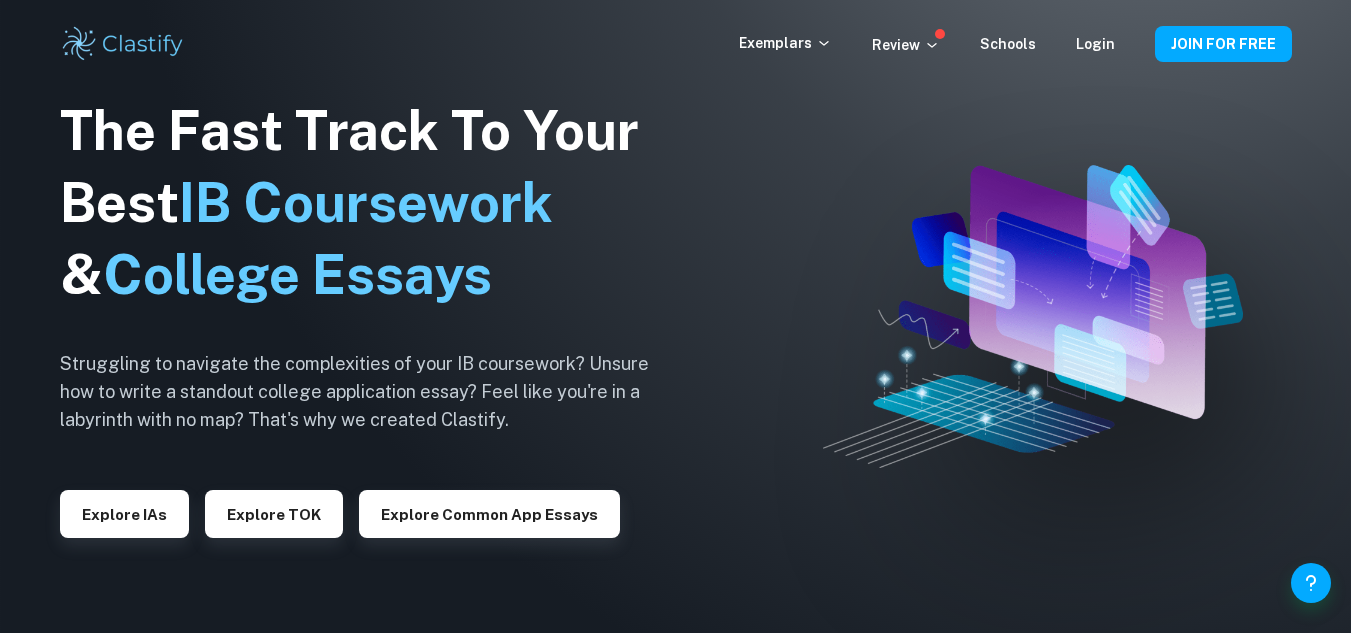 scroll, scrollTop: 0, scrollLeft: 0, axis: both 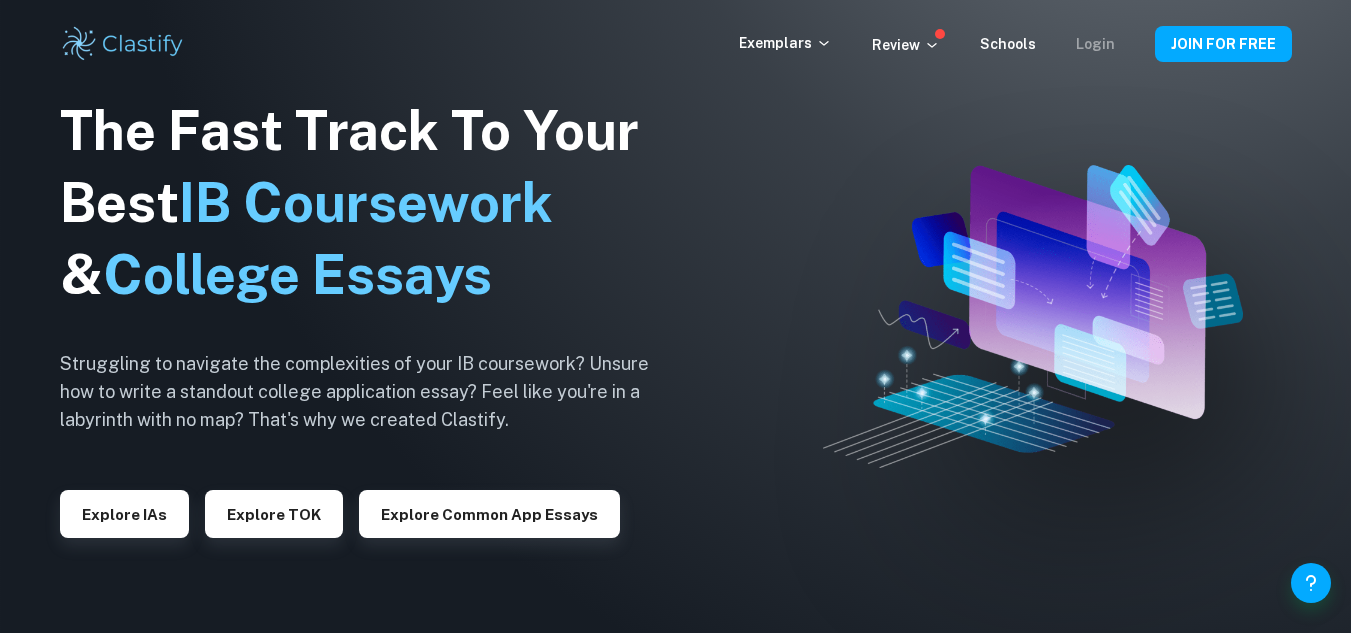 click on "Login" at bounding box center (1095, 44) 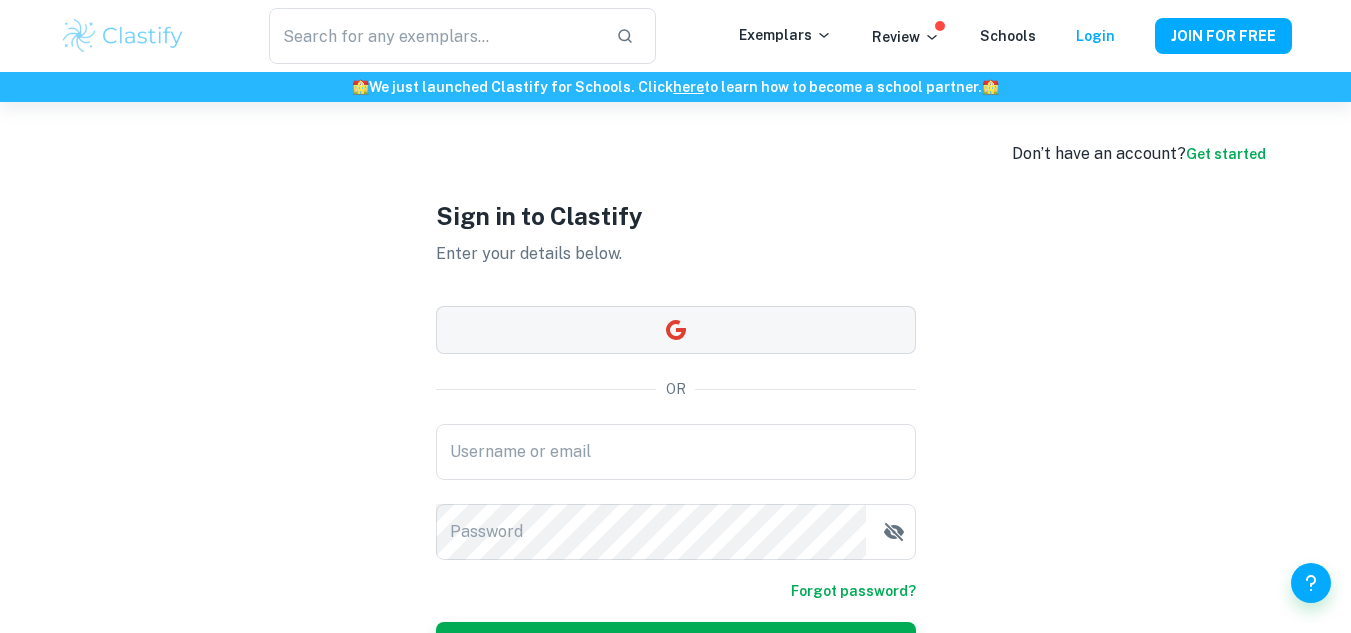 click at bounding box center (676, 330) 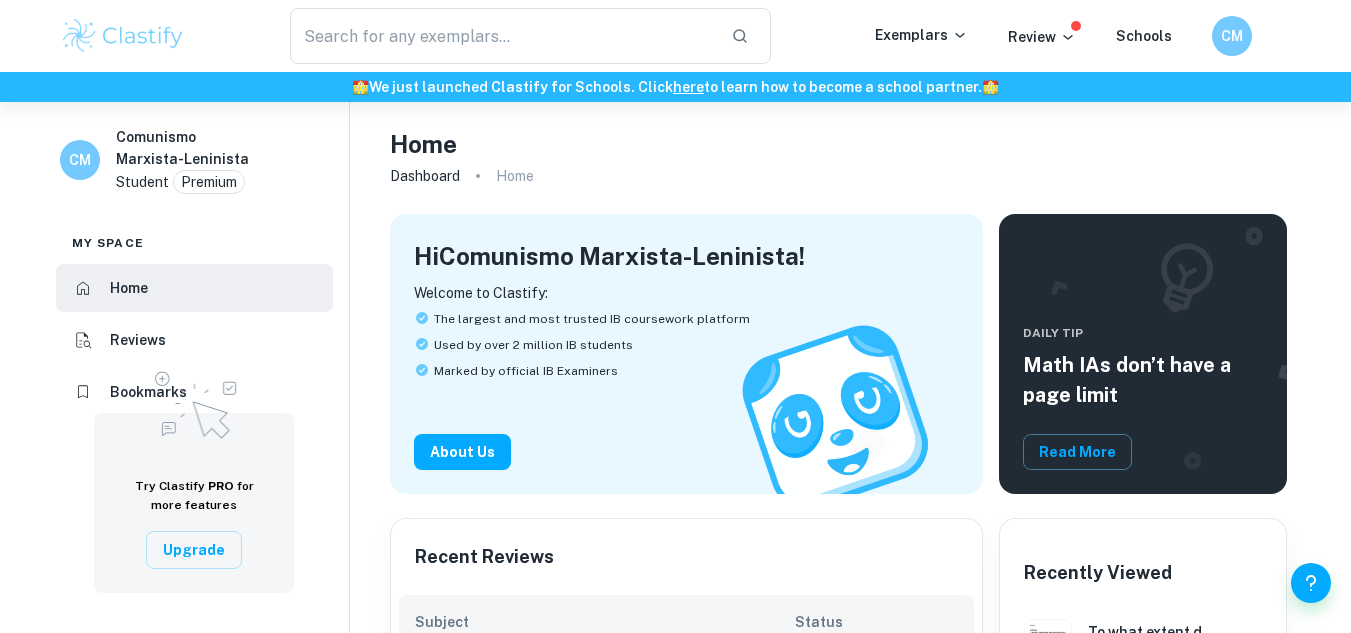 scroll, scrollTop: 0, scrollLeft: 0, axis: both 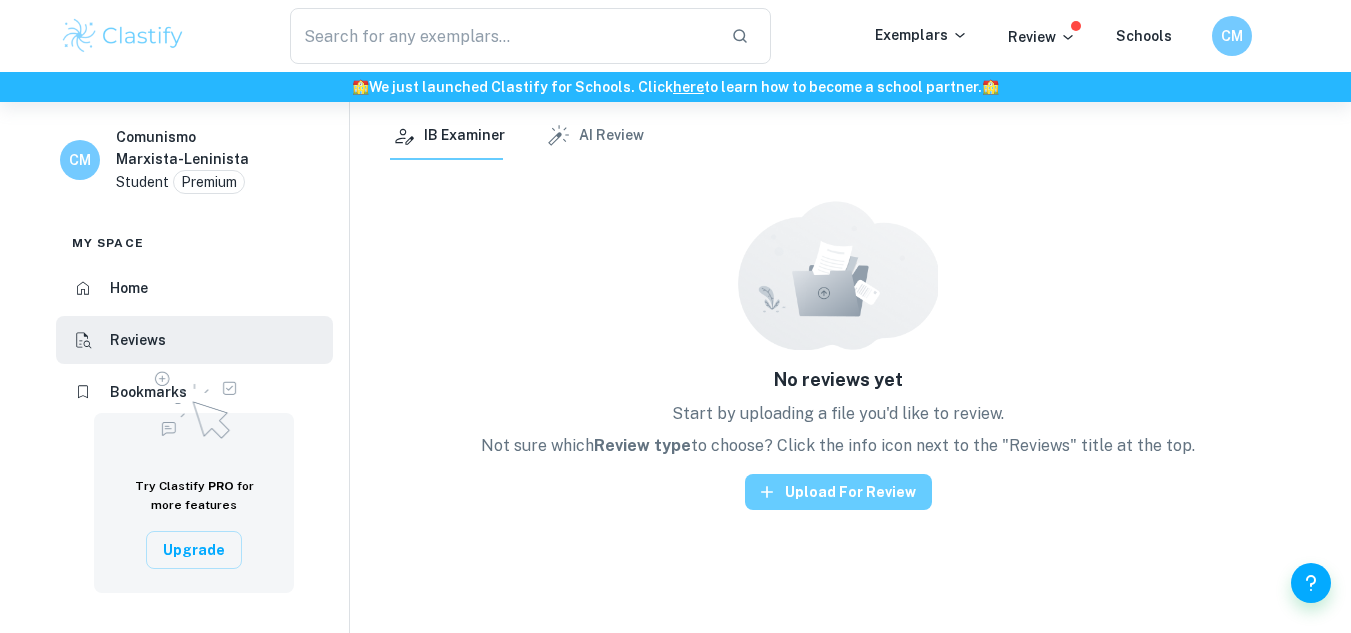 click on "Upload for review" at bounding box center [838, 492] 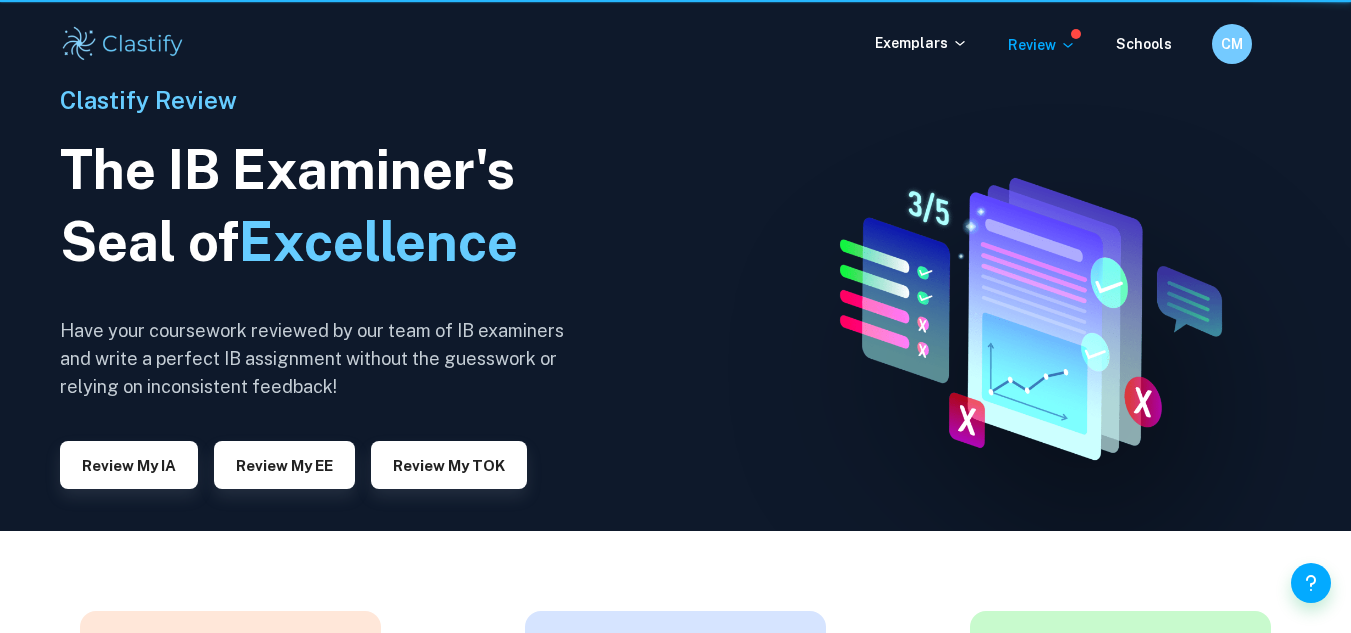 scroll, scrollTop: 0, scrollLeft: 0, axis: both 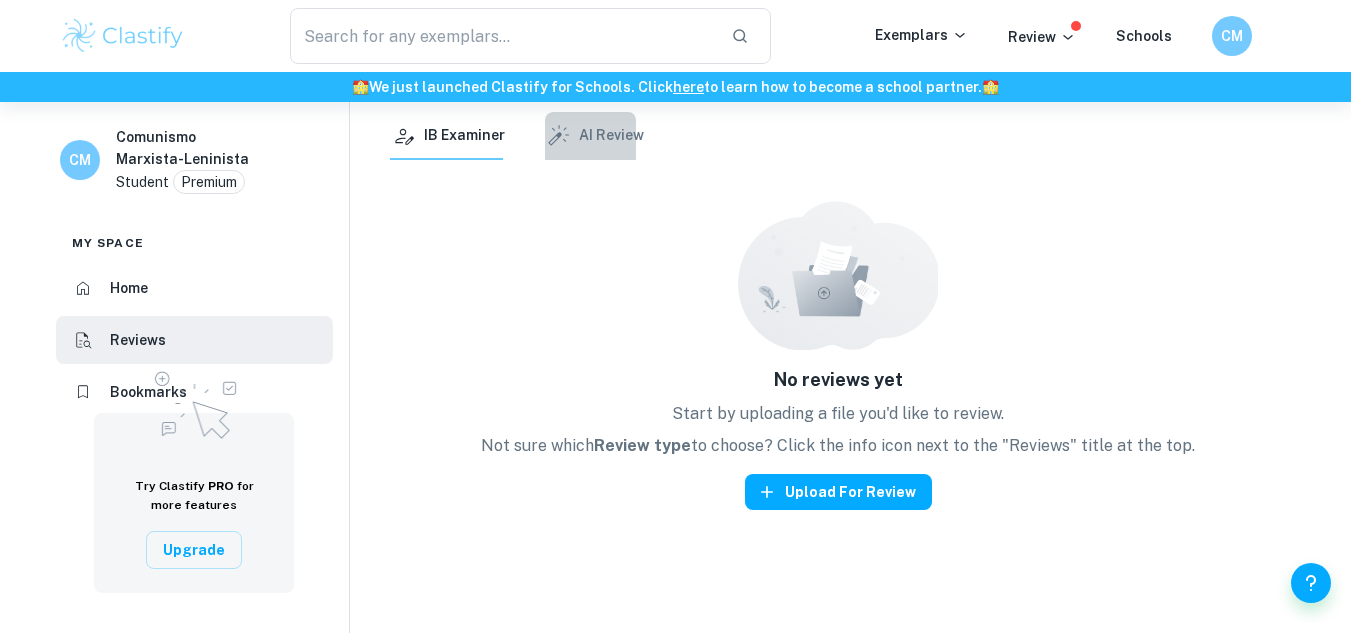 click on "AI Review" at bounding box center [594, 136] 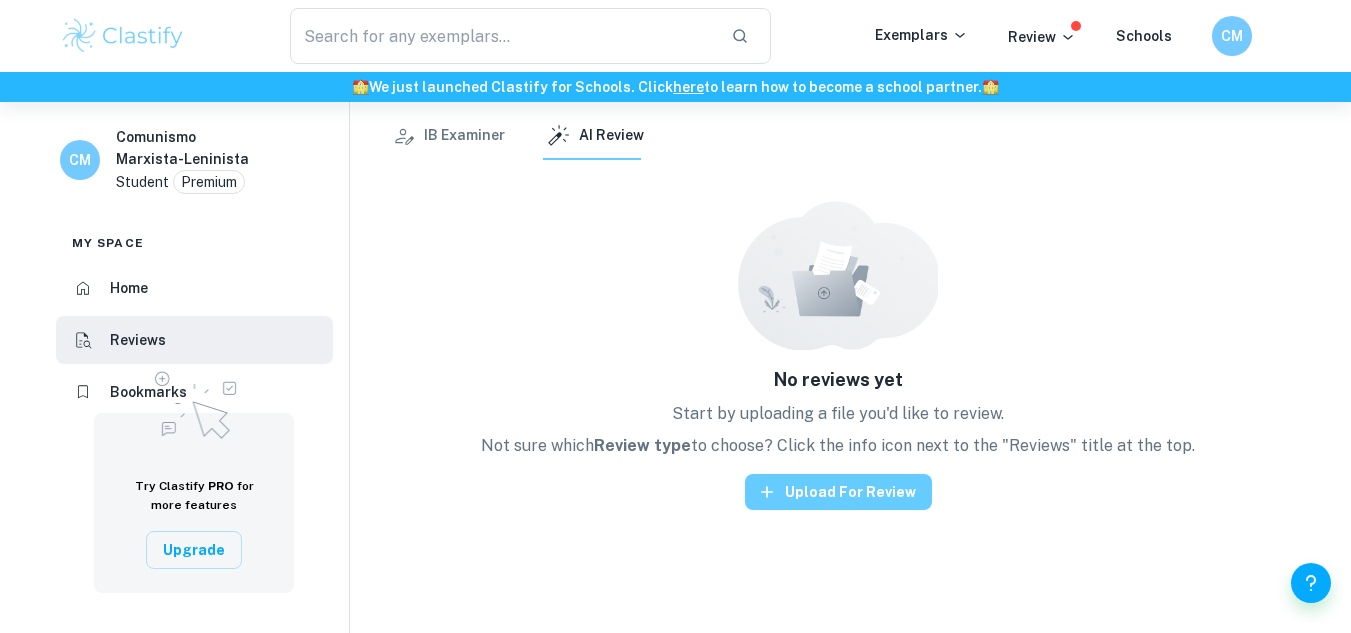 click on "Upload for review" at bounding box center (838, 492) 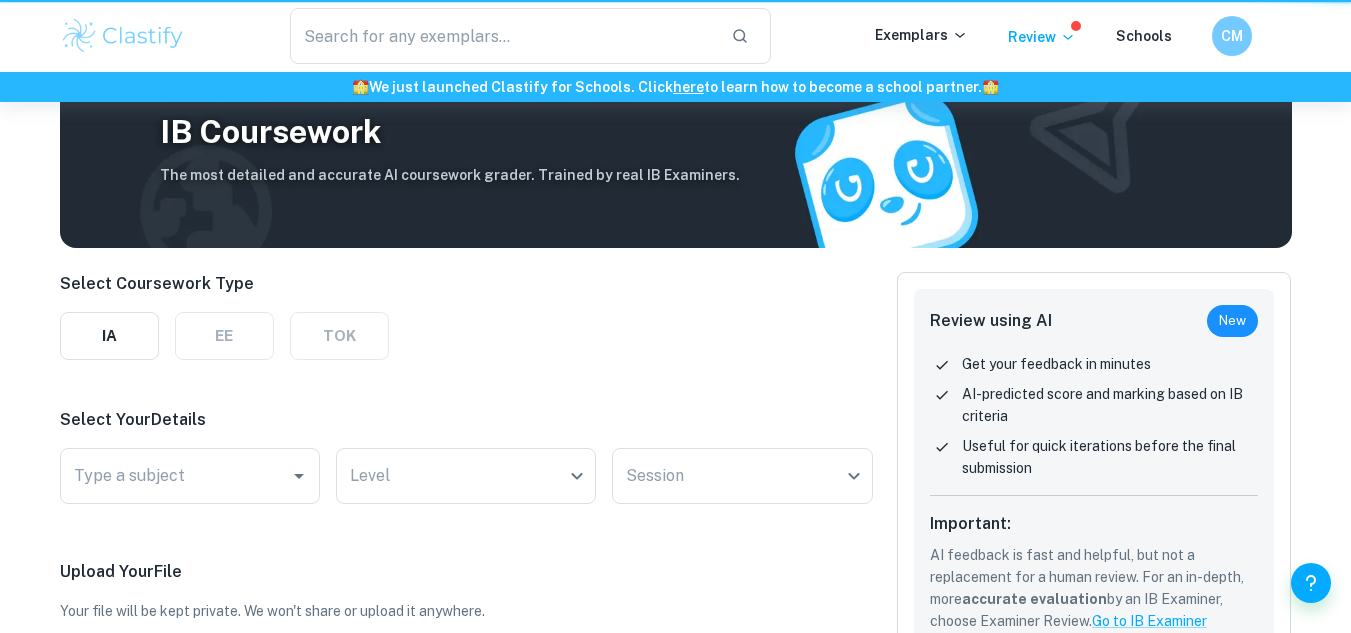 scroll, scrollTop: 0, scrollLeft: 0, axis: both 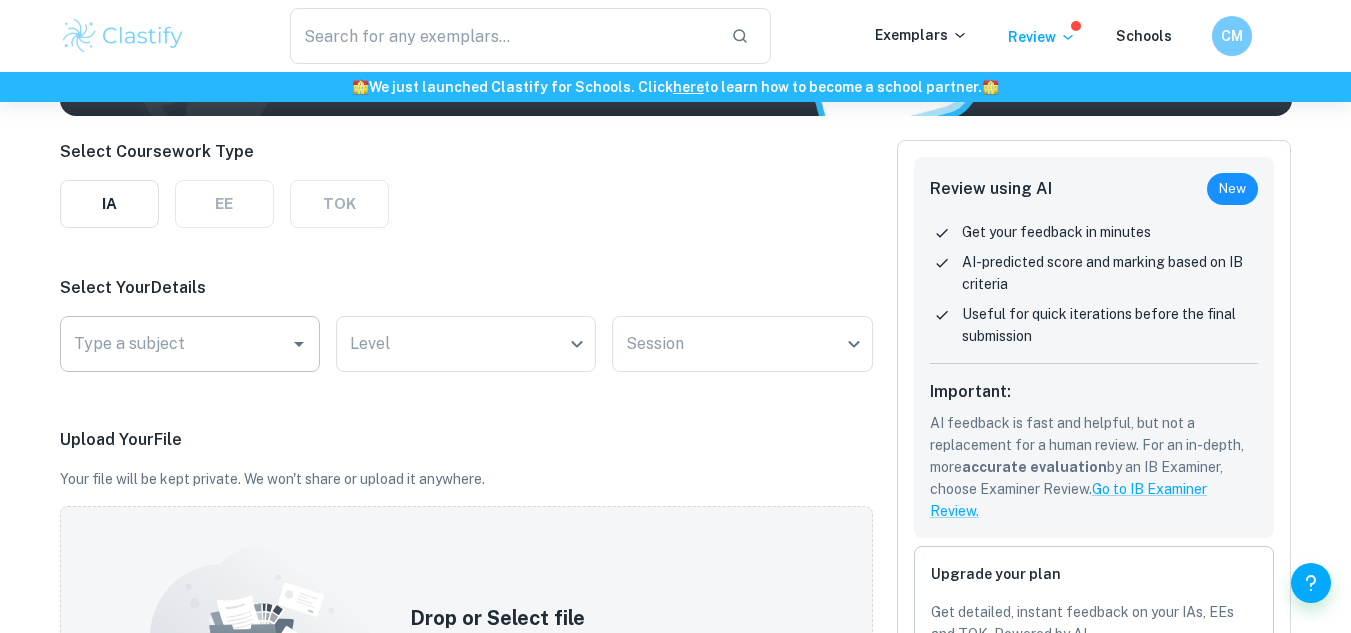 click on "Type a subject" at bounding box center [175, 344] 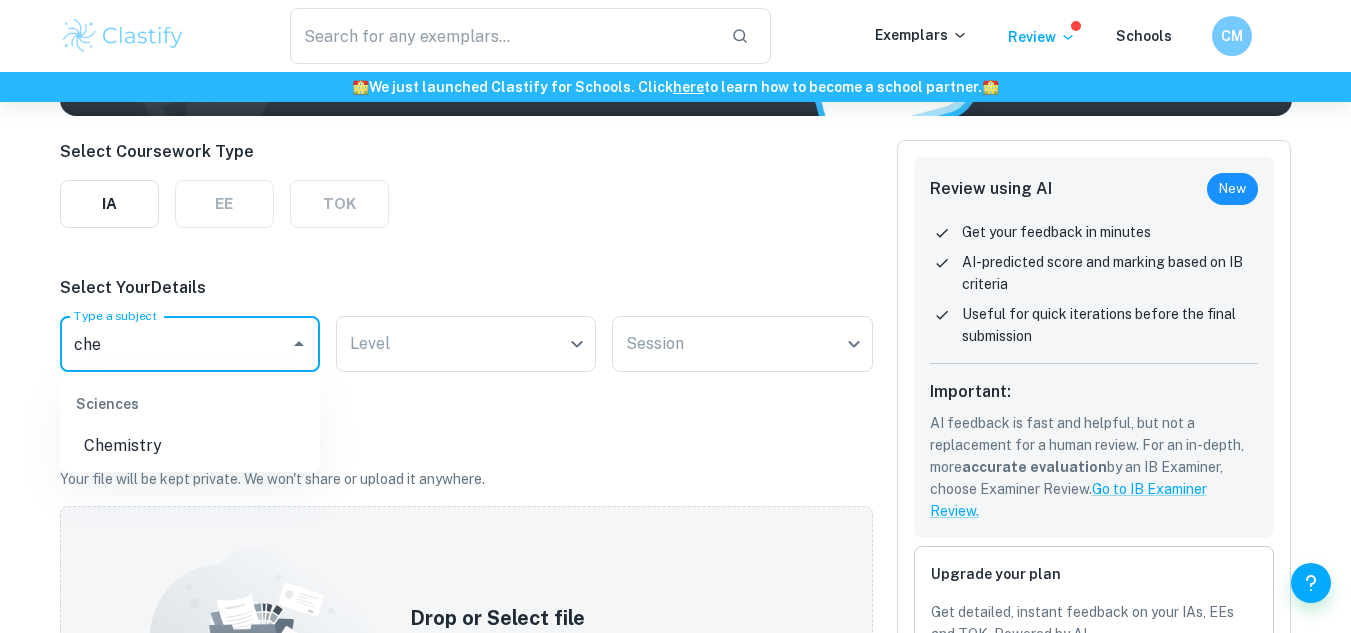 click on "Chemistry" at bounding box center [190, 446] 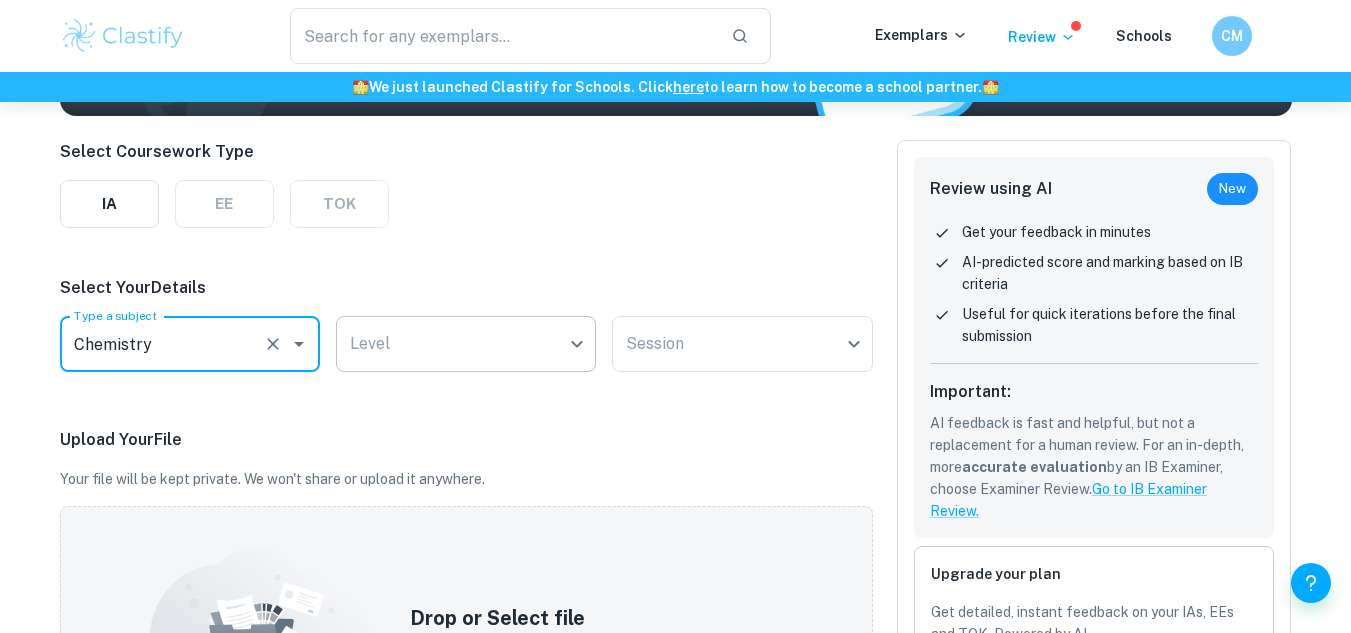 type on "Chemistry" 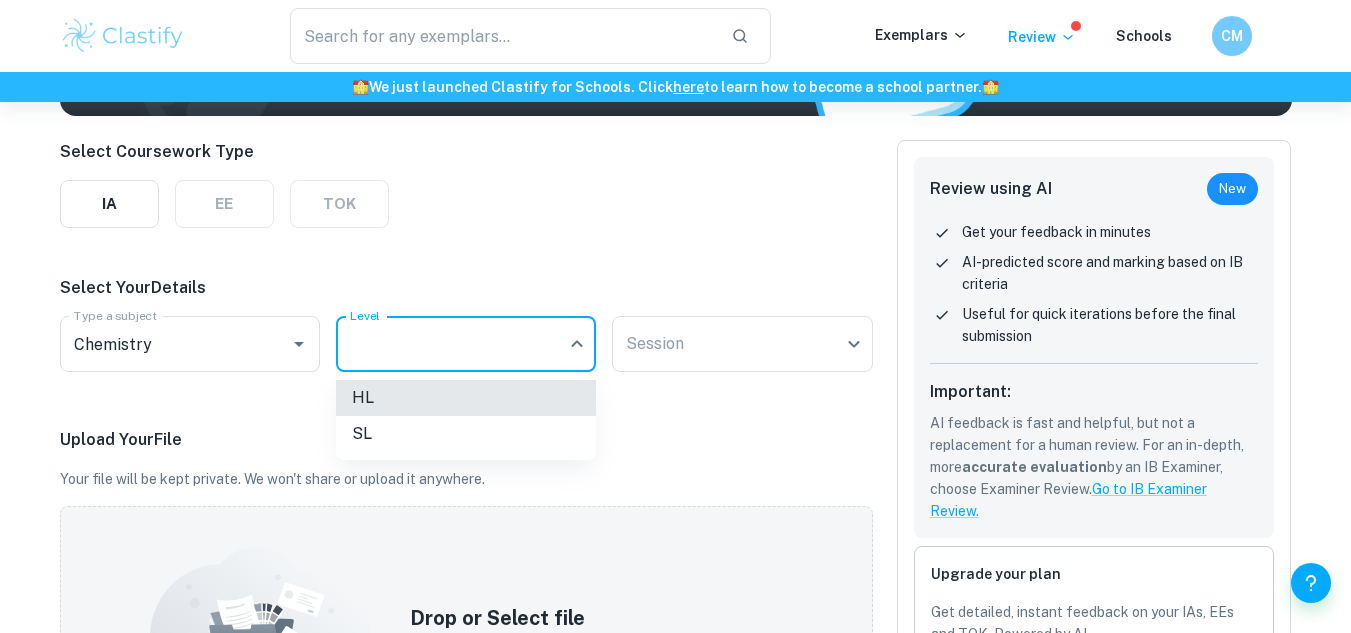 click on "SL" at bounding box center [466, 434] 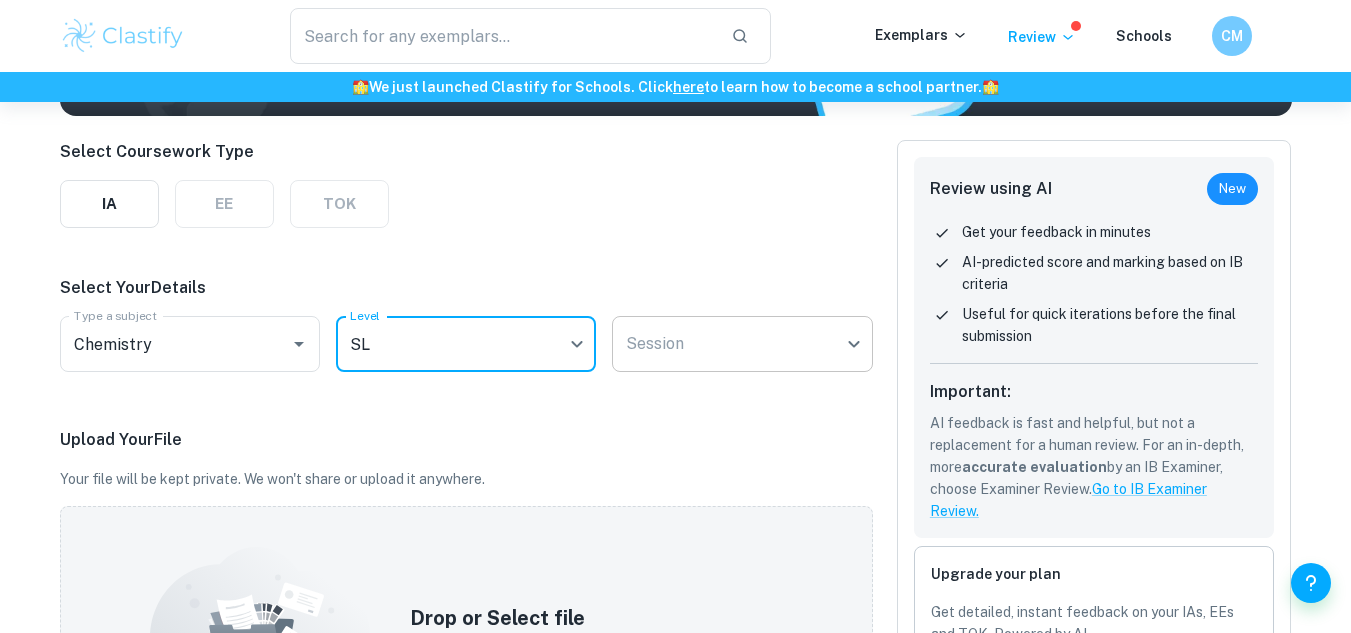 click on "We value your privacy We use cookies to enhance your browsing experience, serve personalised ads or content, and analyse our traffic. By clicking "Accept All", you consent to our use of cookies.   Cookie Policy Customise   Reject All   Accept All   Customise Consent Preferences   We use cookies to help you navigate efficiently and perform certain functions. You will find detailed information about all cookies under each consent category below. The cookies that are categorised as "Necessary" are stored on your browser as they are essential for enabling the basic functionalities of the site. ...  Show more For more information on how Google's third-party cookies operate and handle your data, see:   Google Privacy Policy Necessary Always Active Necessary cookies are required to enable the basic features of this site, such as providing secure log-in or adjusting your consent preferences. These cookies do not store any personally identifiable data. Functional Analytics Performance Advertisement Uncategorised" at bounding box center (675, 184) 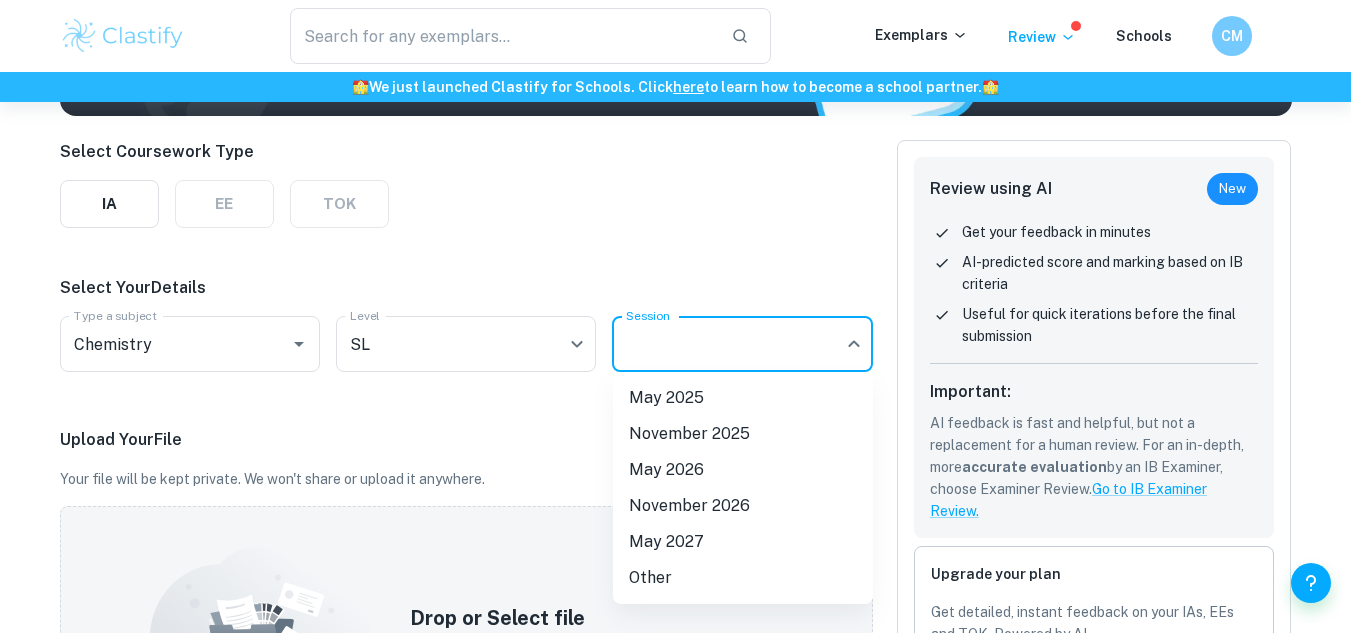 click at bounding box center [675, 316] 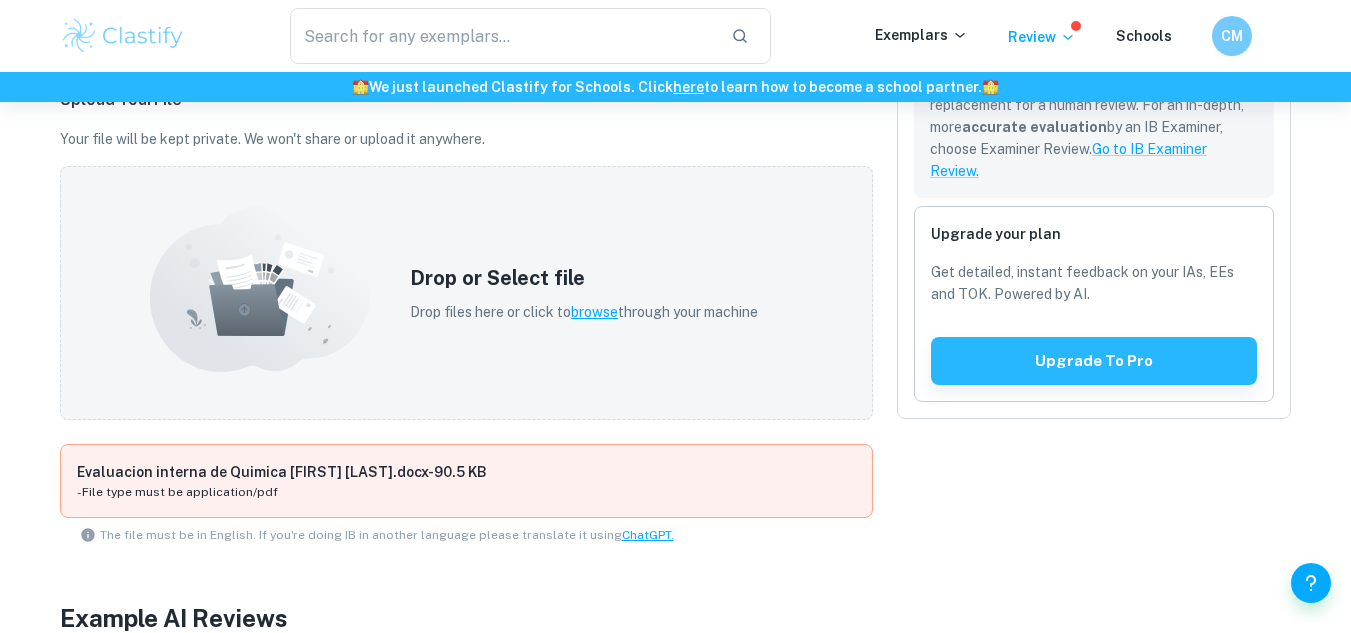 scroll, scrollTop: 603, scrollLeft: 0, axis: vertical 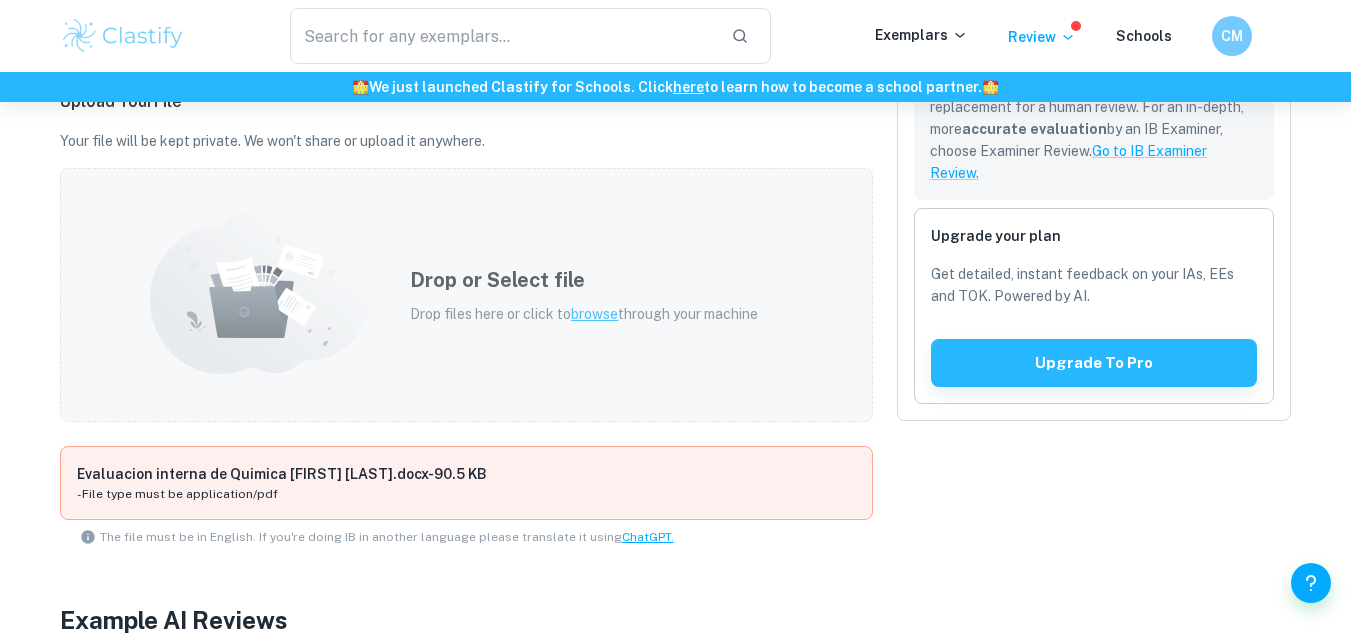 click on "Drop or Select file Drop files here or click to  browse  through your machine" at bounding box center [466, 295] 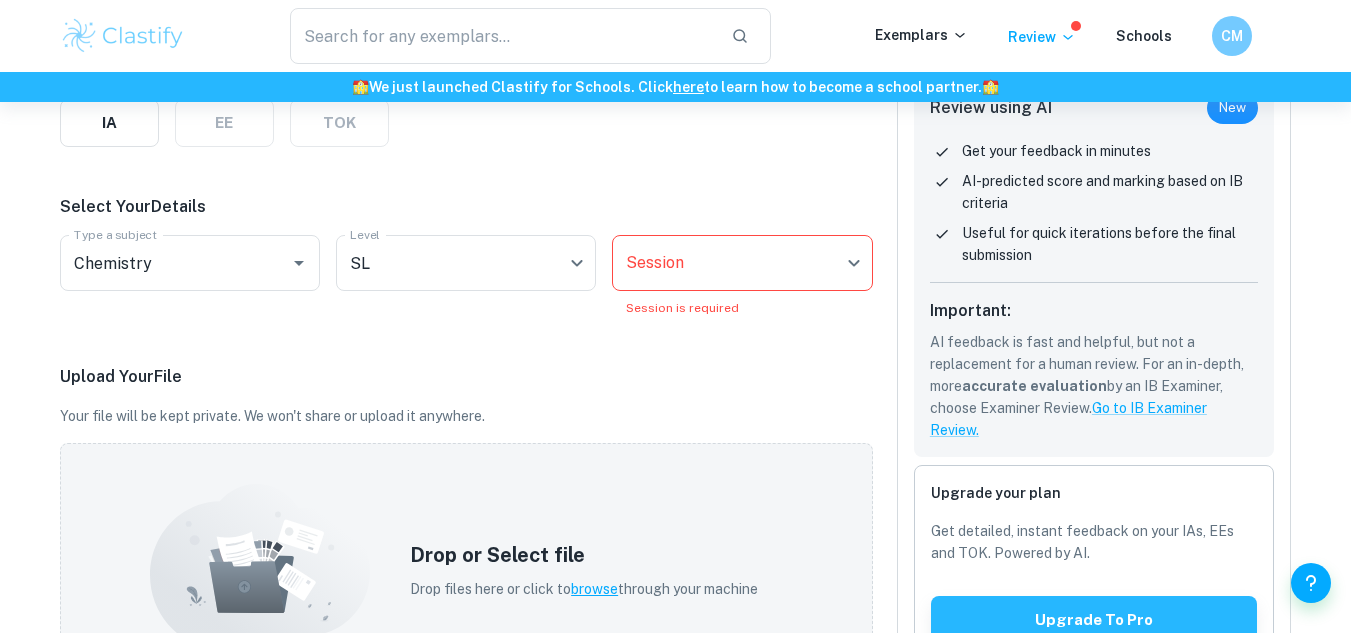 scroll, scrollTop: 799, scrollLeft: 0, axis: vertical 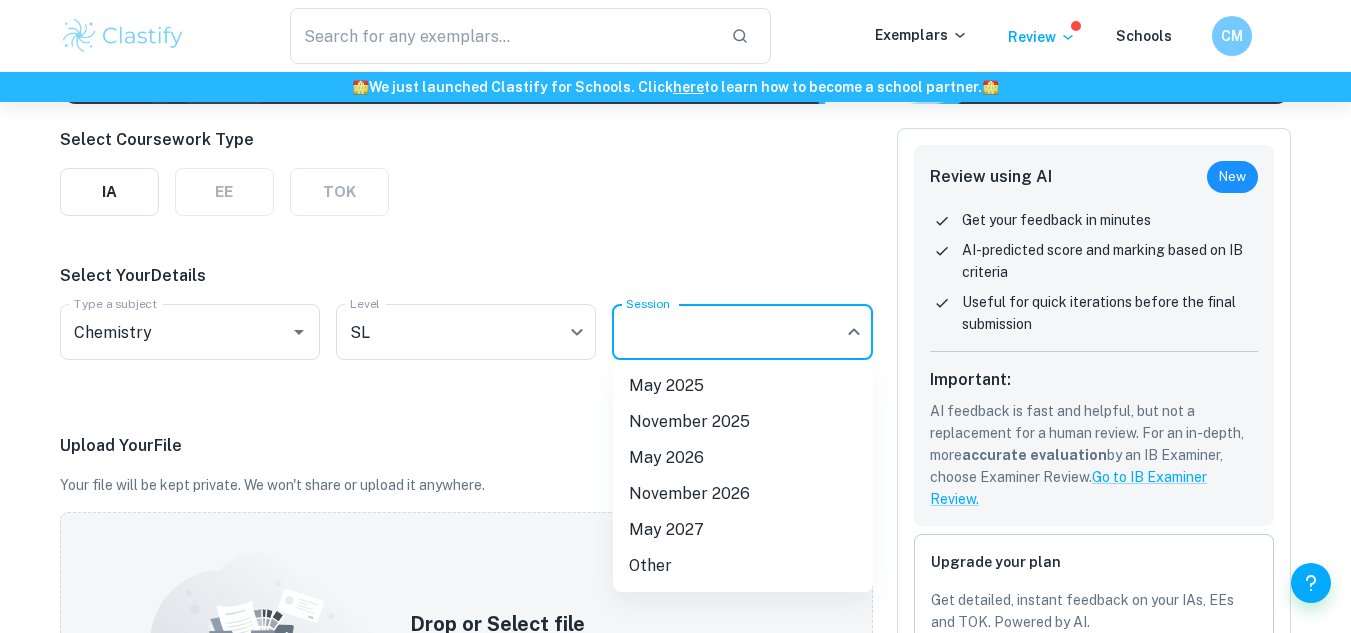 click on "We value your privacy We use cookies to enhance your browsing experience, serve personalised ads or content, and analyse our traffic. By clicking "Accept All", you consent to our use of cookies.   Cookie Policy Customise   Reject All   Accept All   Customise Consent Preferences   We use cookies to help you navigate efficiently and perform certain functions. You will find detailed information about all cookies under each consent category below. The cookies that are categorised as "Necessary" are stored on your browser as they are essential for enabling the basic functionalities of the site. ...  Show more For more information on how Google's third-party cookies operate and handle your data, see:   Google Privacy Policy Necessary Always Active Necessary cookies are required to enable the basic features of this site, such as providing secure log-in or adjusting your consent preferences. These cookies do not store any personally identifiable data. Functional Analytics Performance Advertisement Uncategorised" at bounding box center [675, 172] 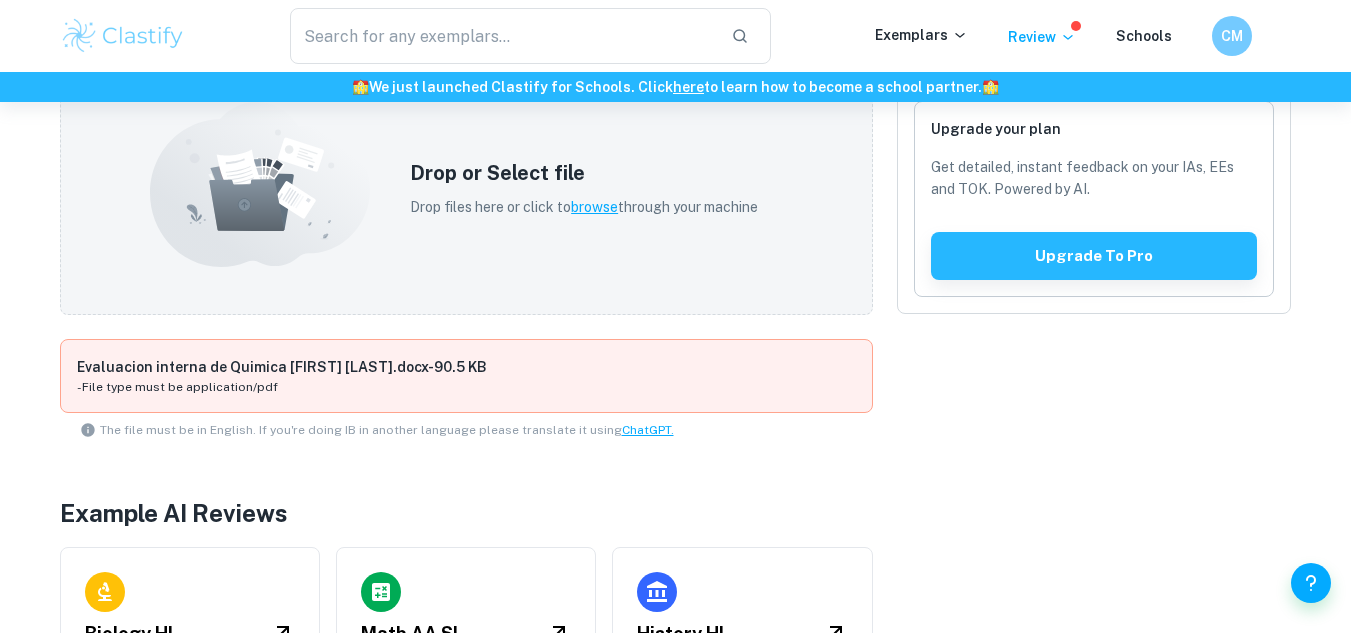 scroll, scrollTop: 684, scrollLeft: 0, axis: vertical 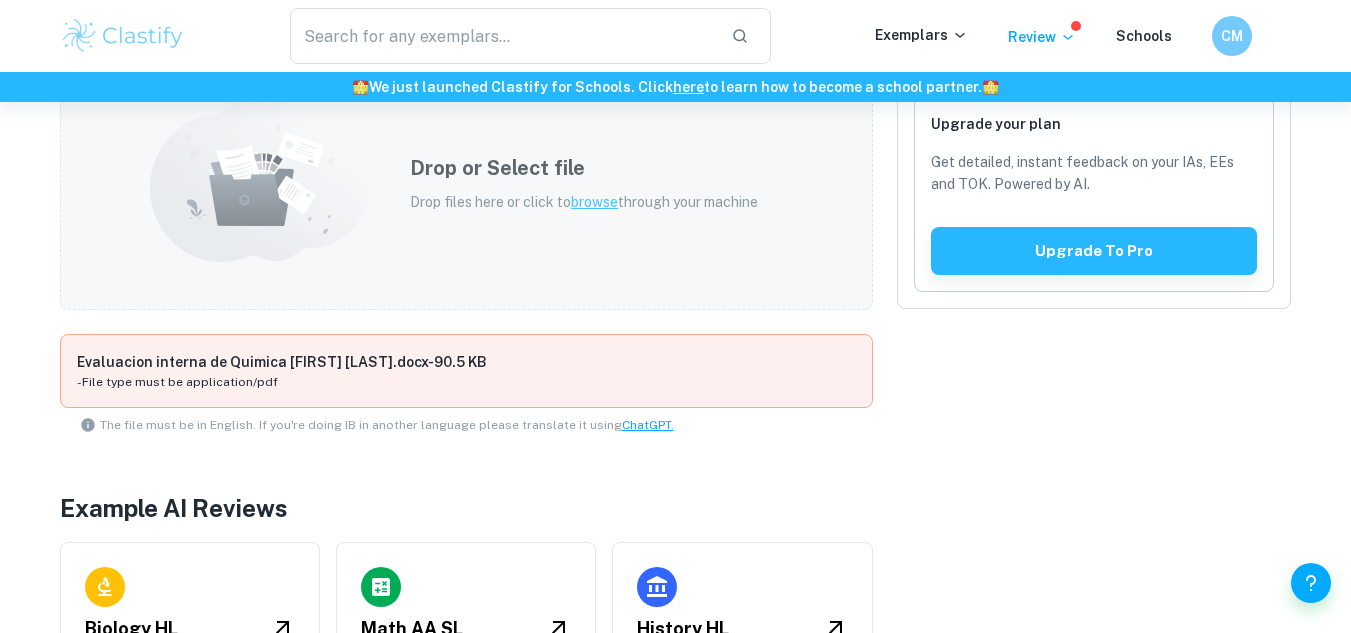 click on "Drop or Select file Drop files here or click to  browse  through your machine" at bounding box center [466, 183] 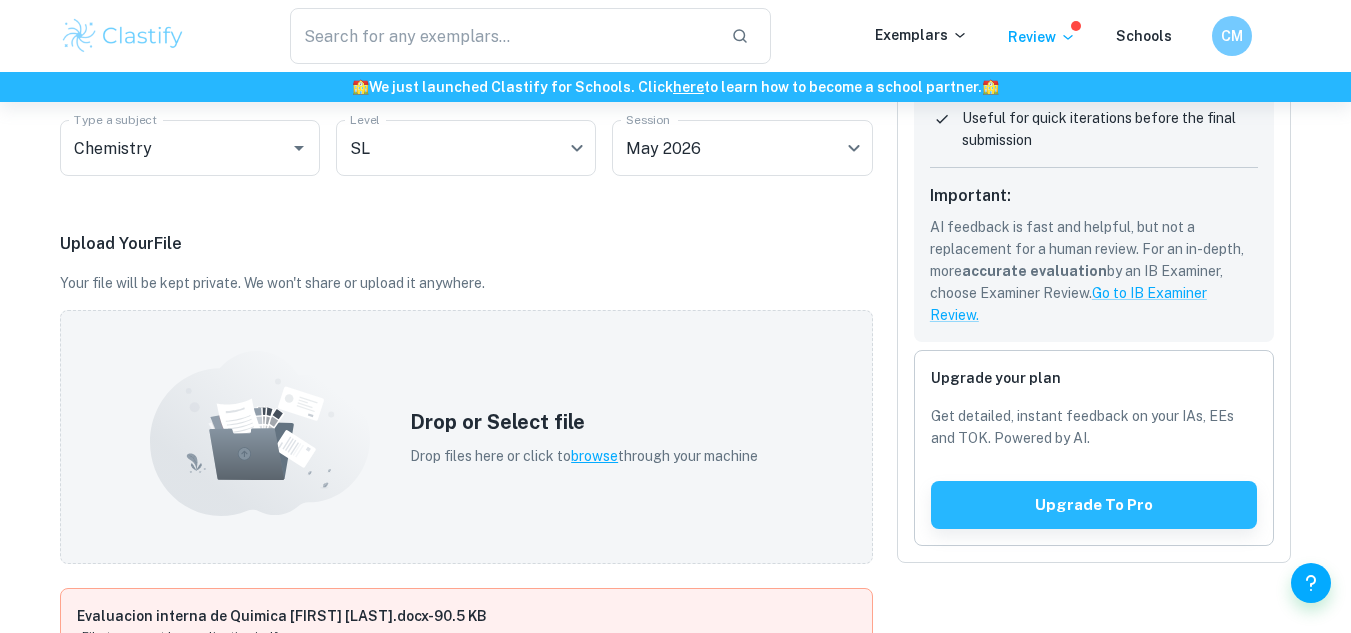 scroll, scrollTop: 381, scrollLeft: 0, axis: vertical 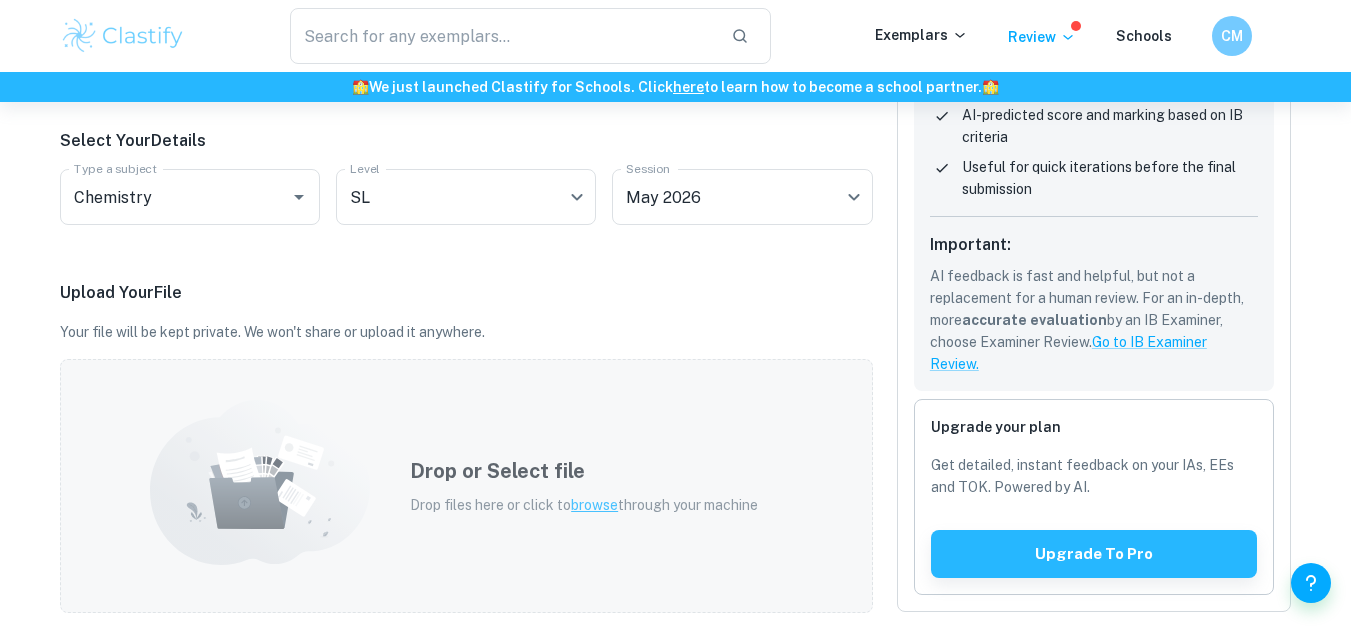 click on "Drop or Select file Drop files here or click to  browse  through your machine" at bounding box center [584, 486] 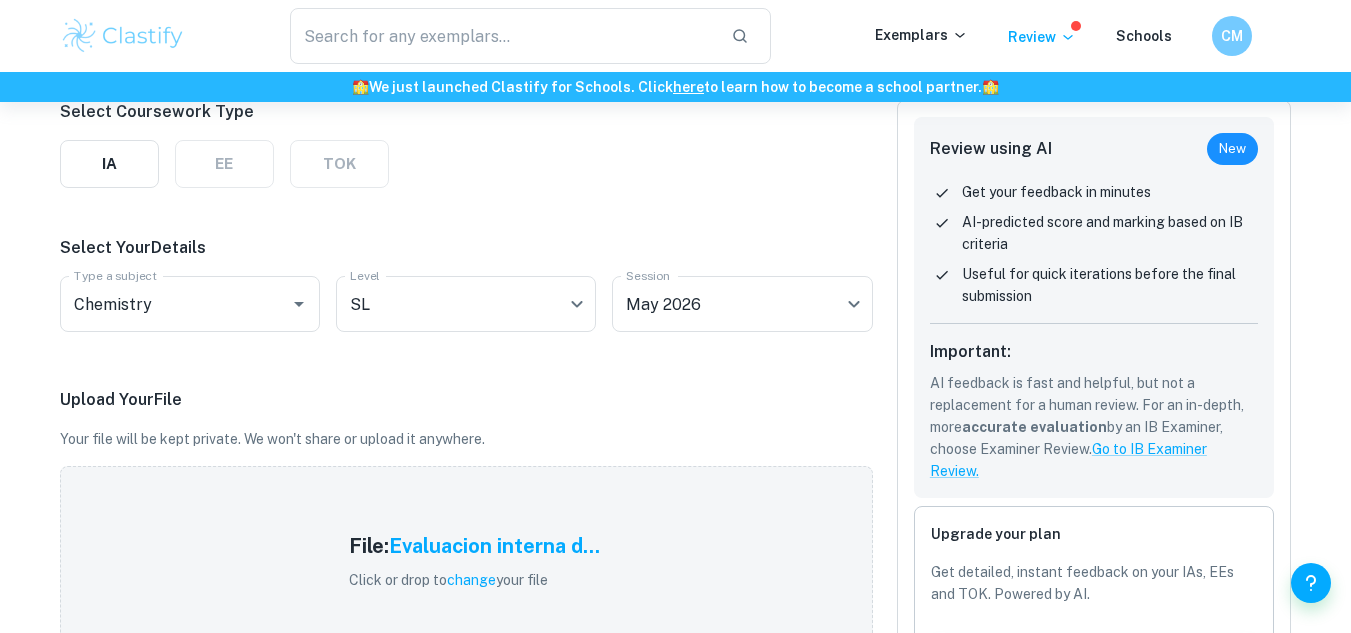 scroll, scrollTop: 337, scrollLeft: 0, axis: vertical 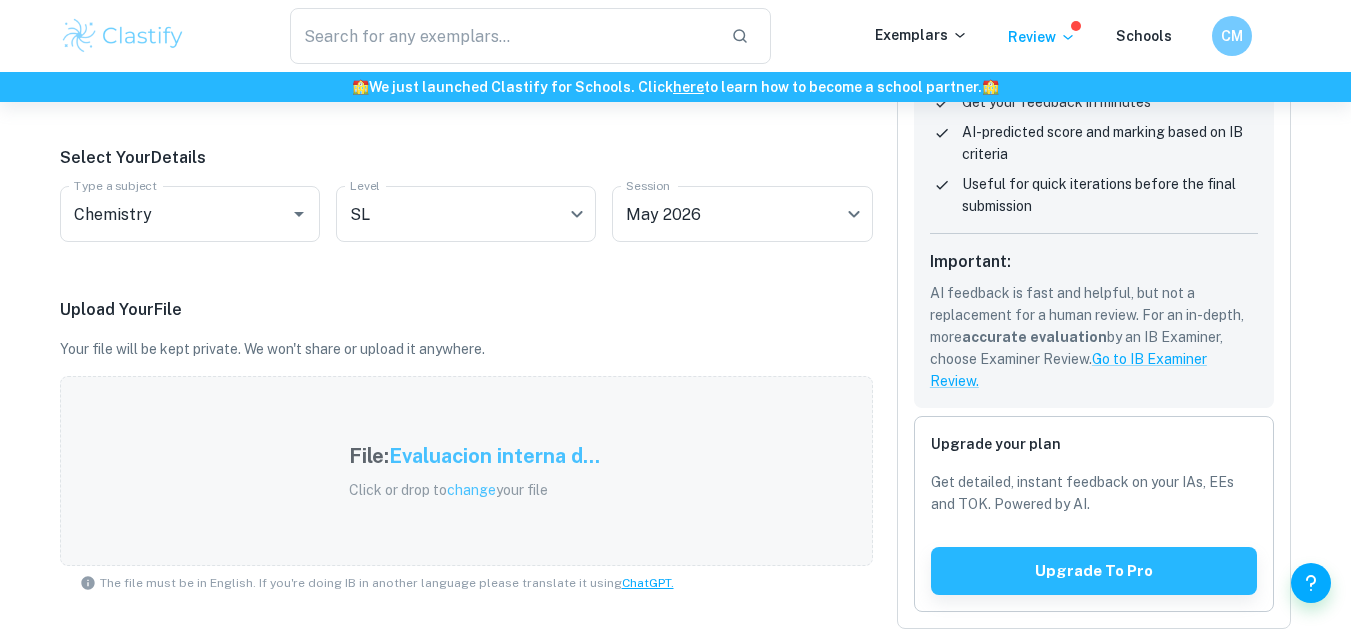 click on "File:  Evaluacion interna d... Click or drop to  change  your file" at bounding box center (466, 471) 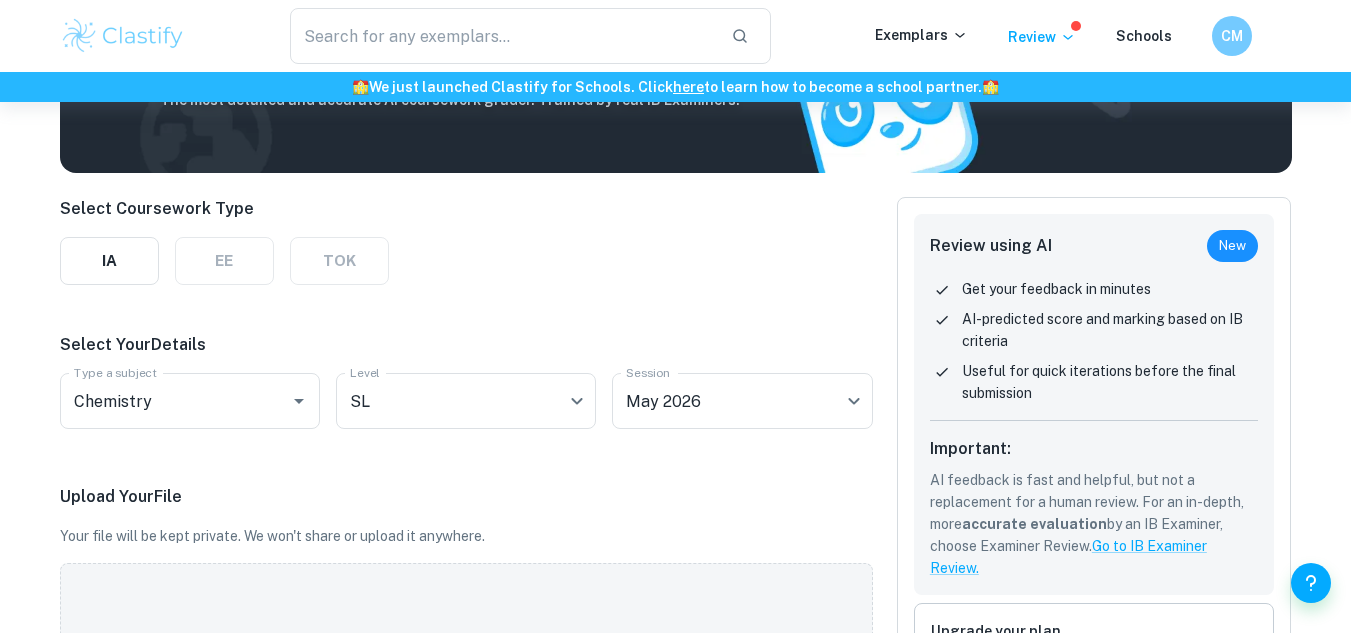 scroll, scrollTop: 85, scrollLeft: 0, axis: vertical 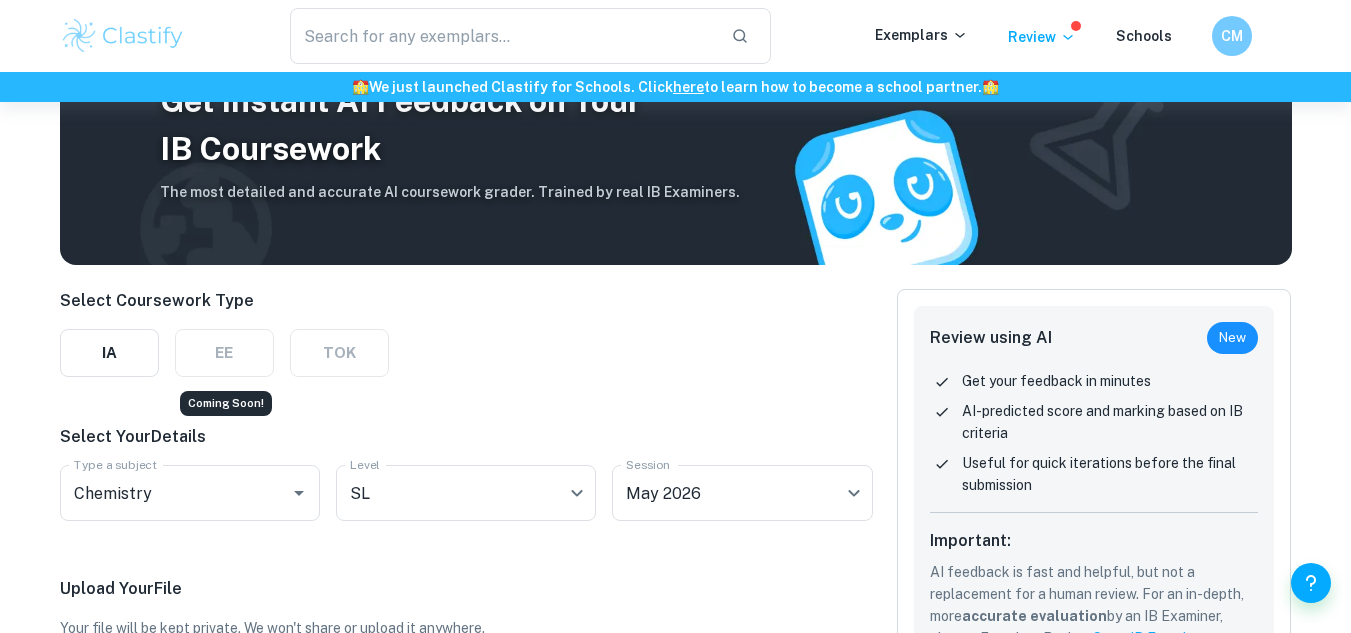 click on "EE" at bounding box center [224, 353] 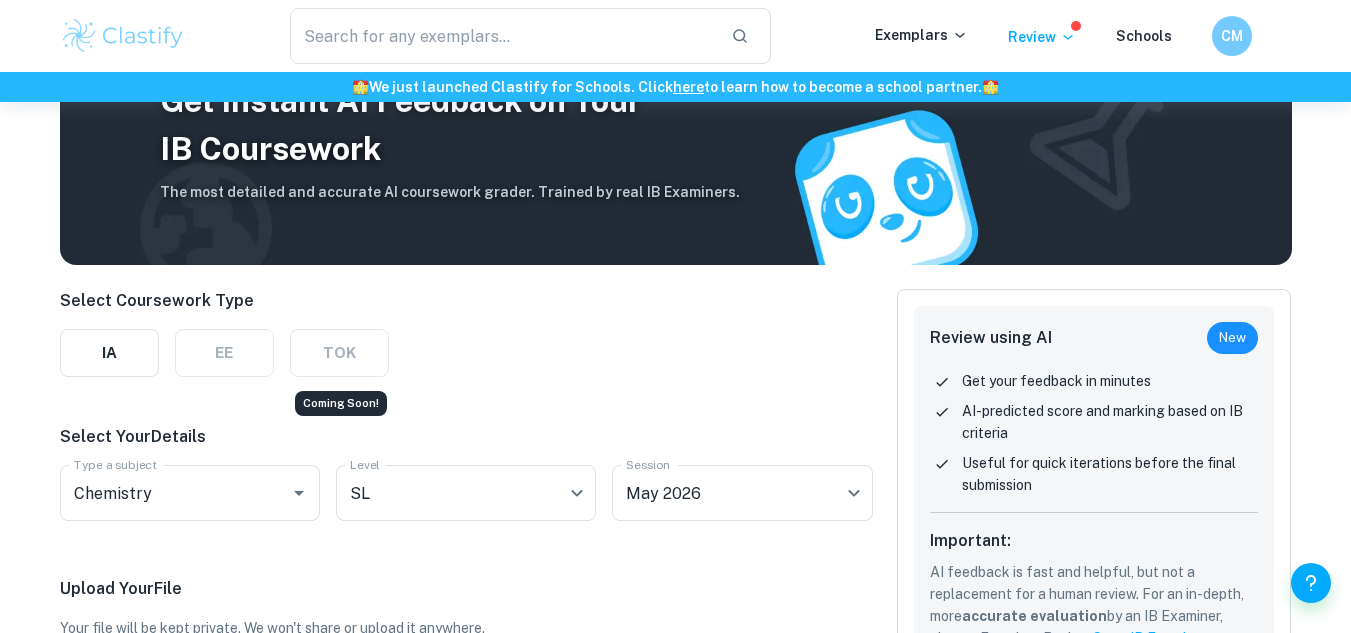 click on "TOK" at bounding box center (339, 353) 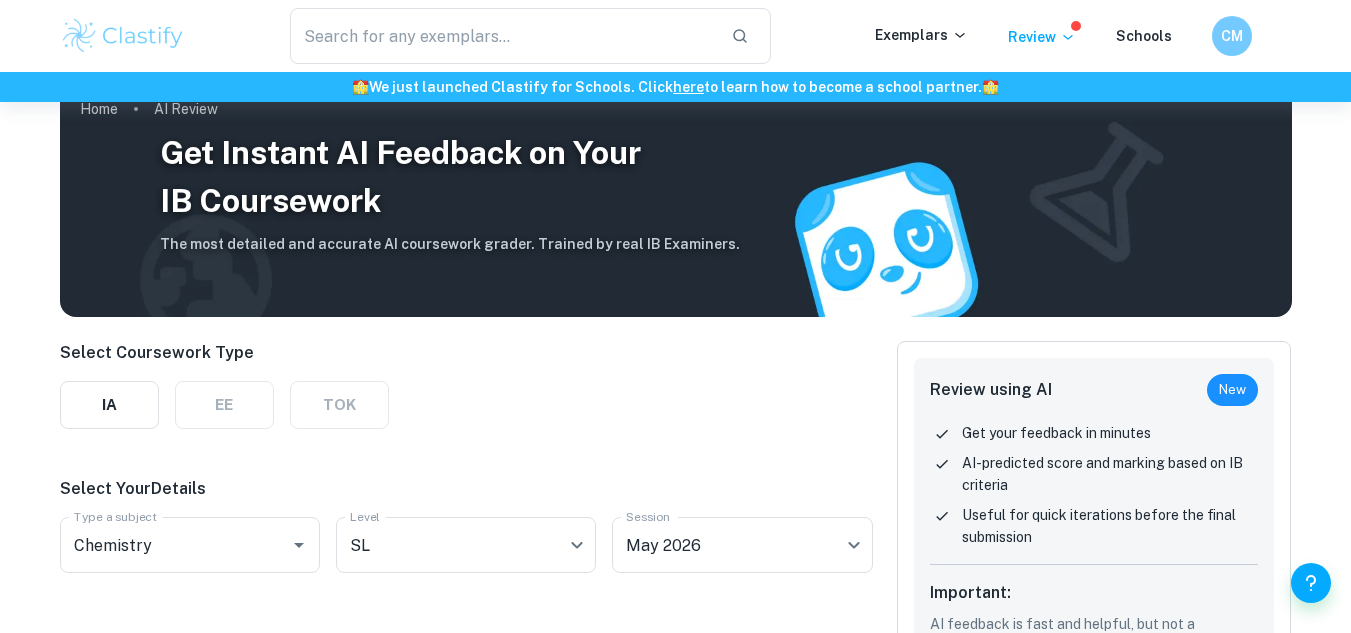 scroll, scrollTop: 0, scrollLeft: 0, axis: both 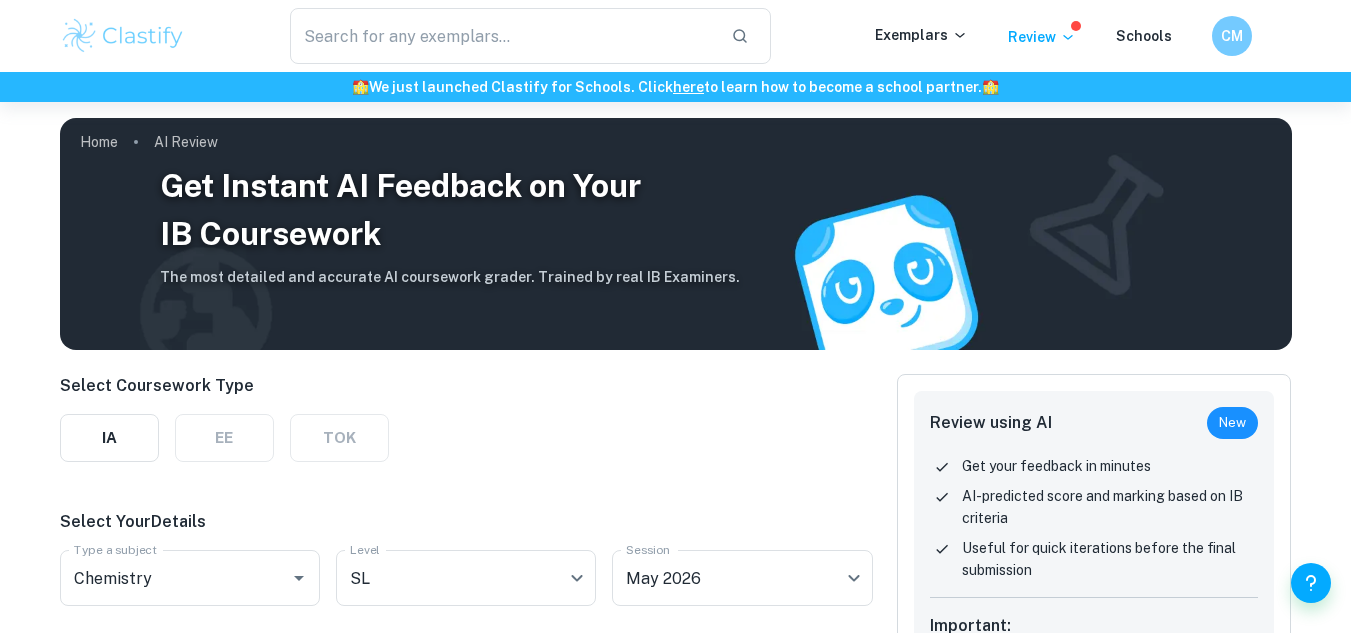click on "Get Instant AI Feedback on Your   IB Coursework" at bounding box center [450, 210] 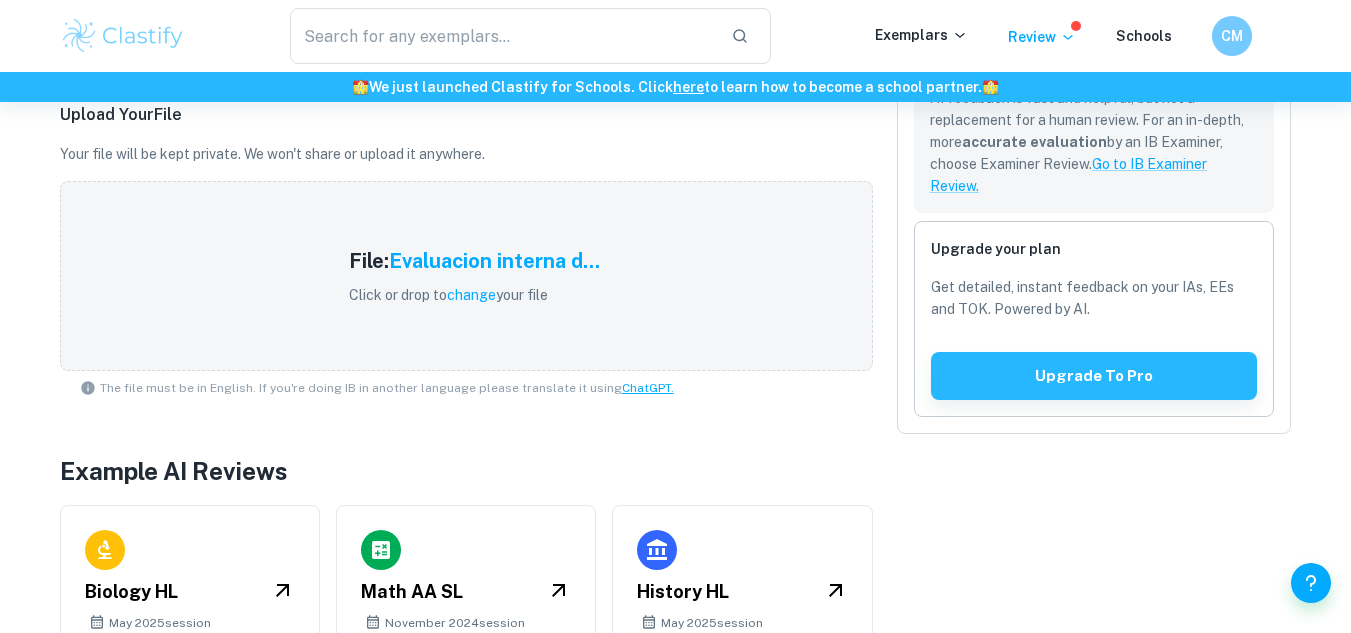 scroll, scrollTop: 554, scrollLeft: 0, axis: vertical 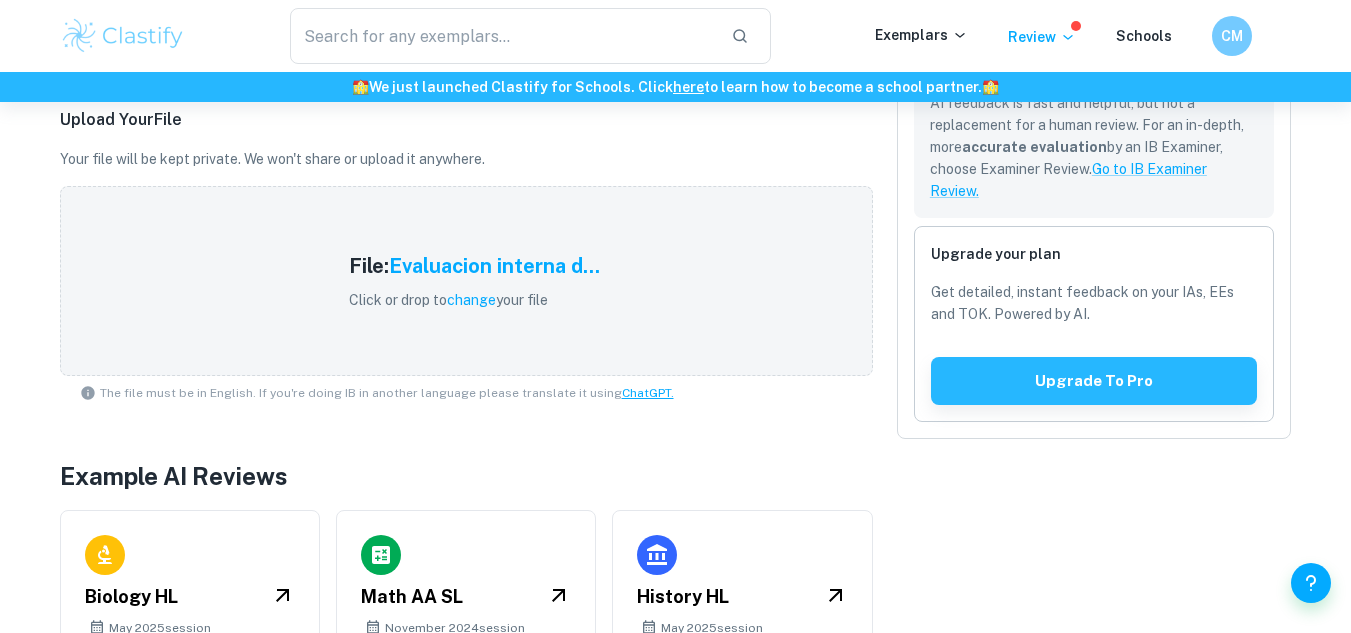 click on "ChatGPT." at bounding box center (648, 393) 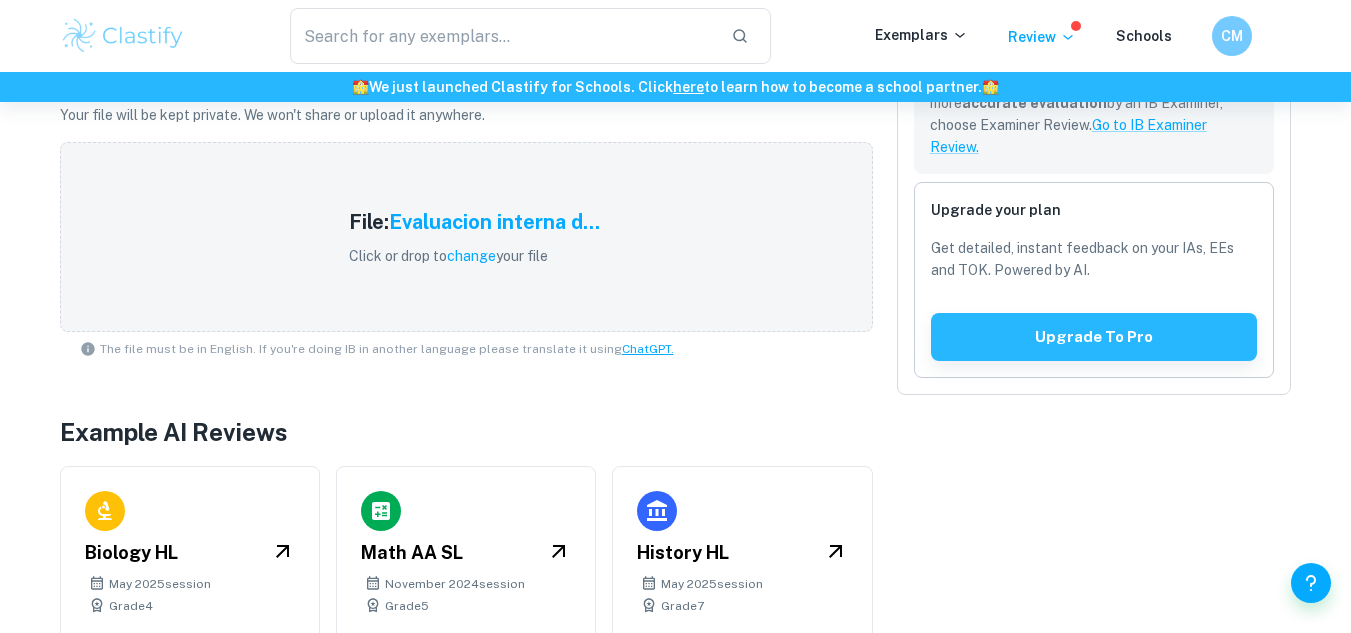 scroll, scrollTop: 554, scrollLeft: 0, axis: vertical 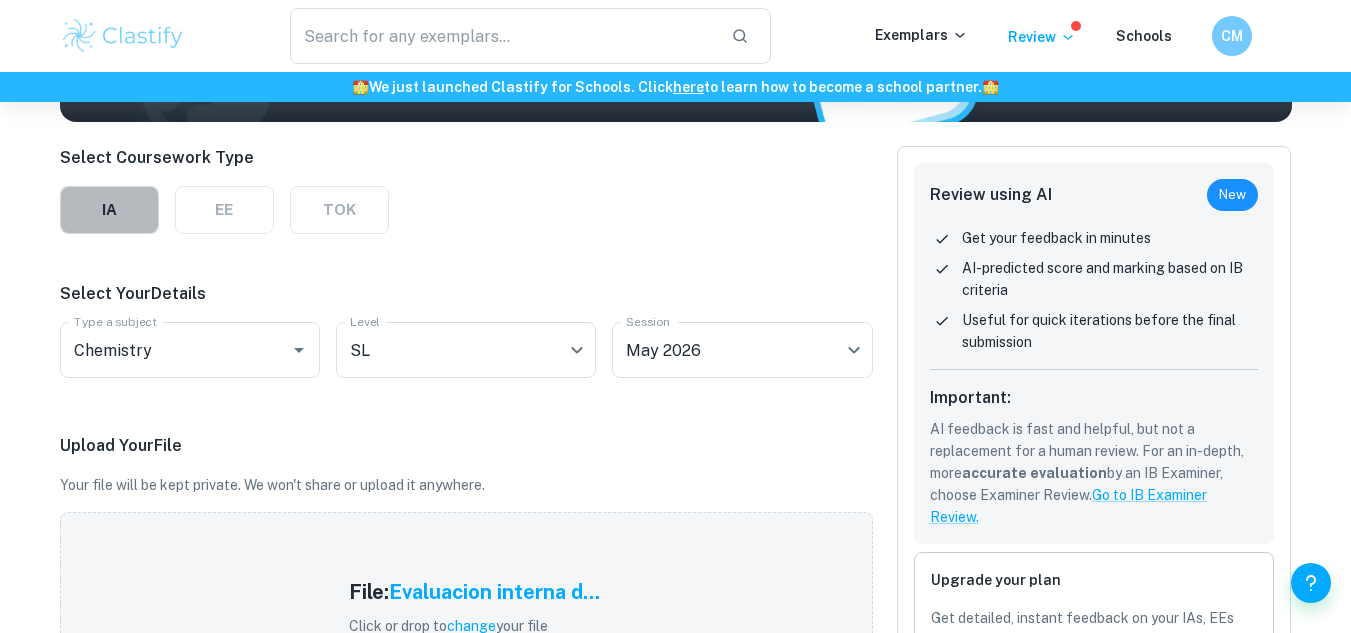 click on "IA" at bounding box center [109, 210] 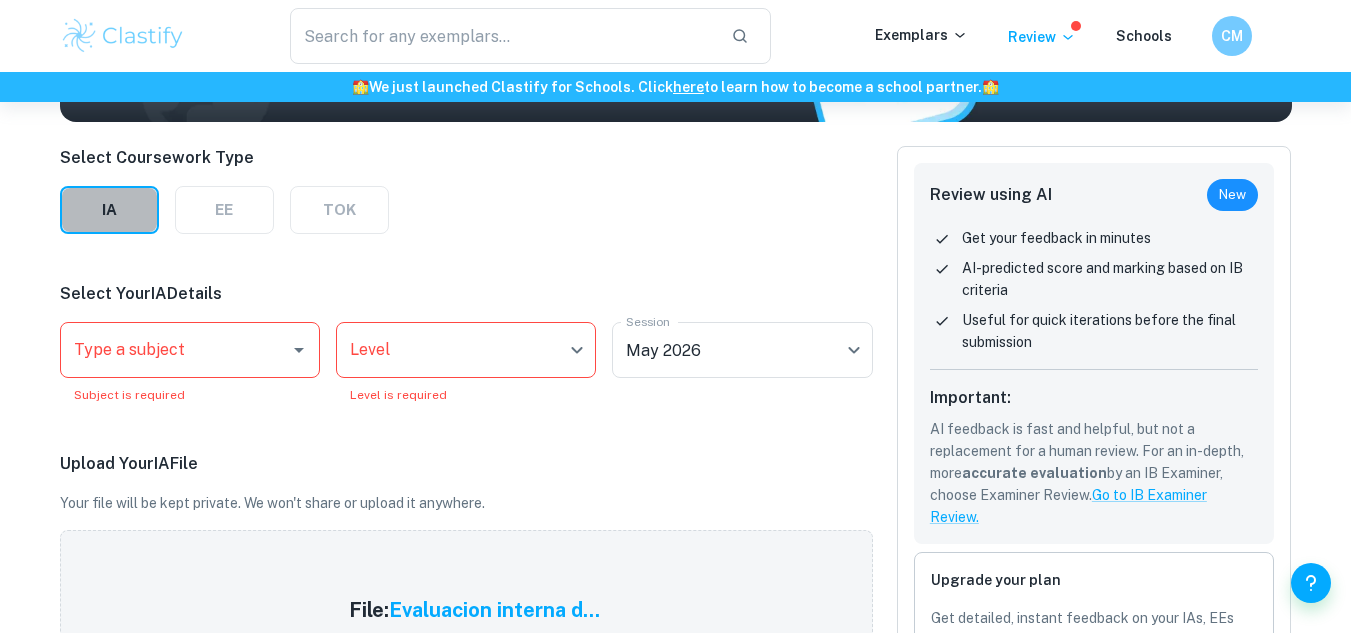 click on "IA" at bounding box center [109, 210] 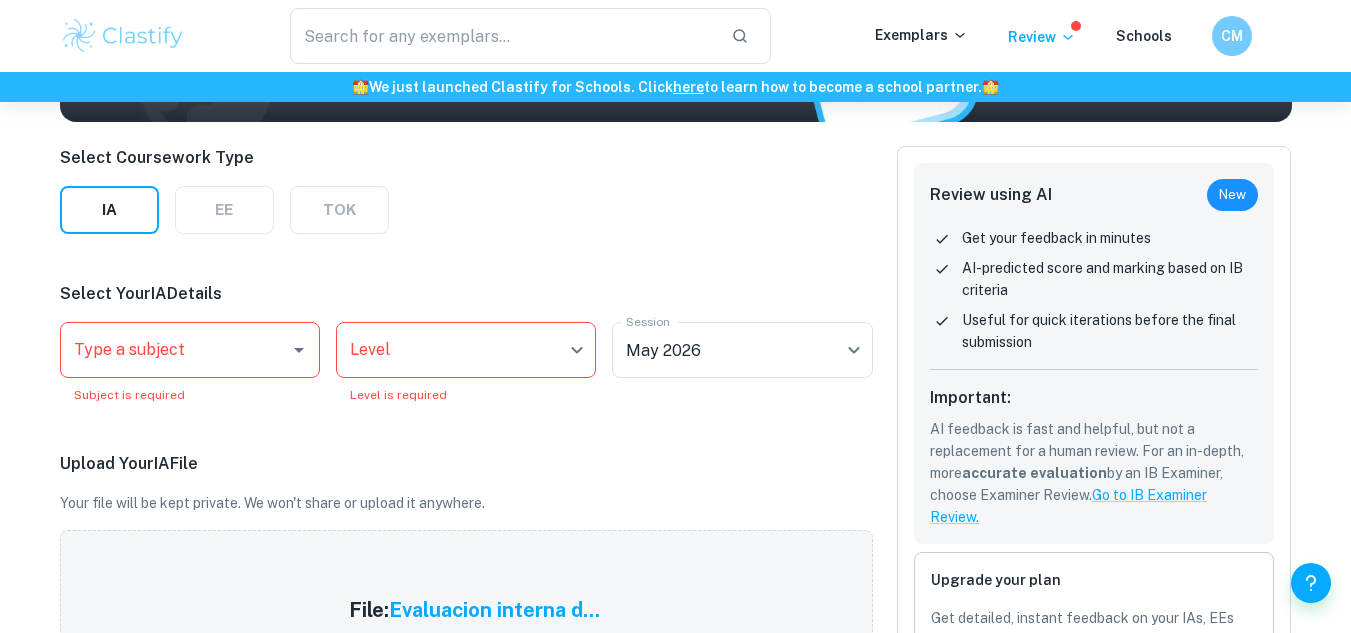 click on "Type a subject" at bounding box center [175, 350] 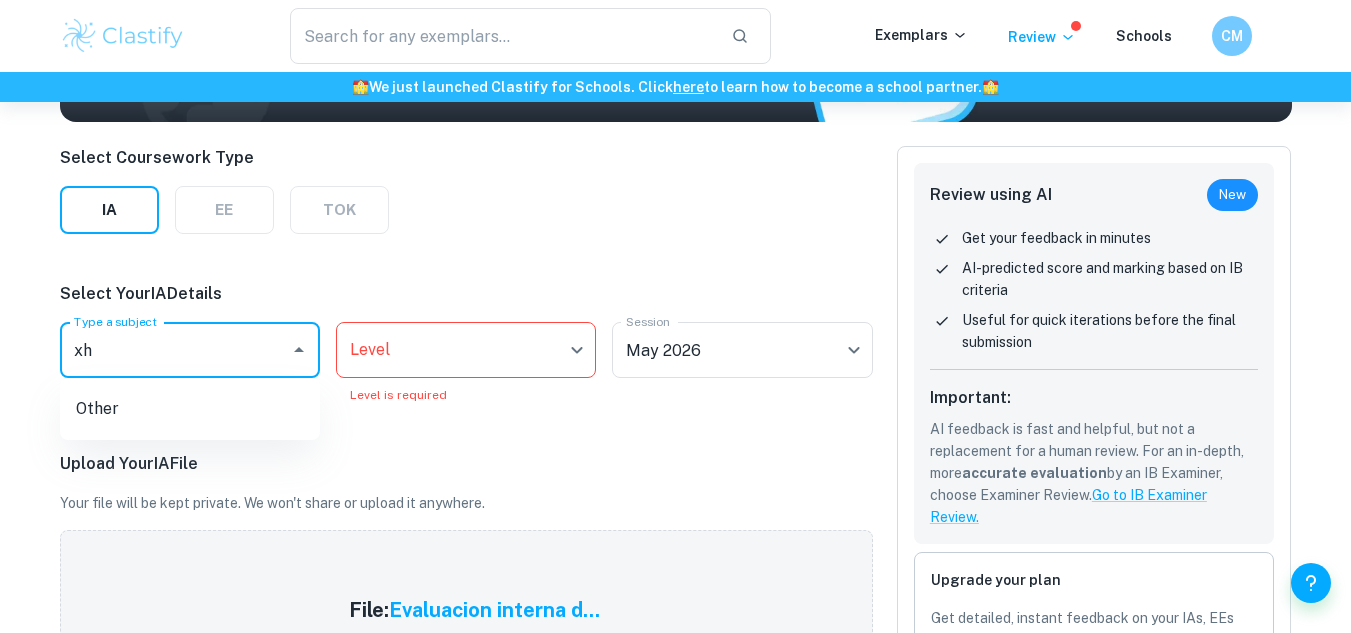 type on "x" 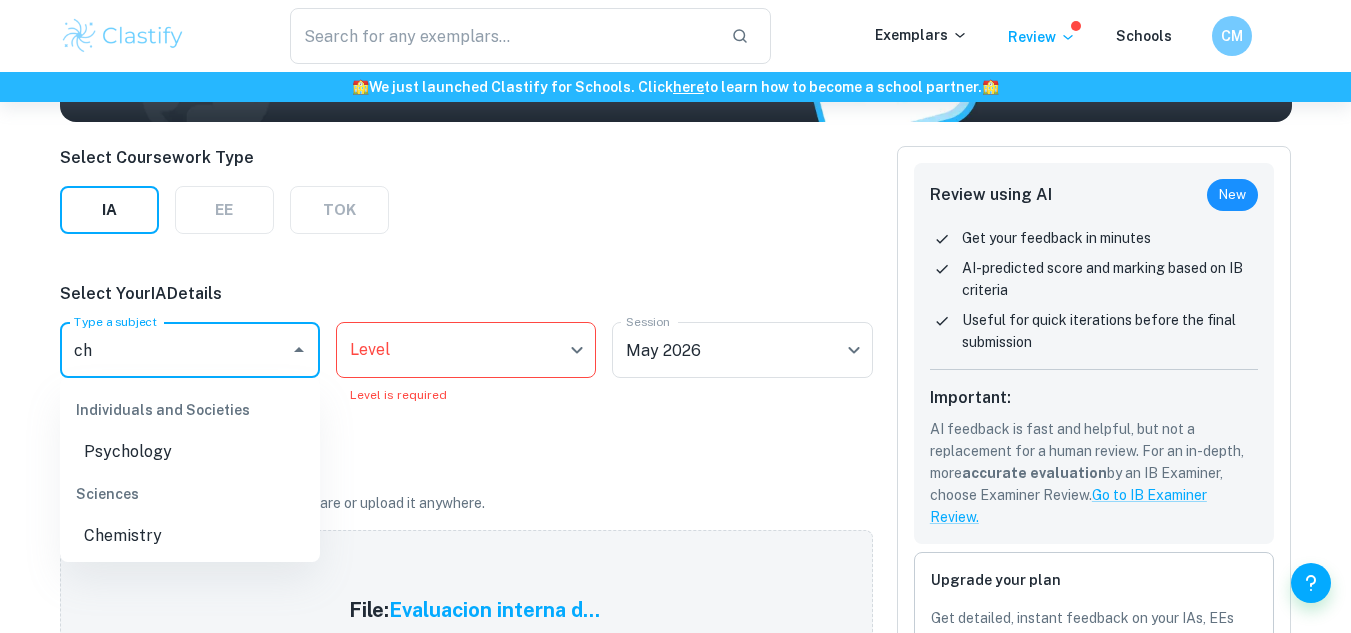 drag, startPoint x: 160, startPoint y: 539, endPoint x: 176, endPoint y: 525, distance: 21.260292 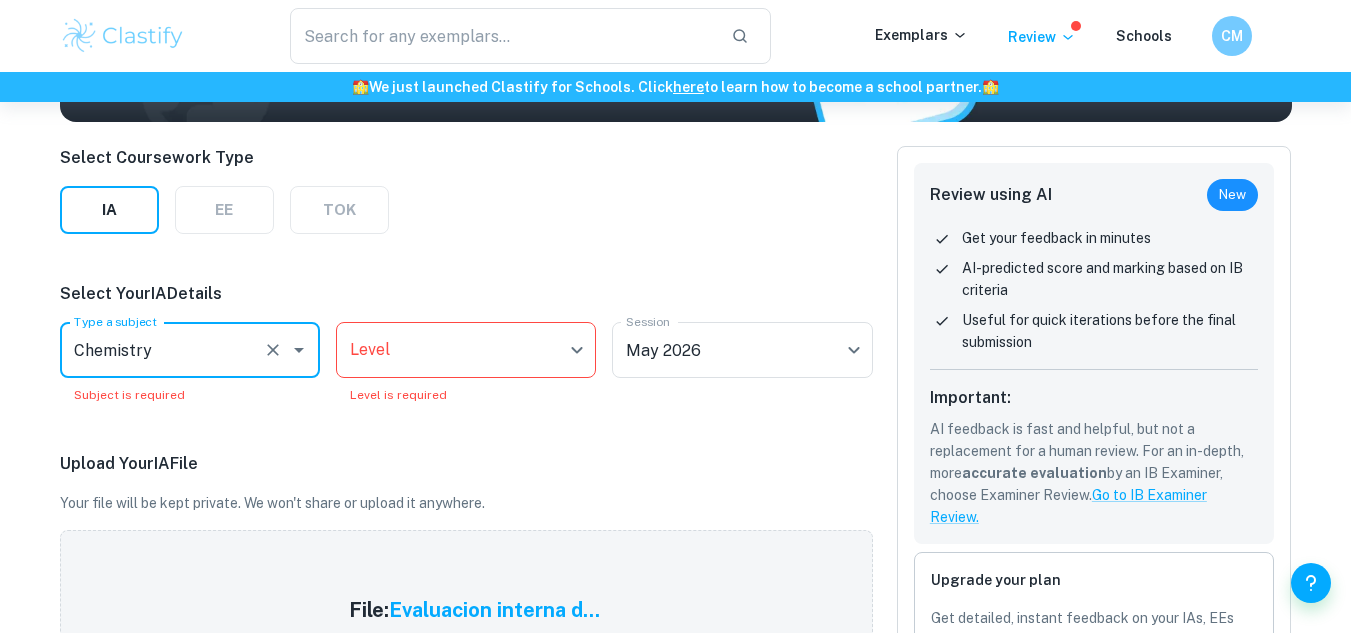 type on "Chemistry" 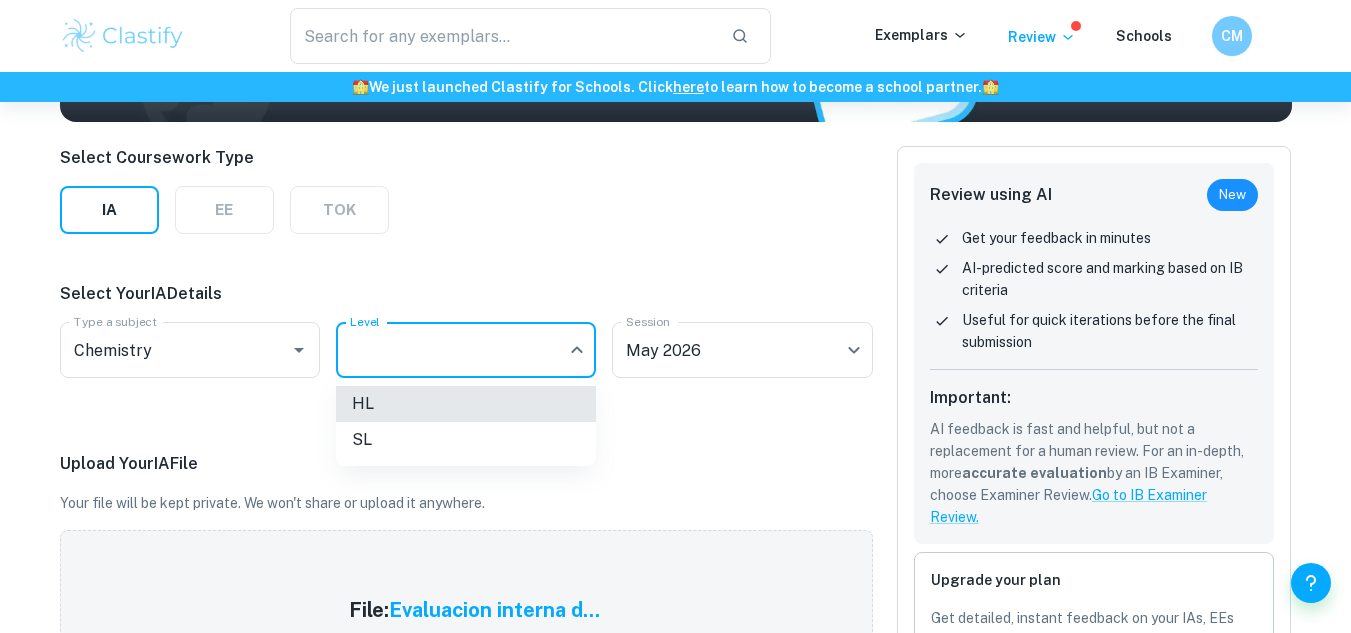 click on "SL" at bounding box center (466, 440) 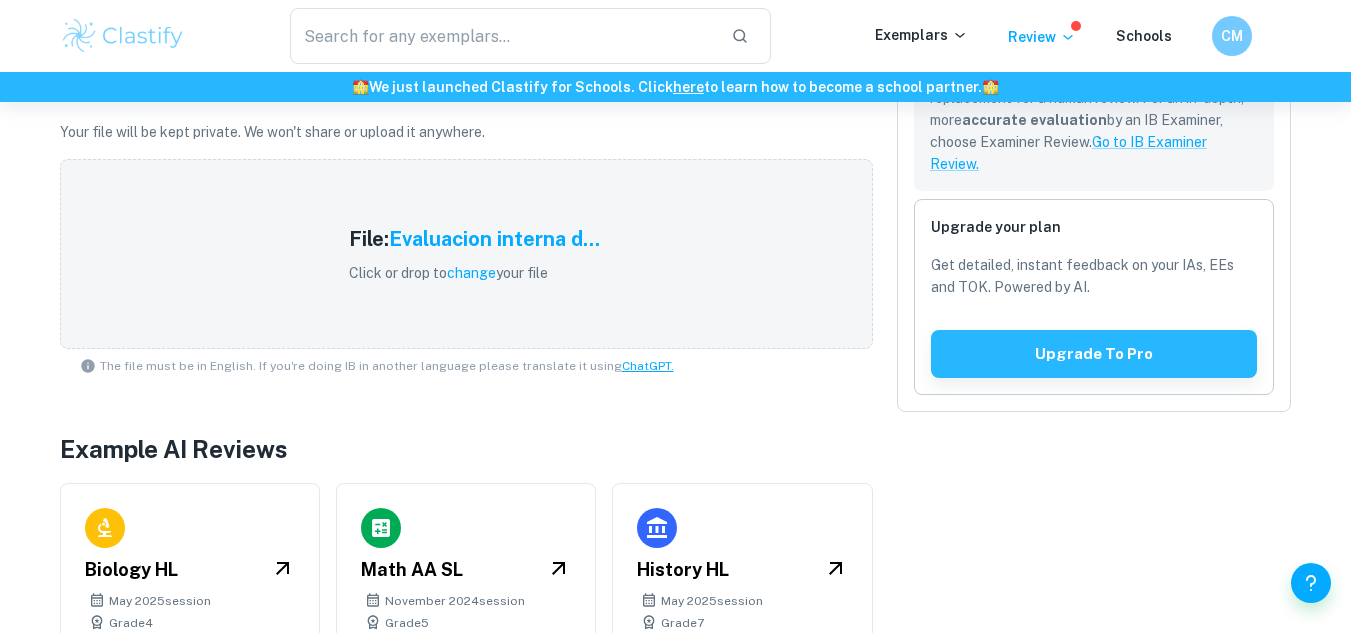 scroll, scrollTop: 675, scrollLeft: 0, axis: vertical 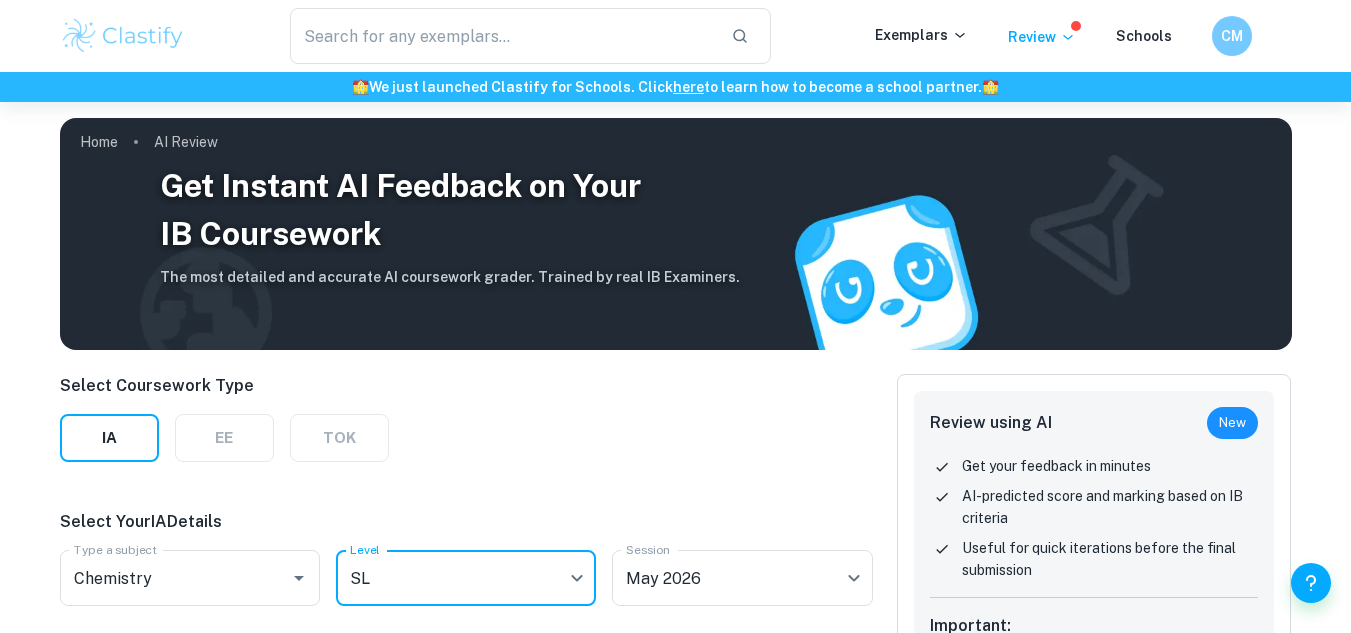 click on "AI Review" at bounding box center [186, 142] 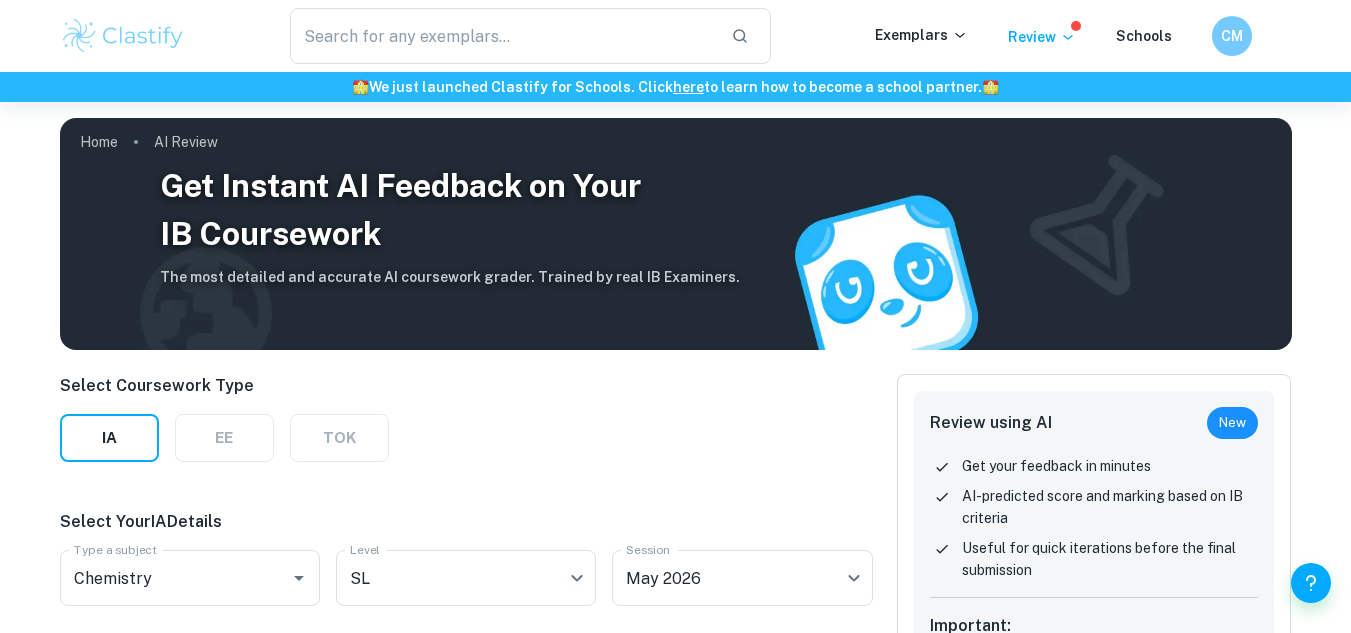 click on "Get Instant AI Feedback on Your   IB Coursework" at bounding box center (450, 210) 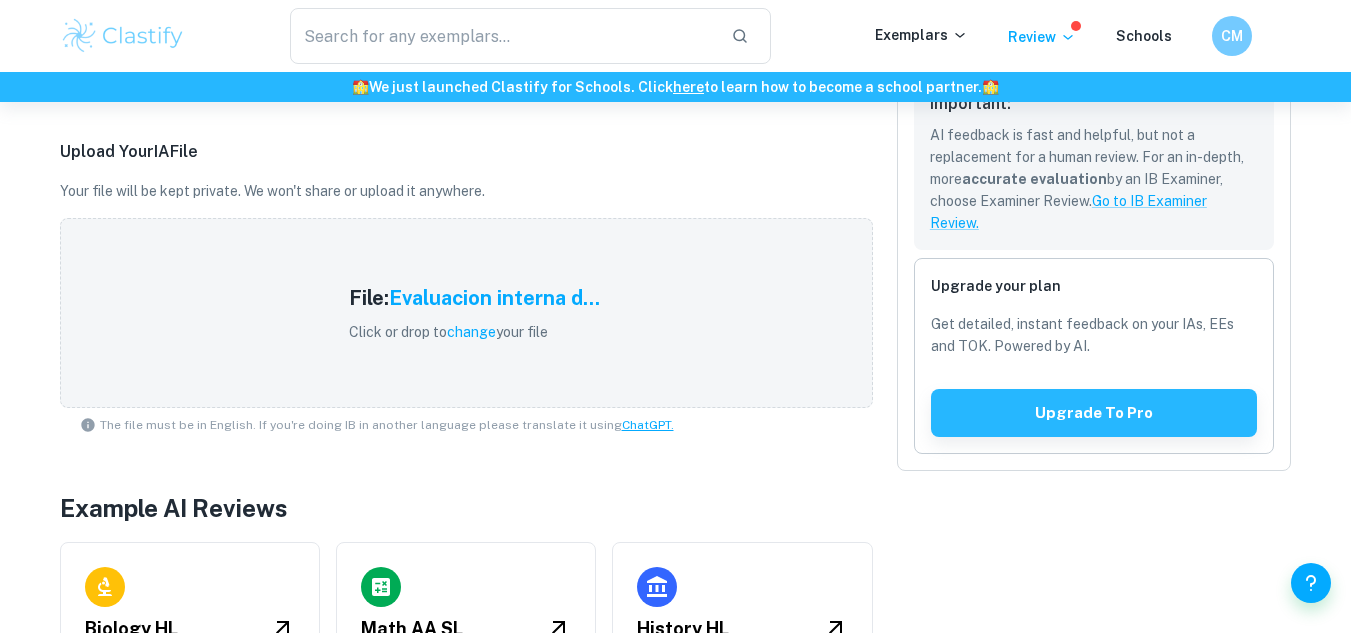 scroll, scrollTop: 530, scrollLeft: 0, axis: vertical 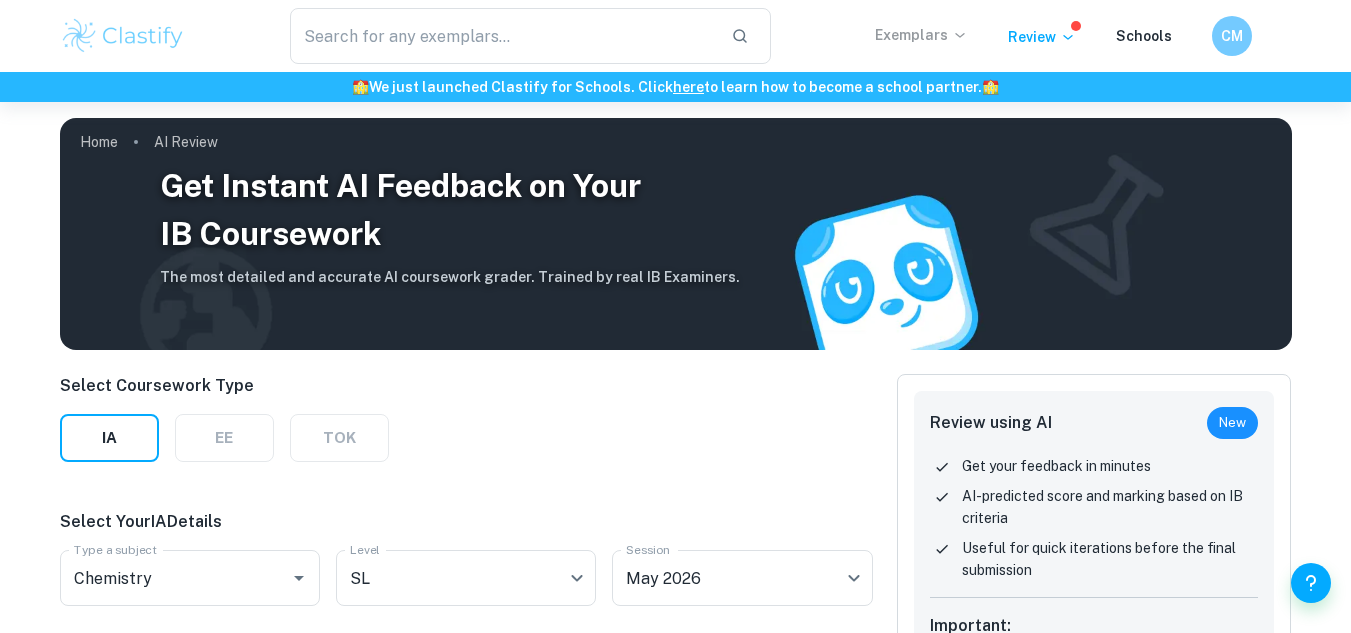 click on "Exemplars" at bounding box center [921, 35] 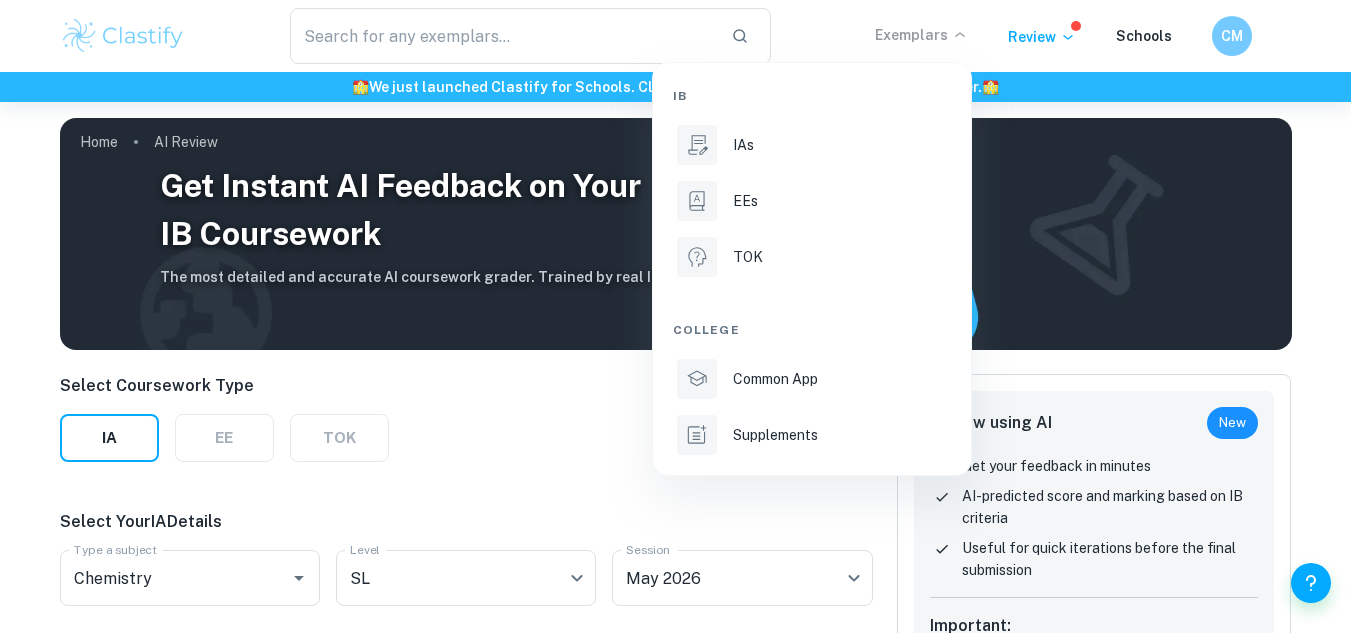 click at bounding box center [675, 316] 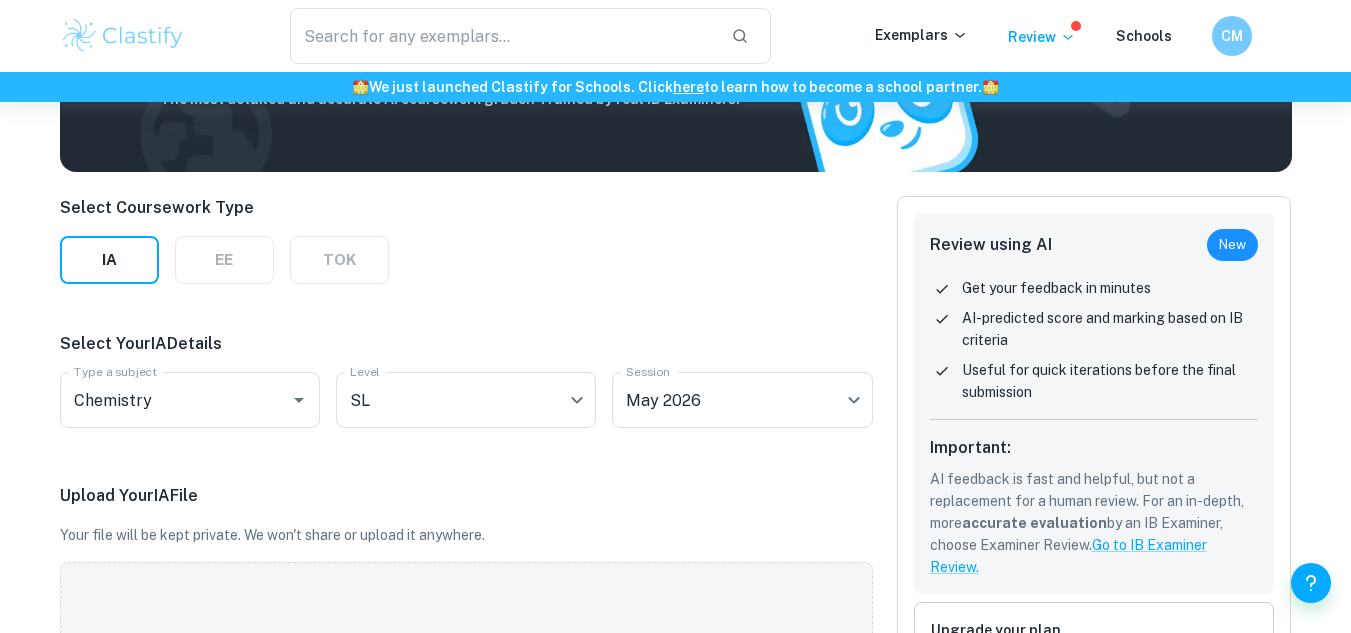 scroll, scrollTop: 180, scrollLeft: 0, axis: vertical 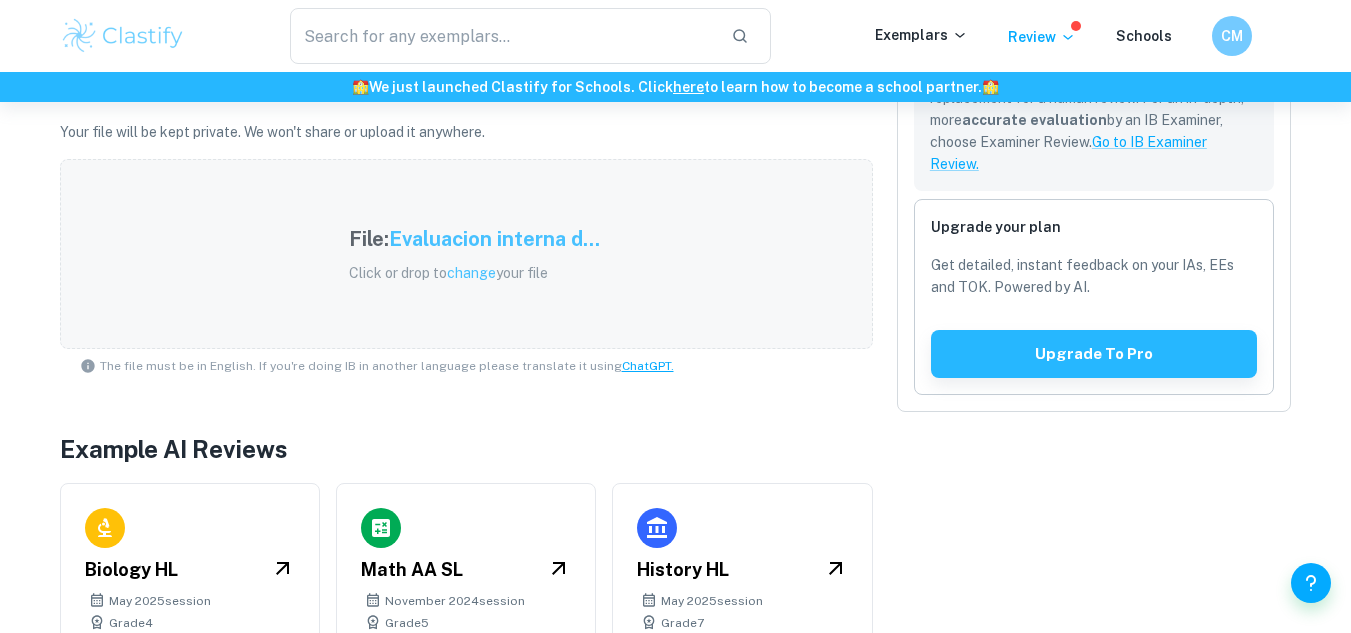 click on "change" at bounding box center (471, 273) 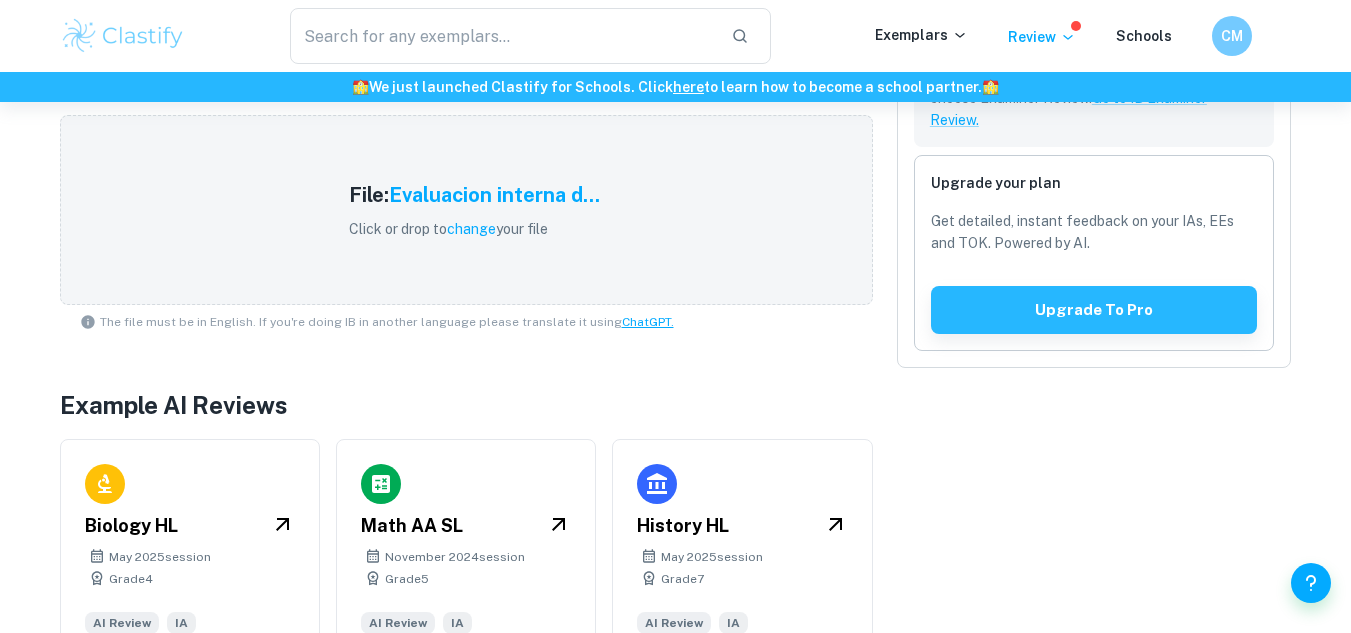 scroll, scrollTop: 675, scrollLeft: 0, axis: vertical 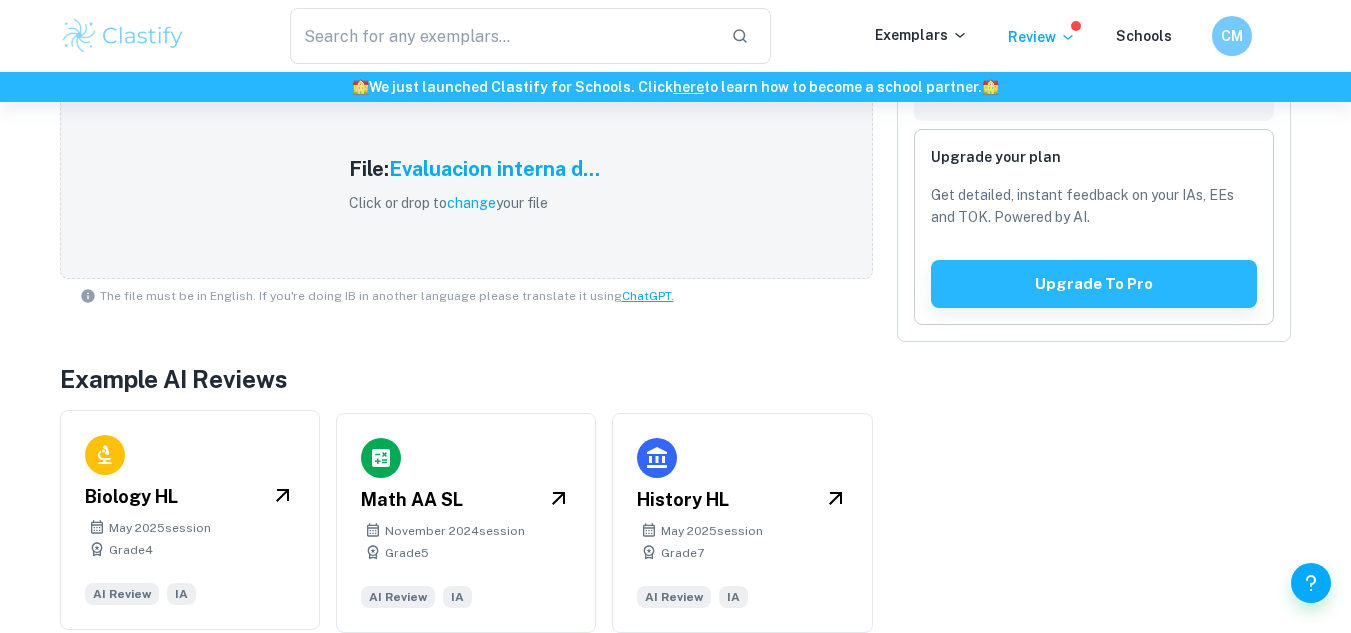 click on "Biology HL May 2025  session Grade  4 AI Review IA" at bounding box center [190, 520] 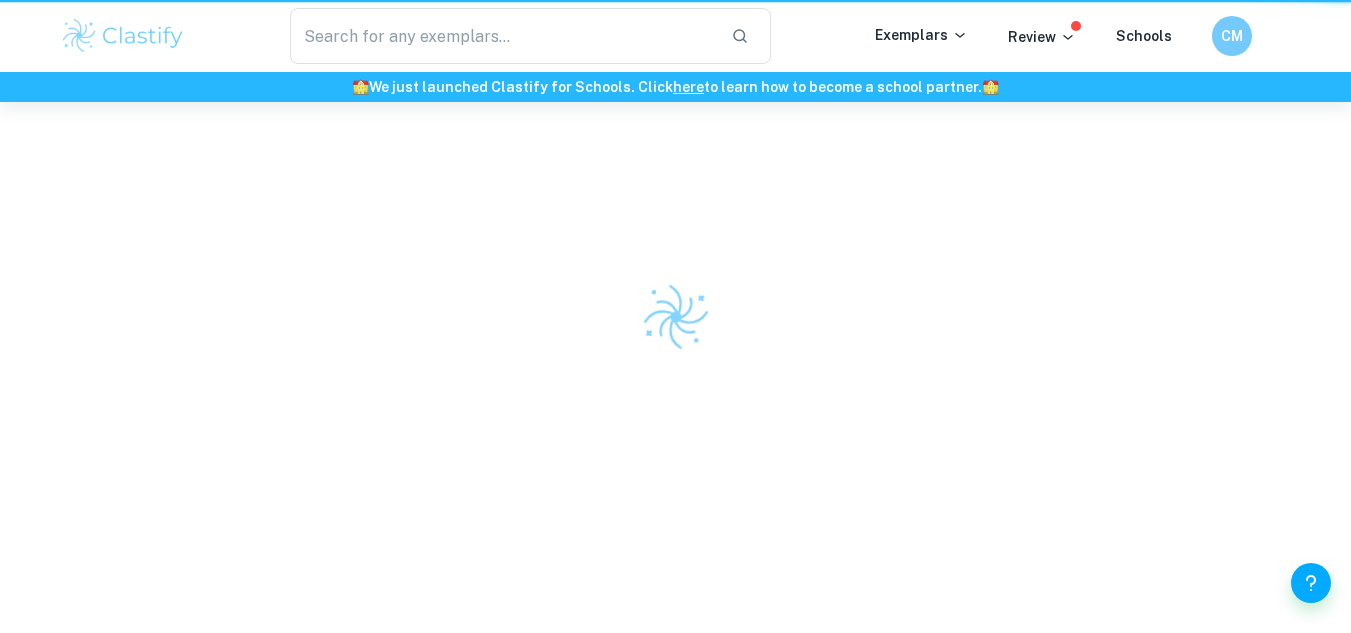 scroll, scrollTop: 0, scrollLeft: 0, axis: both 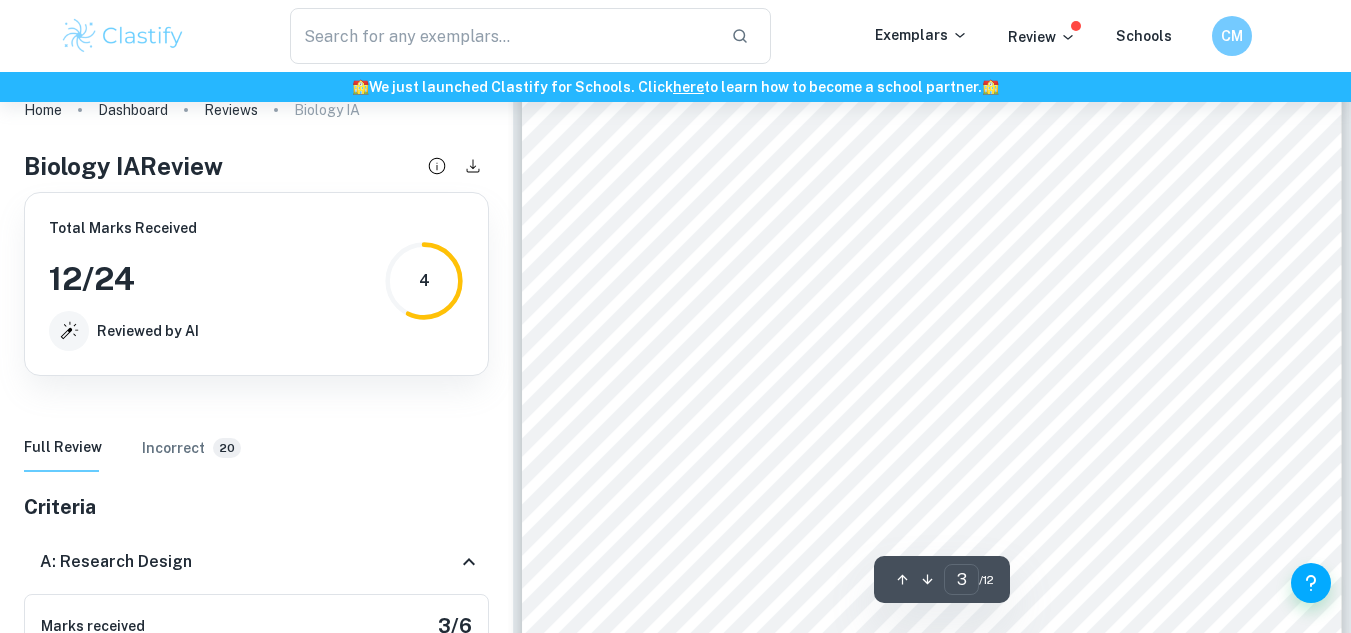 type on "4" 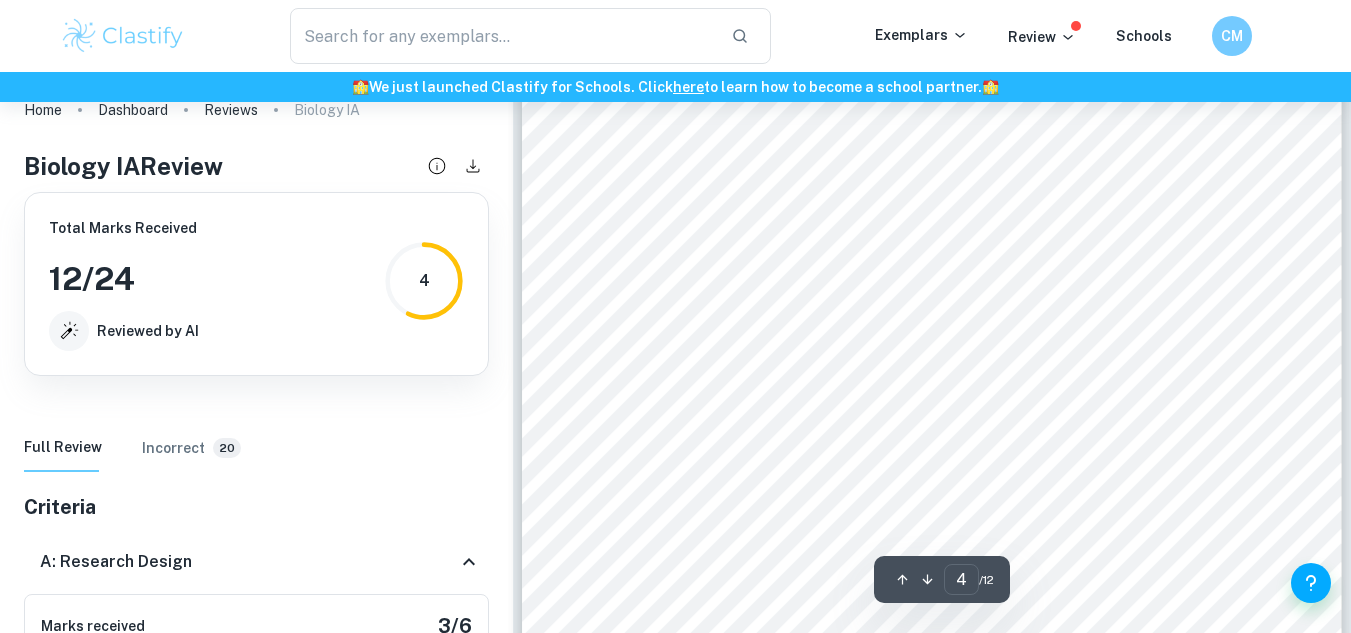 scroll, scrollTop: 3388, scrollLeft: 0, axis: vertical 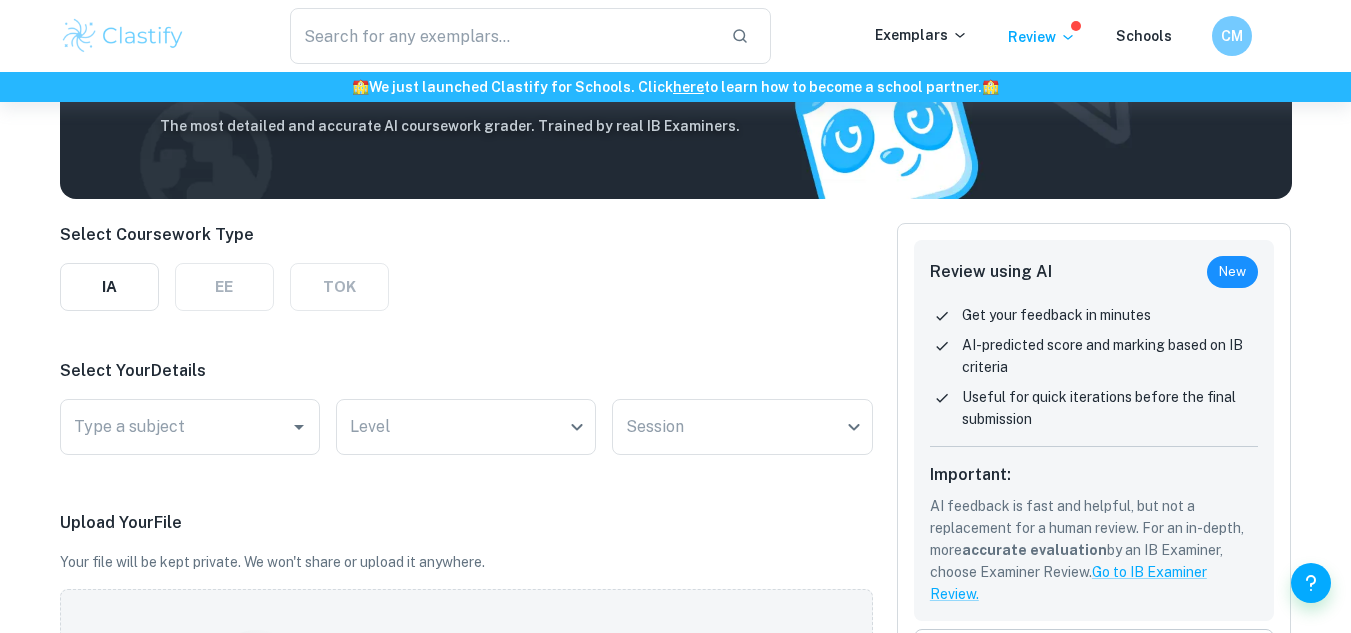 drag, startPoint x: 1349, startPoint y: 160, endPoint x: 1365, endPoint y: 58, distance: 103.24728 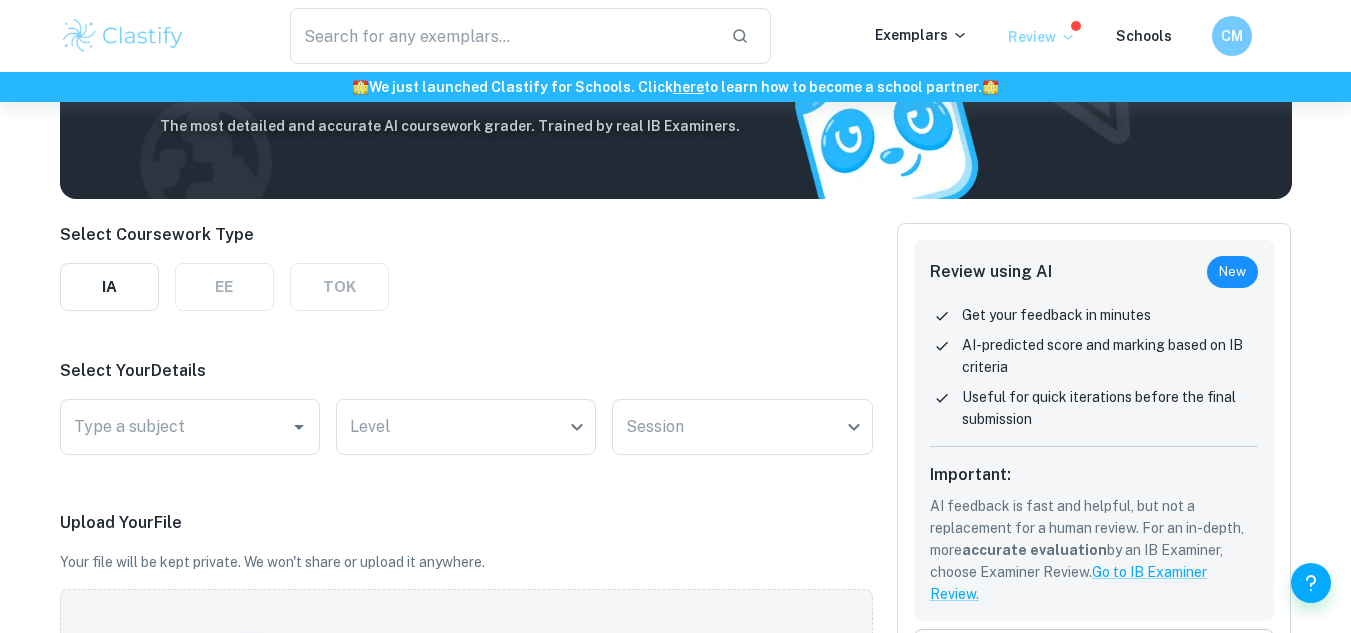 click on "Review" at bounding box center [1042, 37] 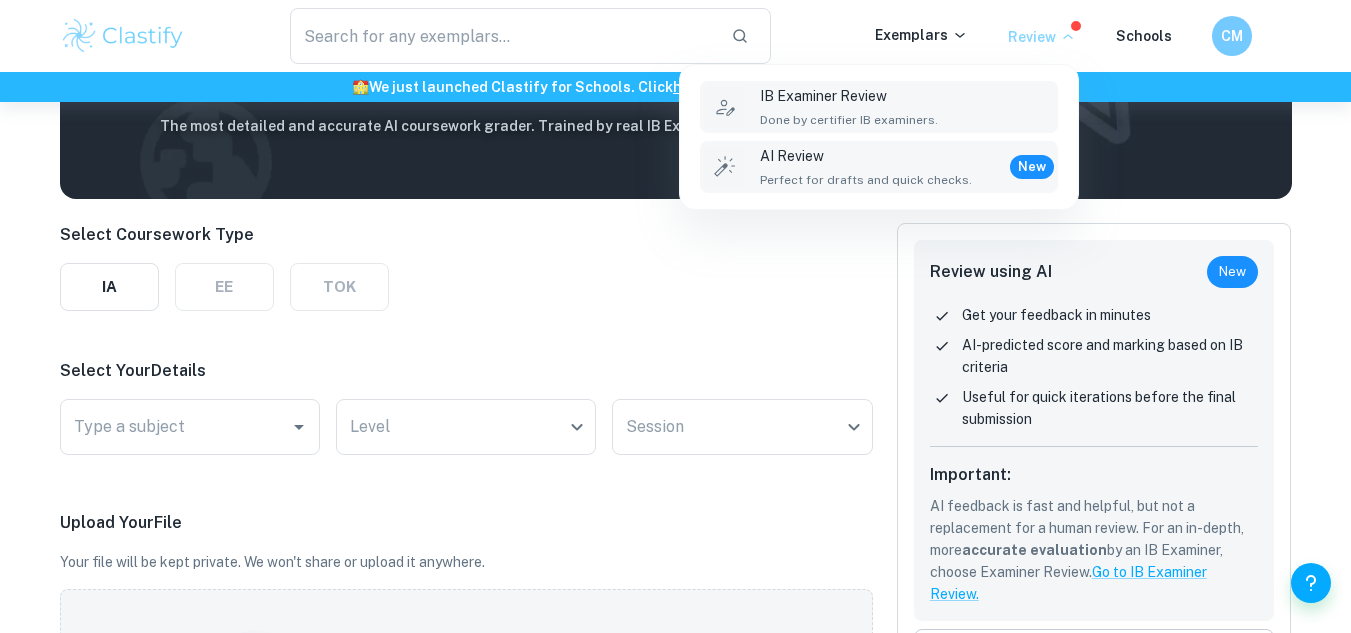 click on "IB Examiner Review" at bounding box center (849, 96) 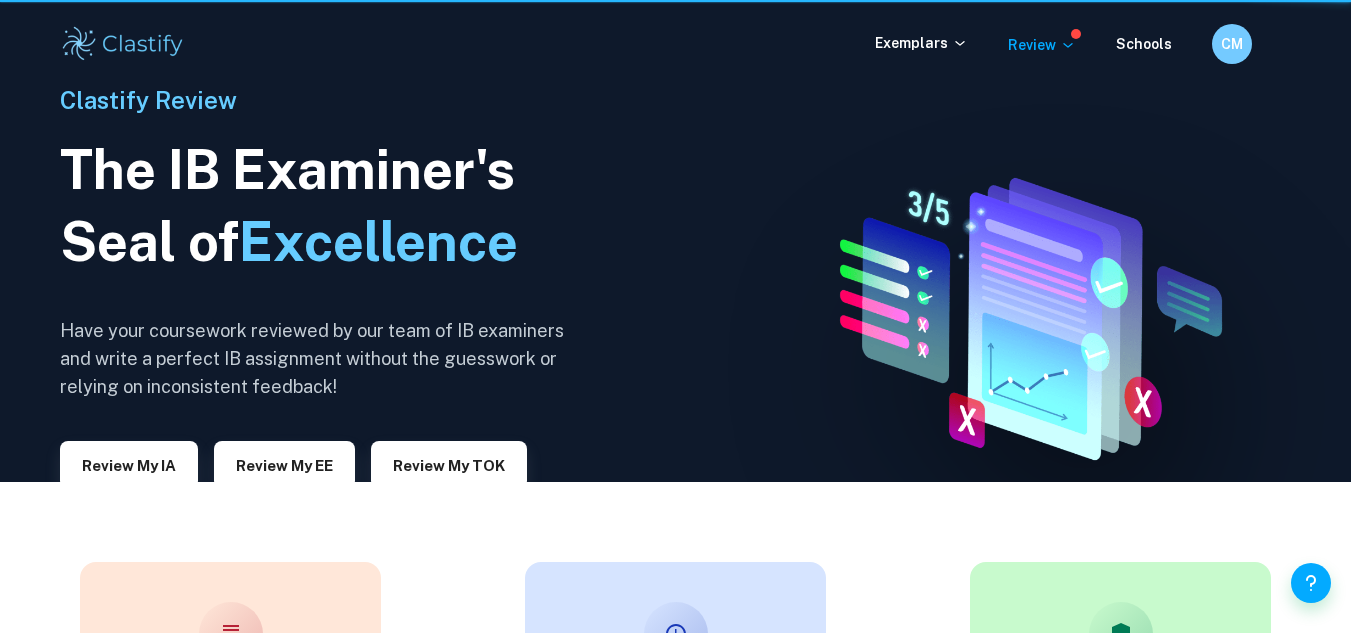 scroll, scrollTop: 0, scrollLeft: 0, axis: both 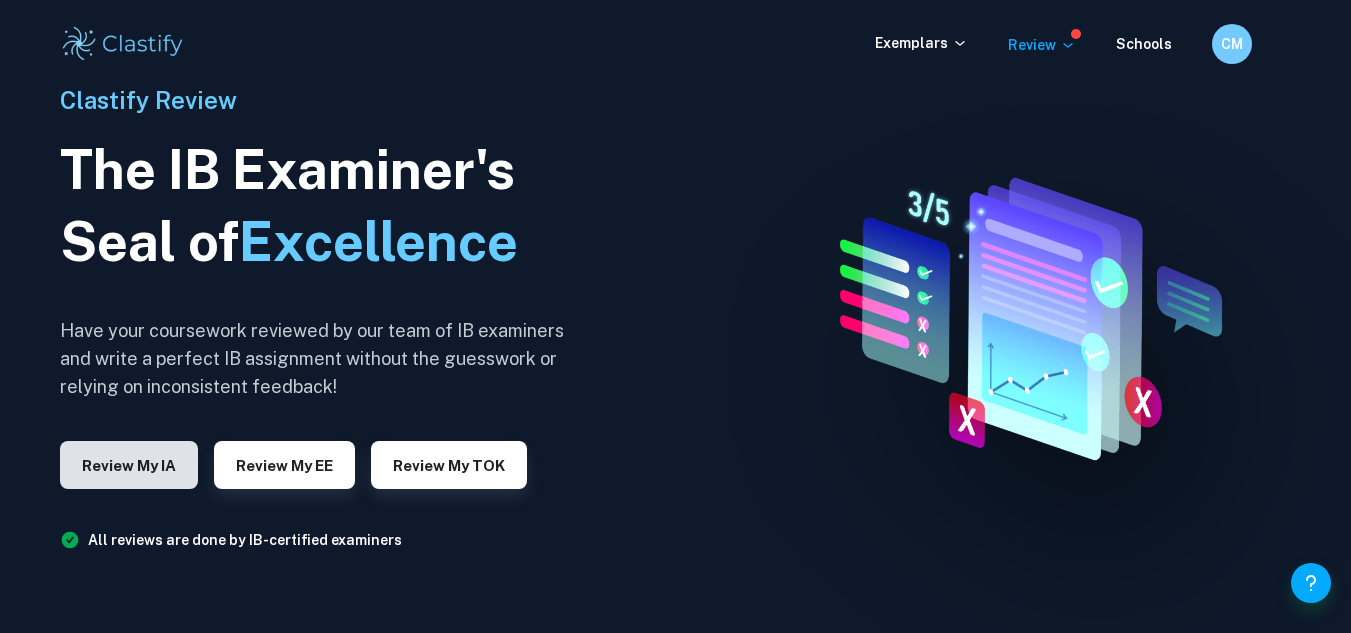 click on "Review my IA" at bounding box center (129, 465) 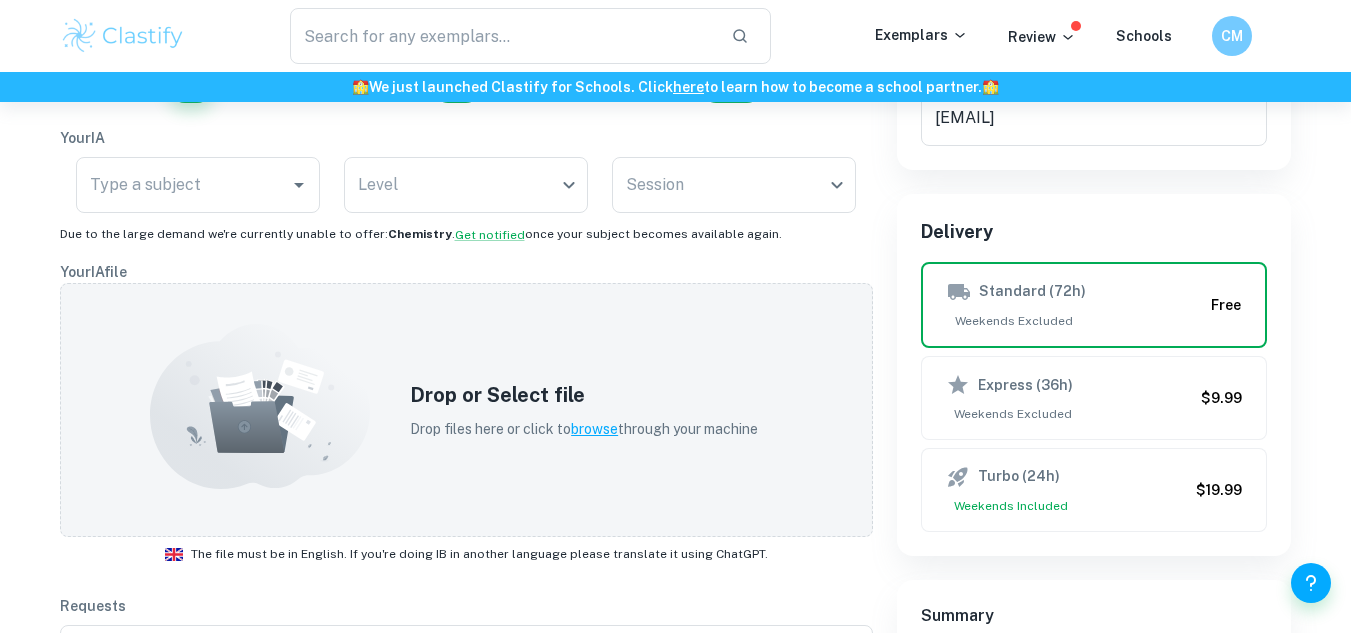 scroll, scrollTop: 405, scrollLeft: 0, axis: vertical 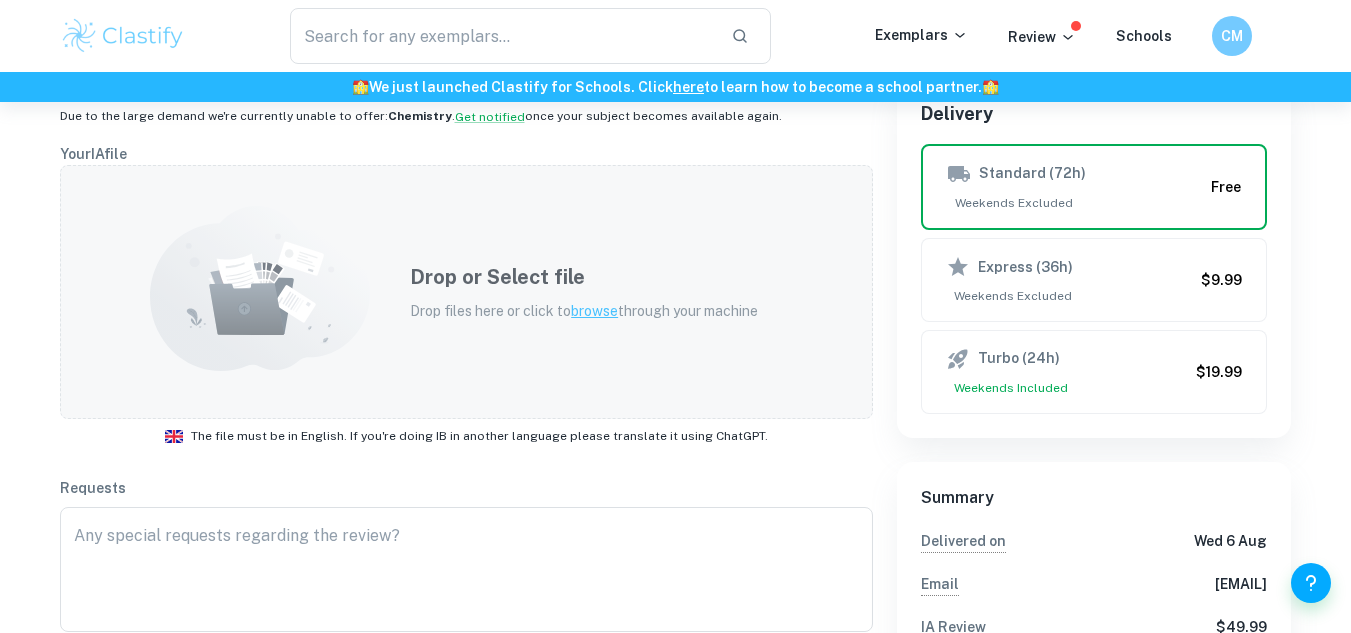 click on "Drop or Select file Drop files here or click to  browse  through your machine" at bounding box center (466, 292) 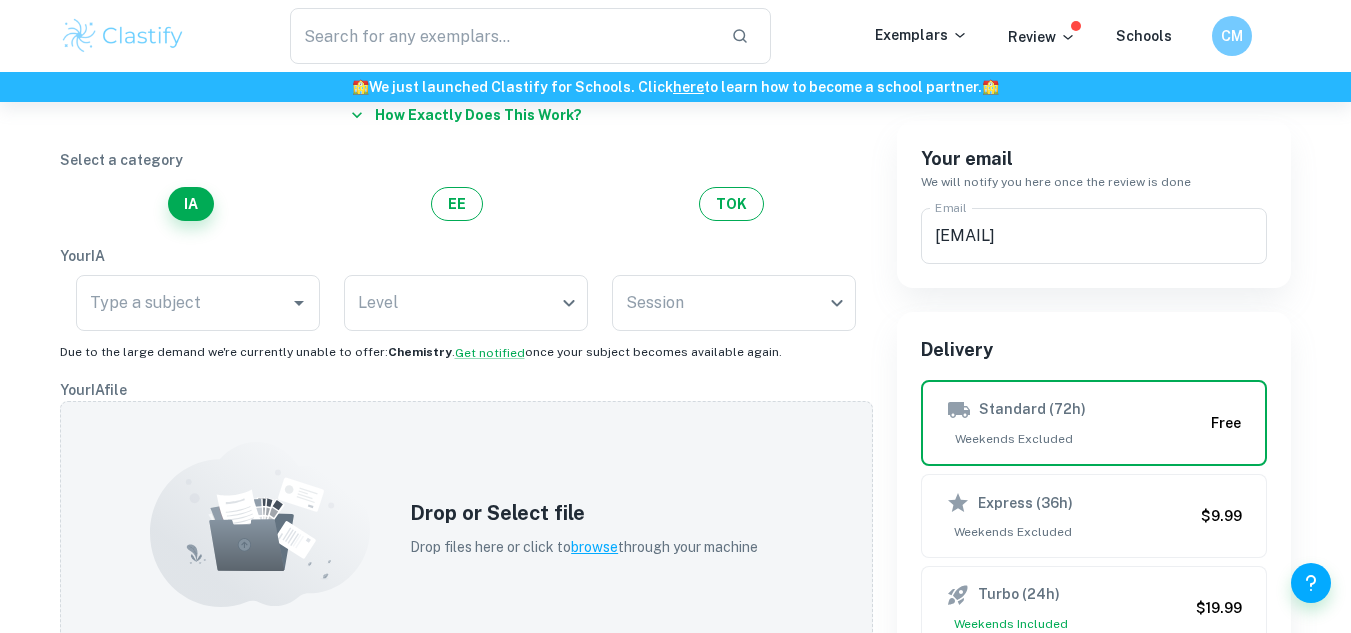 scroll, scrollTop: 167, scrollLeft: 0, axis: vertical 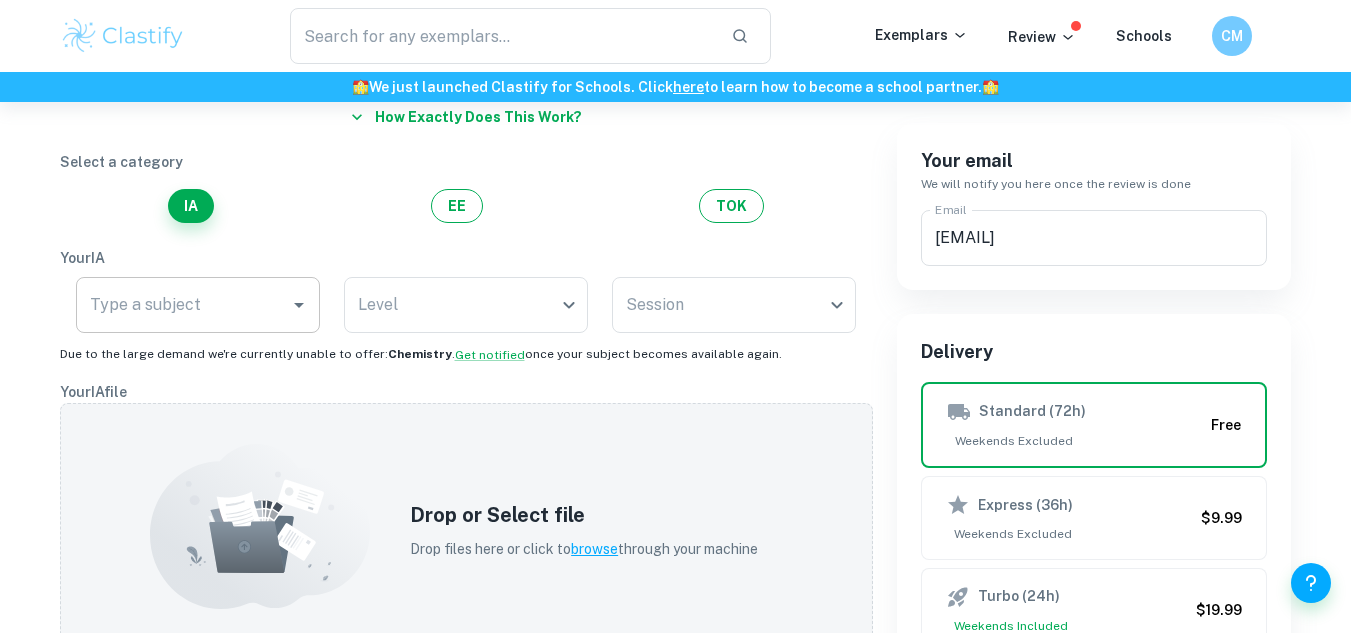 click on "Type a subject" at bounding box center (183, 305) 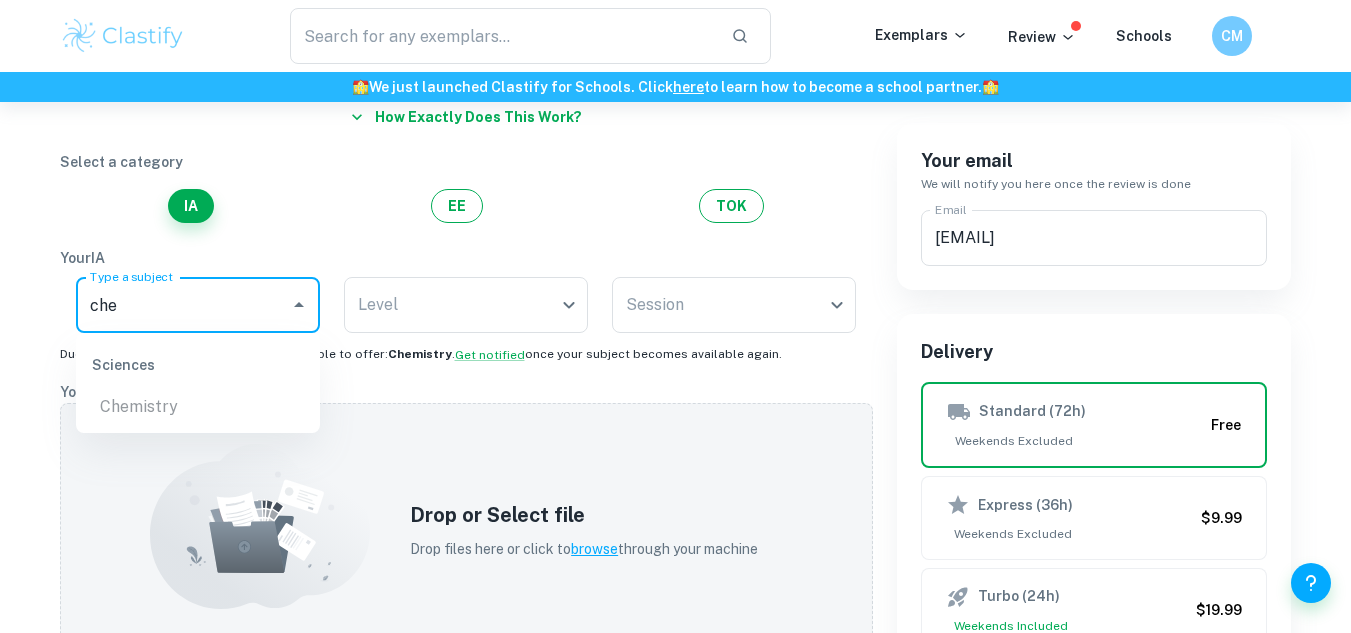 click on "Chemistry" at bounding box center (198, 407) 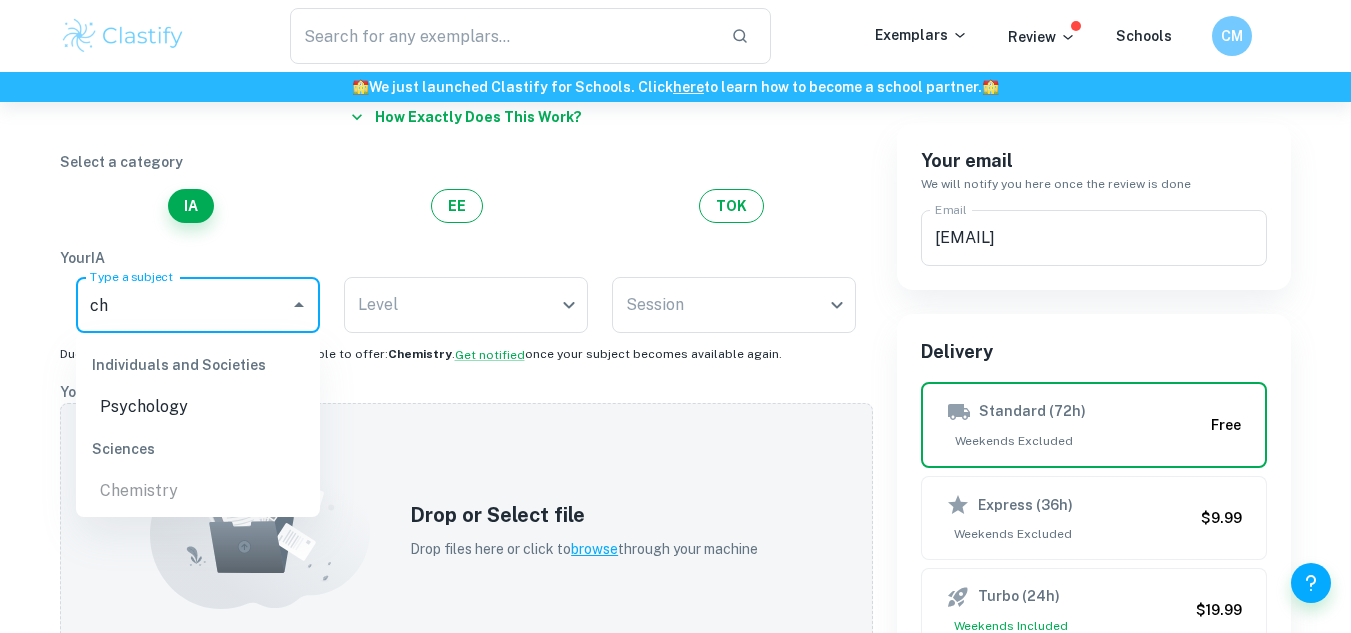 type on "c" 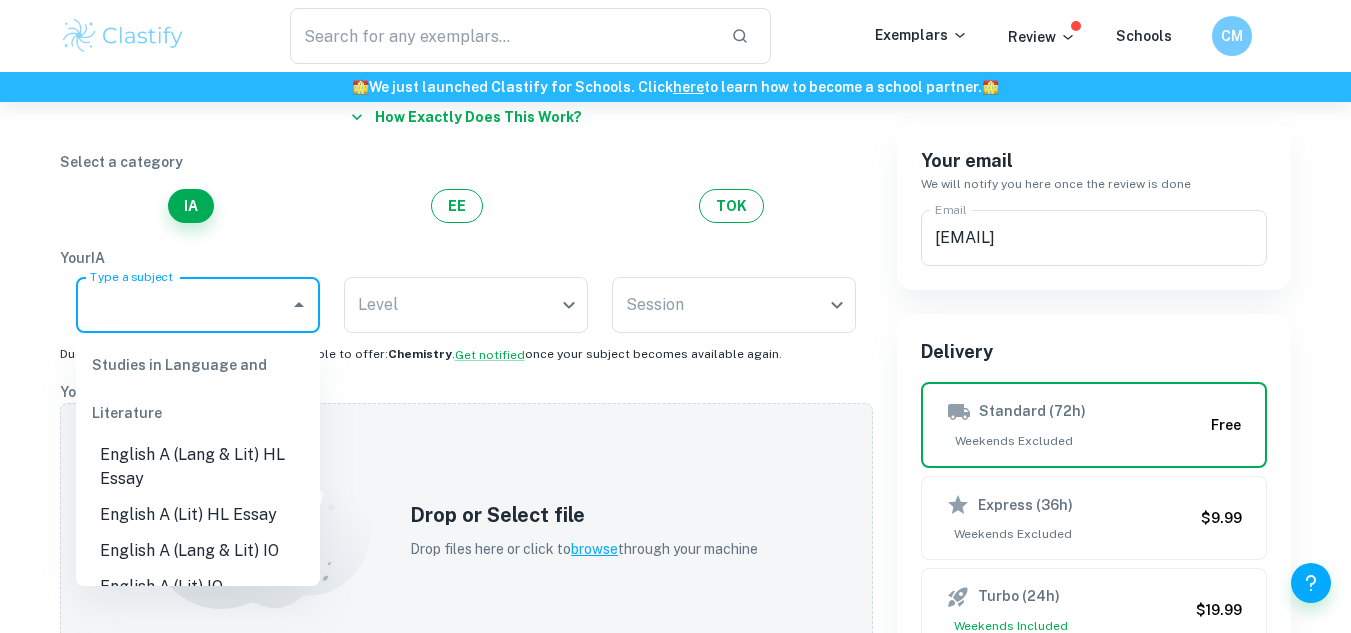 click on "Your  IA" at bounding box center (466, 258) 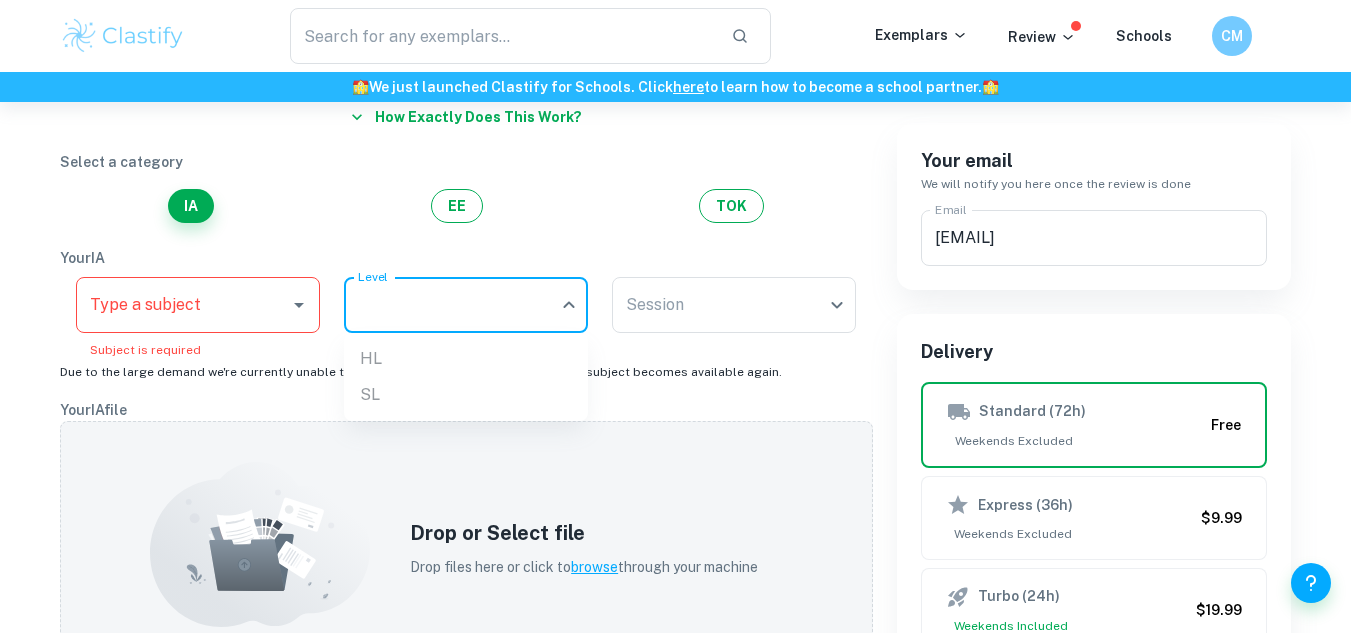 click on "We value your privacy We use cookies to enhance your browsing experience, serve personalised ads or content, and analyse our traffic. By clicking "Accept All", you consent to our use of cookies.   Cookie Policy Customise   Reject All   Accept All   Customise Consent Preferences   We use cookies to help you navigate efficiently and perform certain functions. You will find detailed information about all cookies under each consent category below. The cookies that are categorised as "Necessary" are stored on your browser as they are essential for enabling the basic functionalities of the site. ...  Show more For more information on how Google's third-party cookies operate and handle your data, see:   Google Privacy Policy Necessary Always Active Necessary cookies are required to enable the basic features of this site, such as providing secure log-in or adjusting your consent preferences. These cookies do not store any personally identifiable data. Functional Analytics Performance Advertisement Uncategorised" at bounding box center (675, 251) 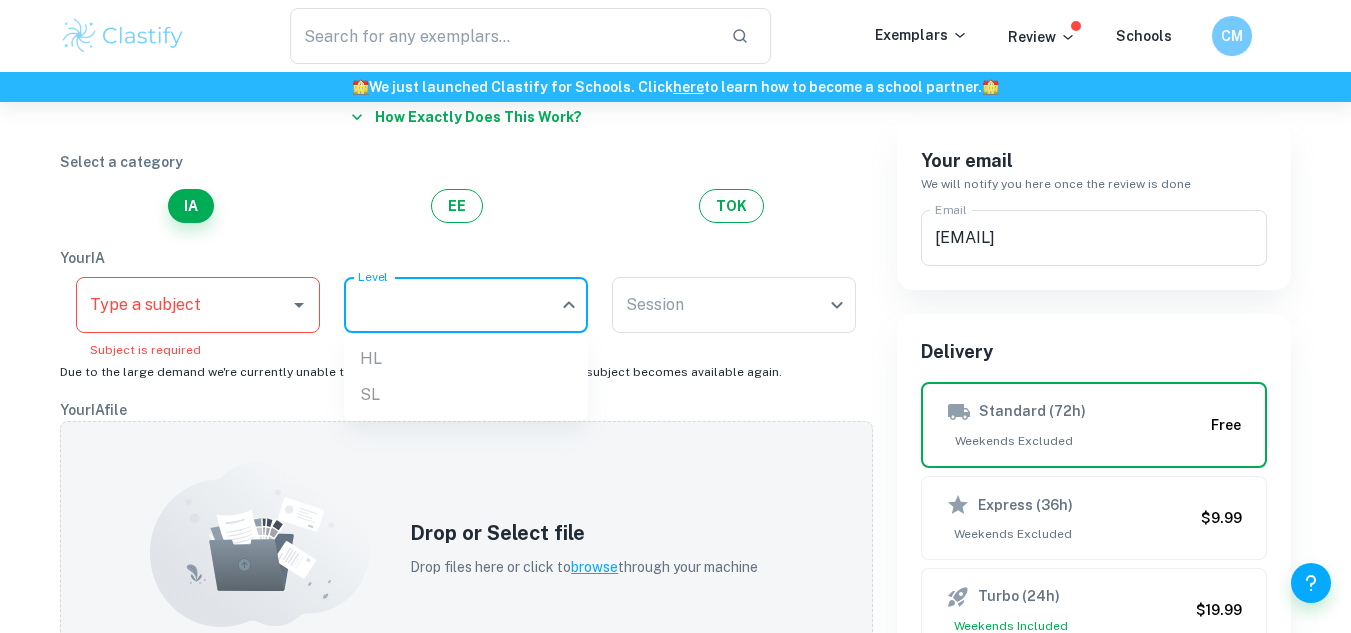 click at bounding box center [675, 316] 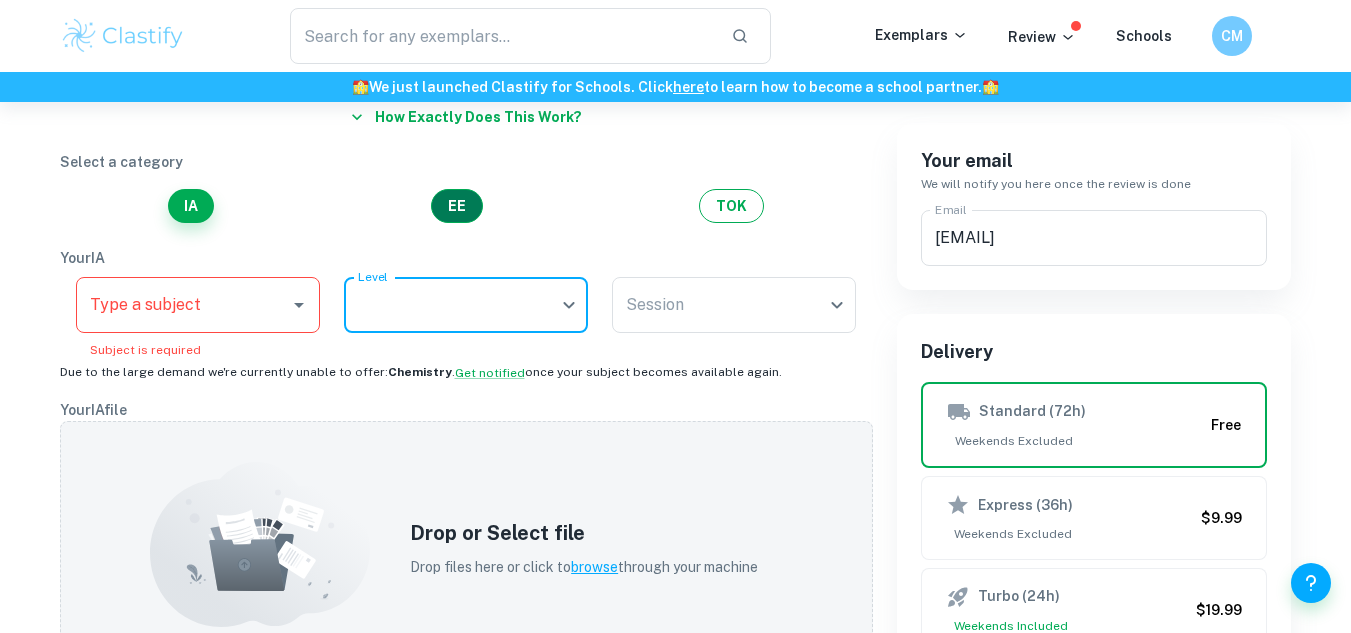 click on "EE" at bounding box center [457, 206] 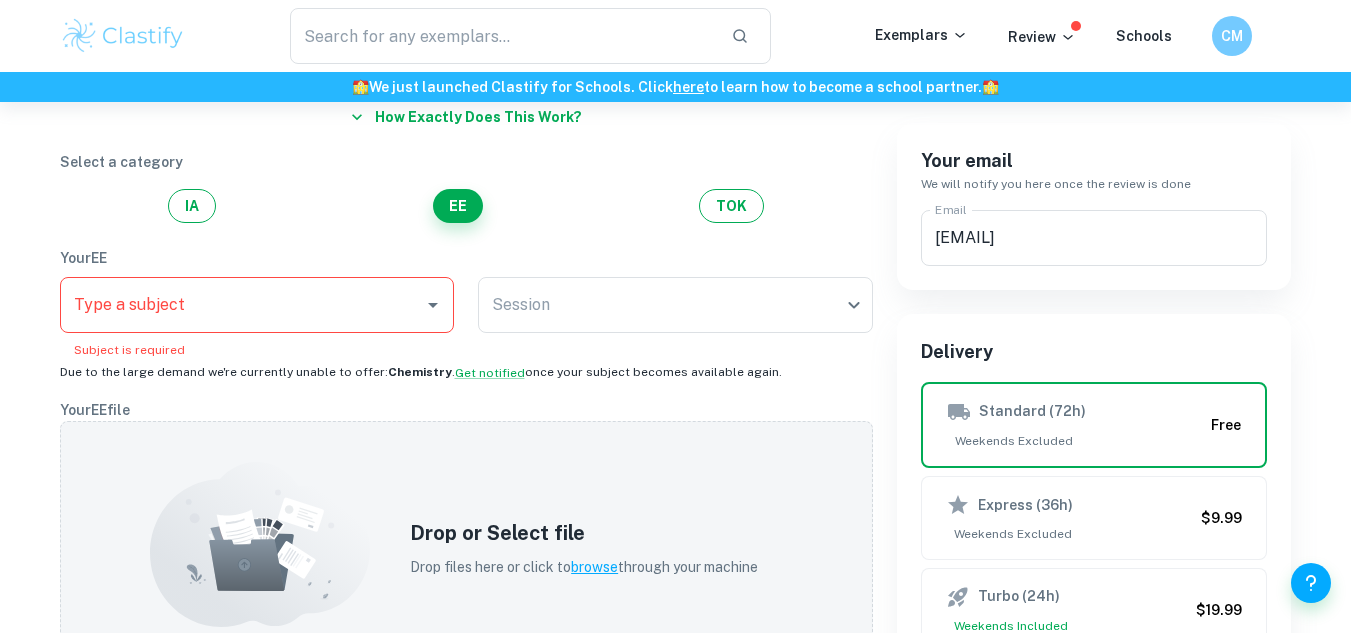 click on "Type a subject" at bounding box center [257, 305] 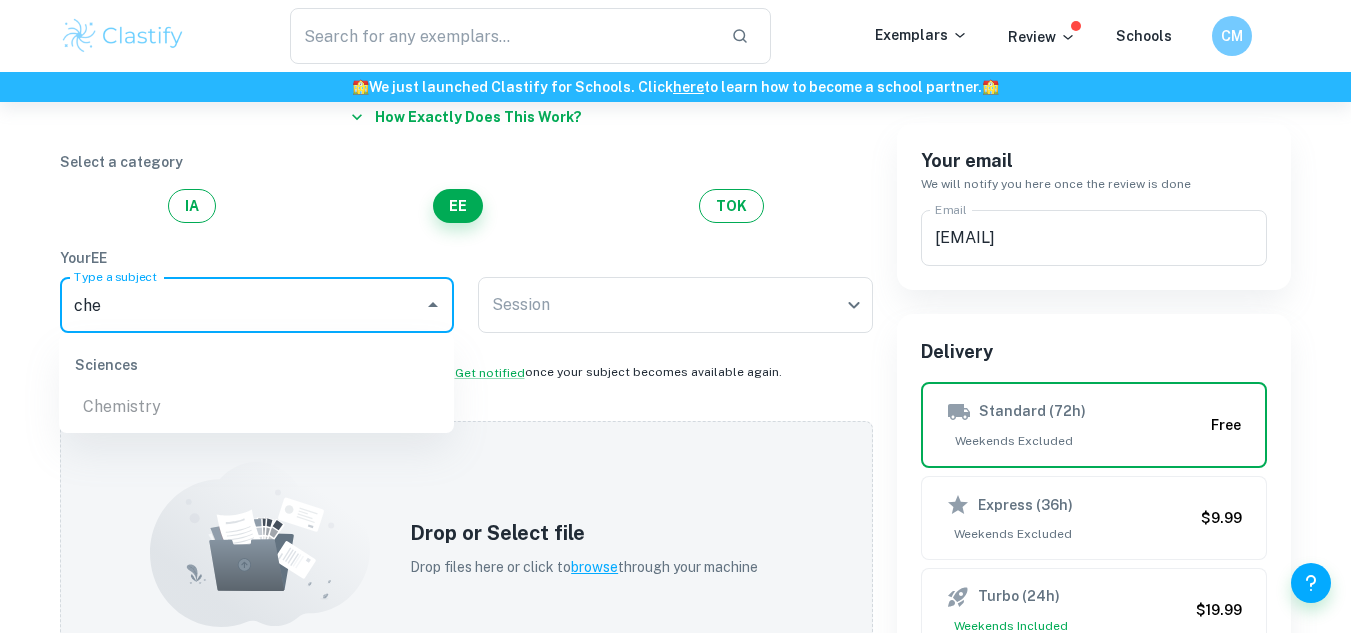 click on "Chemistry" at bounding box center [256, 407] 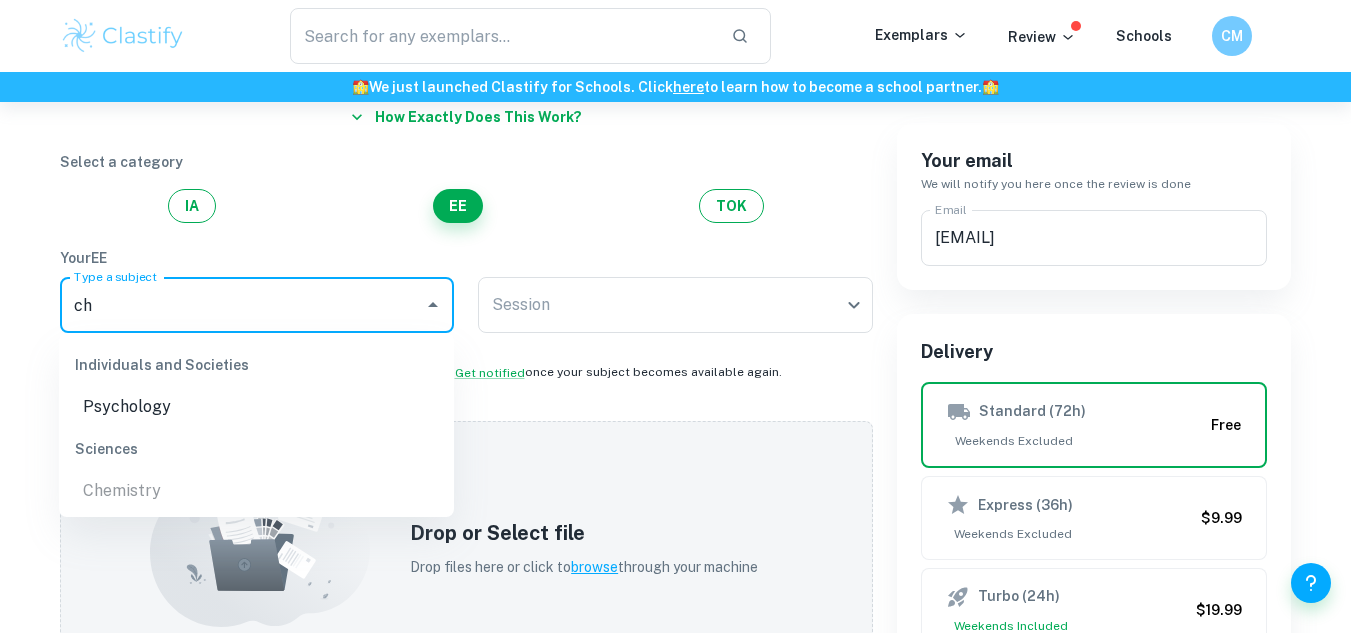 type on "c" 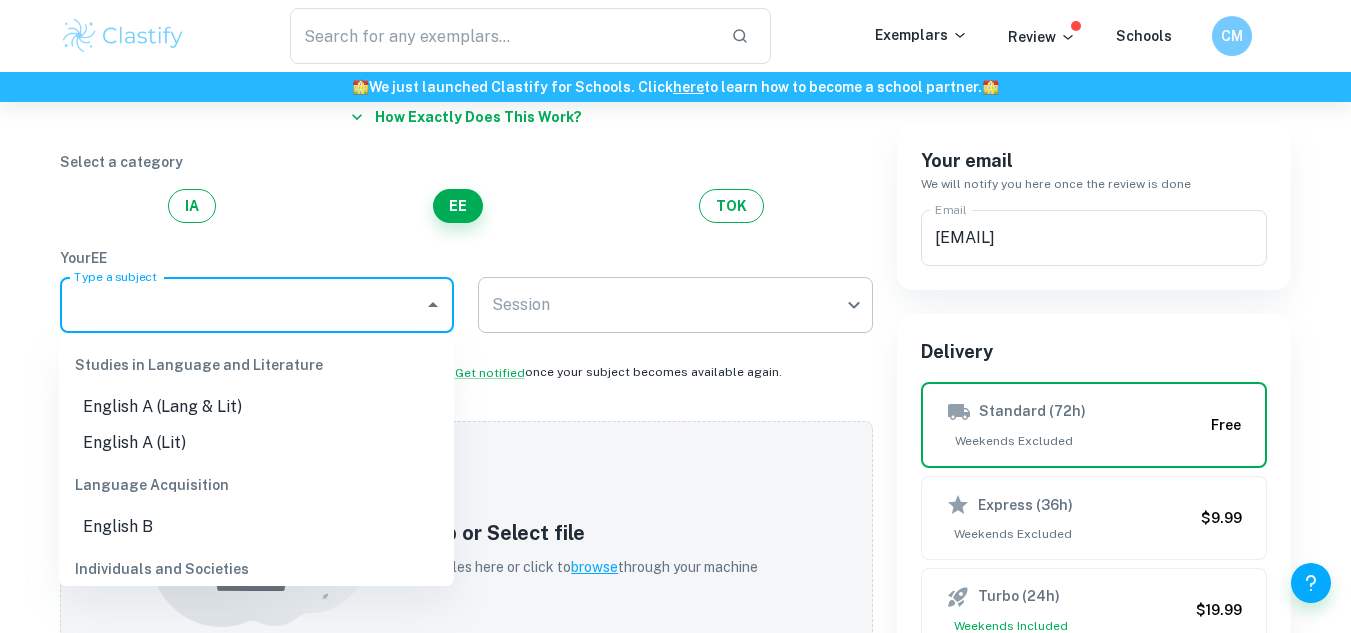 click on "We value your privacy We use cookies to enhance your browsing experience, serve personalised ads or content, and analyse our traffic. By clicking "Accept All", you consent to our use of cookies.   Cookie Policy Customise   Reject All   Accept All   Customise Consent Preferences   We use cookies to help you navigate efficiently and perform certain functions. You will find detailed information about all cookies under each consent category below. The cookies that are categorised as "Necessary" are stored on your browser as they are essential for enabling the basic functionalities of the site. ...  Show more For more information on how Google's third-party cookies operate and handle your data, see:   Google Privacy Policy Necessary Always Active Necessary cookies are required to enable the basic features of this site, such as providing secure log-in or adjusting your consent preferences. These cookies do not store any personally identifiable data. Functional Analytics Performance Advertisement Uncategorised" at bounding box center [675, 251] 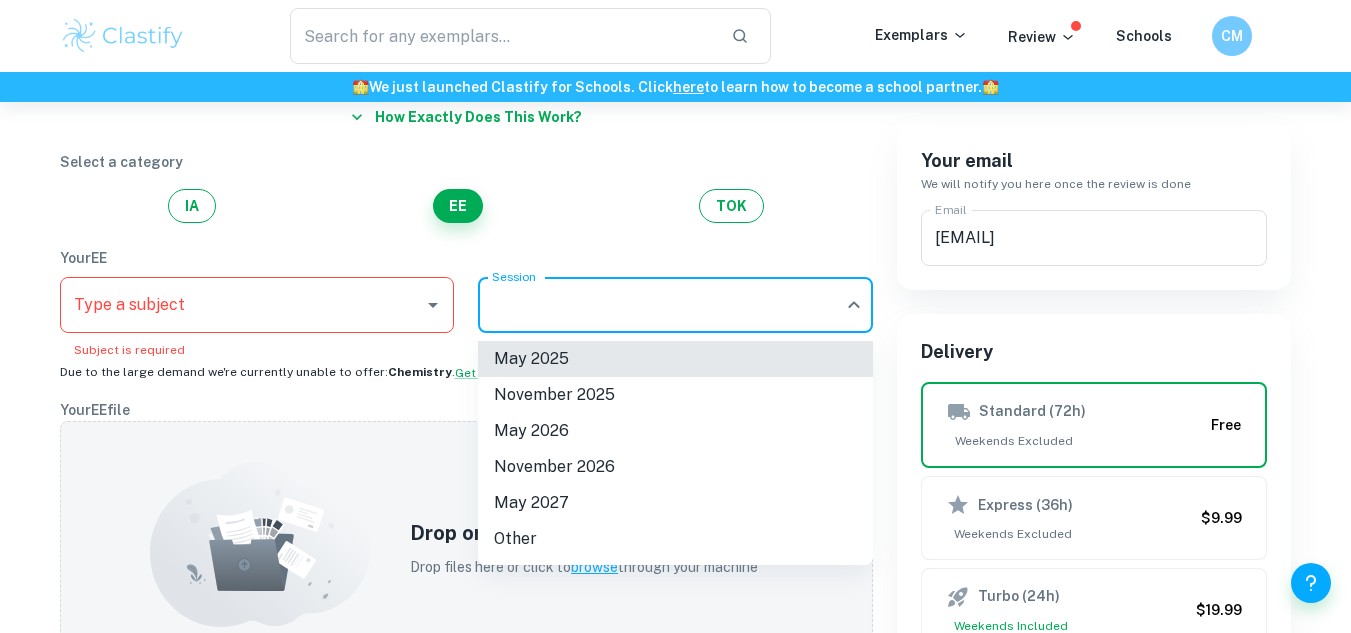 click at bounding box center (675, 316) 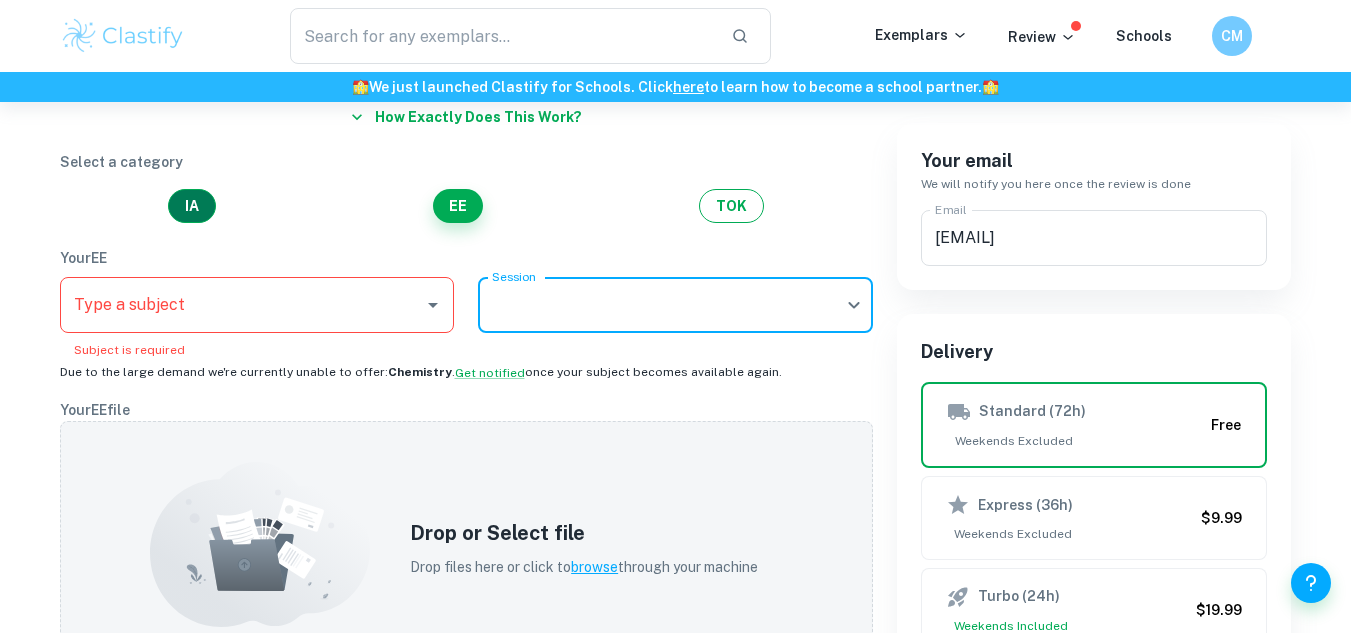 click on "IA" at bounding box center [192, 206] 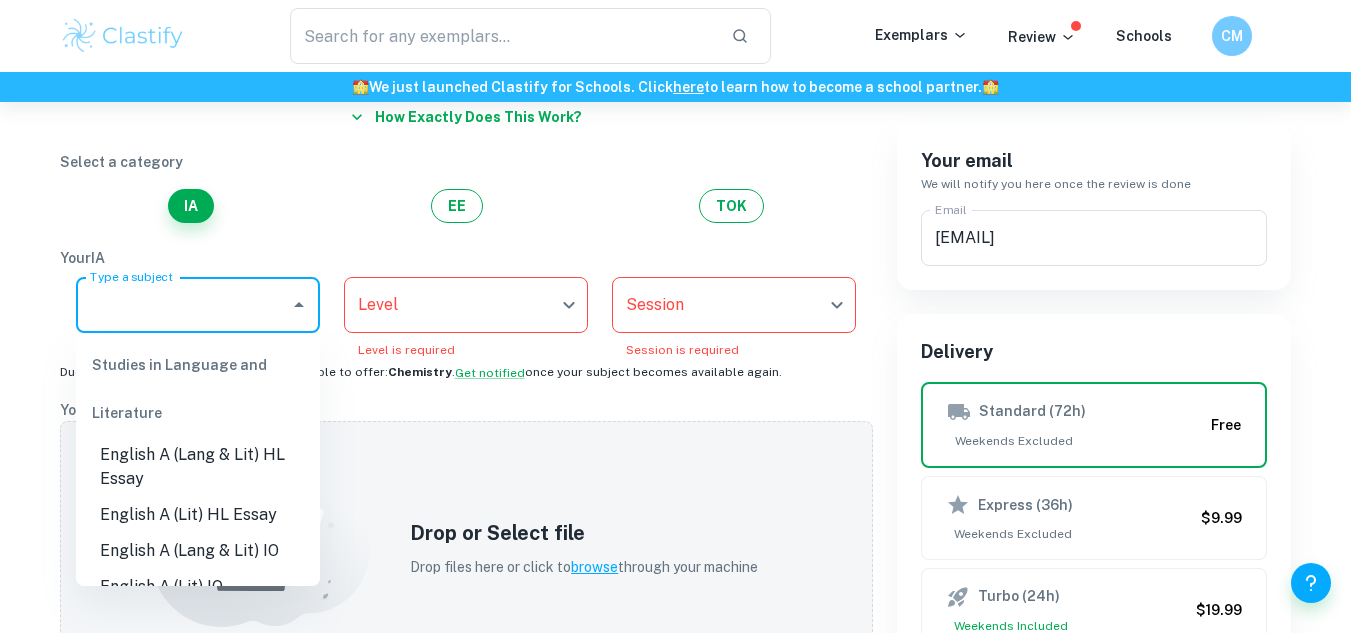 click on "Type a subject" at bounding box center (183, 305) 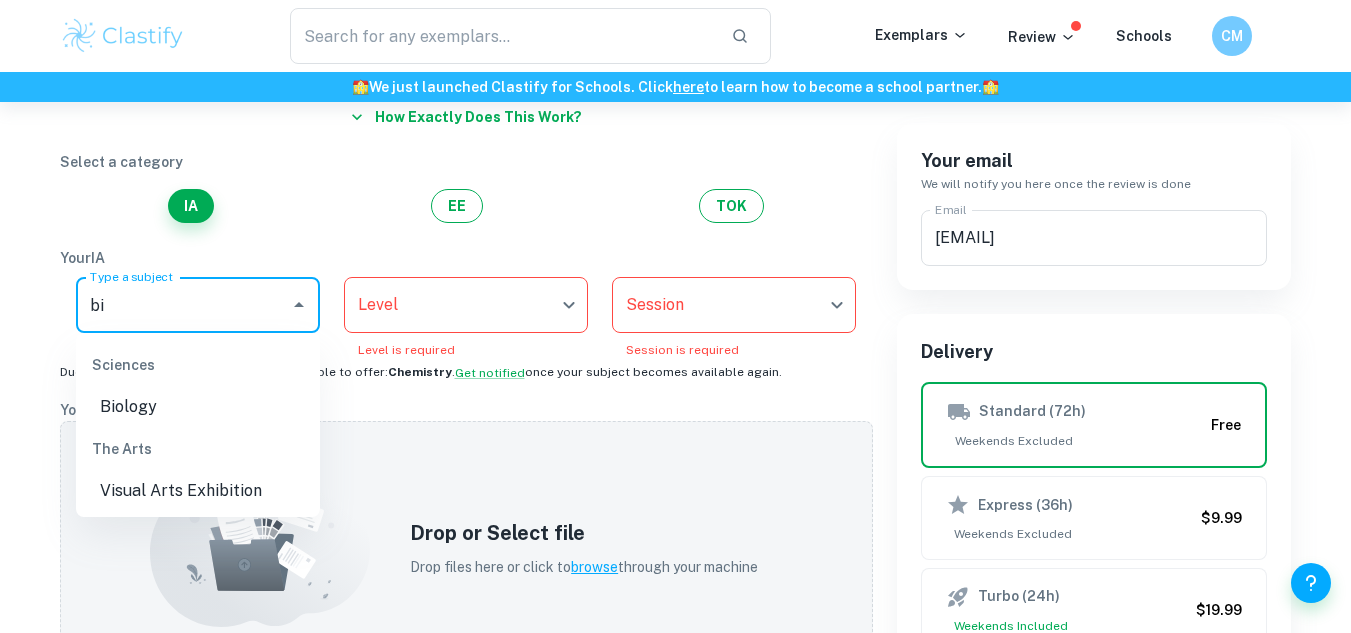 click on "Biology" at bounding box center (198, 407) 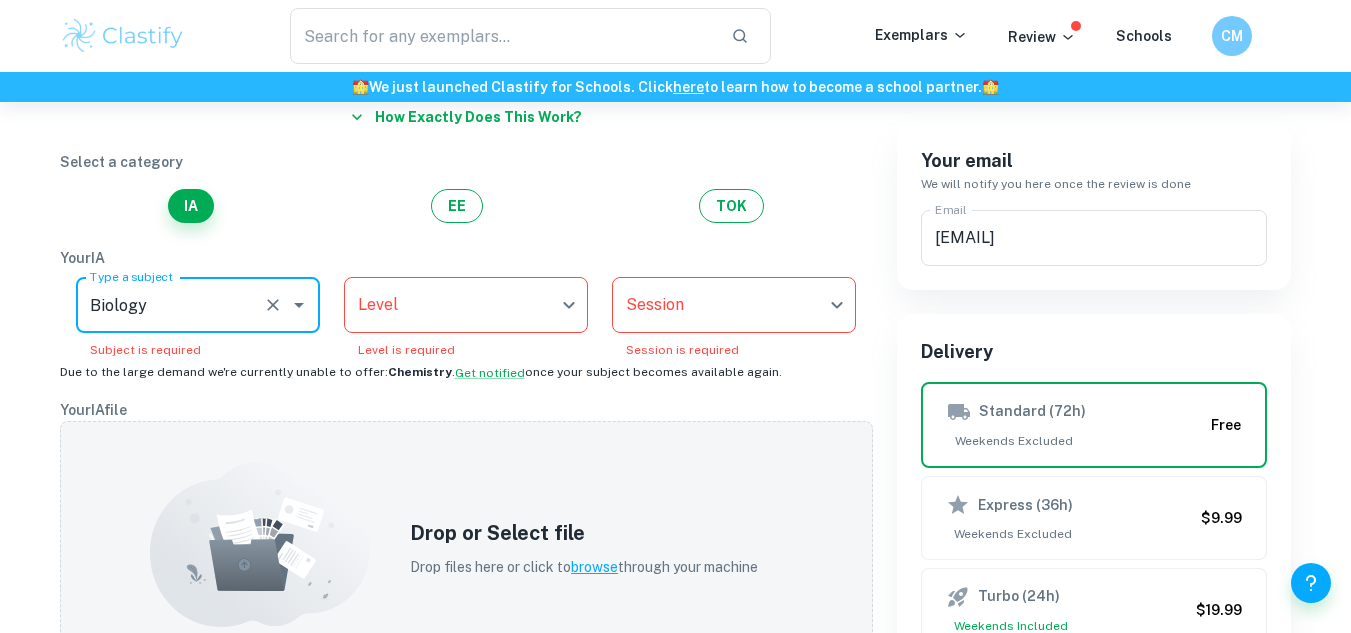 type on "Biology" 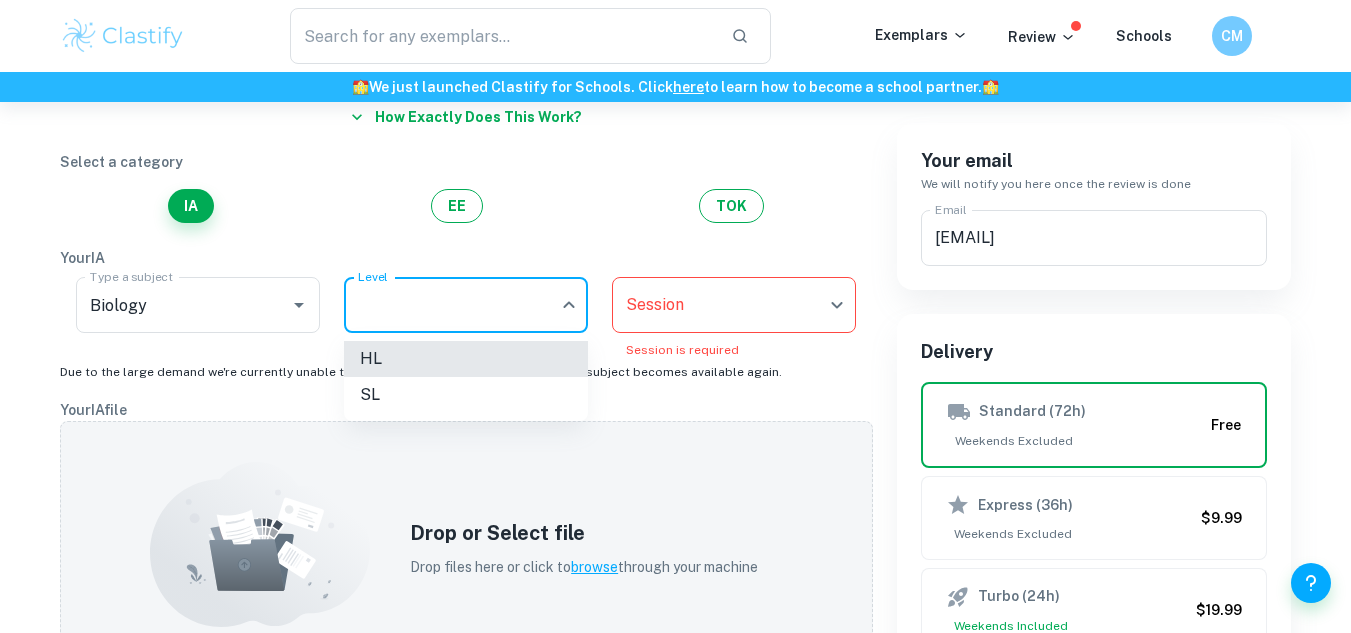 click on "SL" at bounding box center [466, 395] 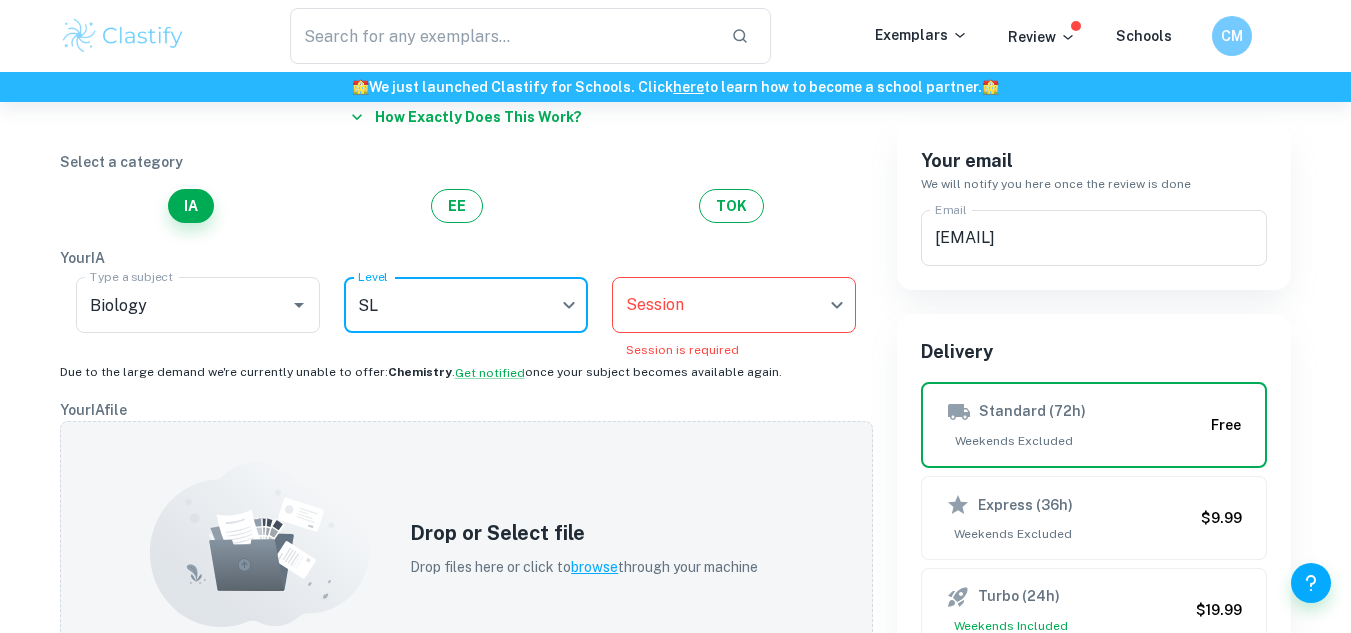 click on "We value your privacy We use cookies to enhance your browsing experience, serve personalised ads or content, and analyse our traffic. By clicking "Accept All", you consent to our use of cookies.   Cookie Policy Customise   Reject All   Accept All   Customise Consent Preferences   We use cookies to help you navigate efficiently and perform certain functions. You will find detailed information about all cookies under each consent category below. The cookies that are categorised as "Necessary" are stored on your browser as they are essential for enabling the basic functionalities of the site. ...  Show more For more information on how Google's third-party cookies operate and handle your data, see:   Google Privacy Policy Necessary Always Active Necessary cookies are required to enable the basic features of this site, such as providing secure log-in or adjusting your consent preferences. These cookies do not store any personally identifiable data. Functional Analytics Performance Advertisement Uncategorised" at bounding box center (675, 251) 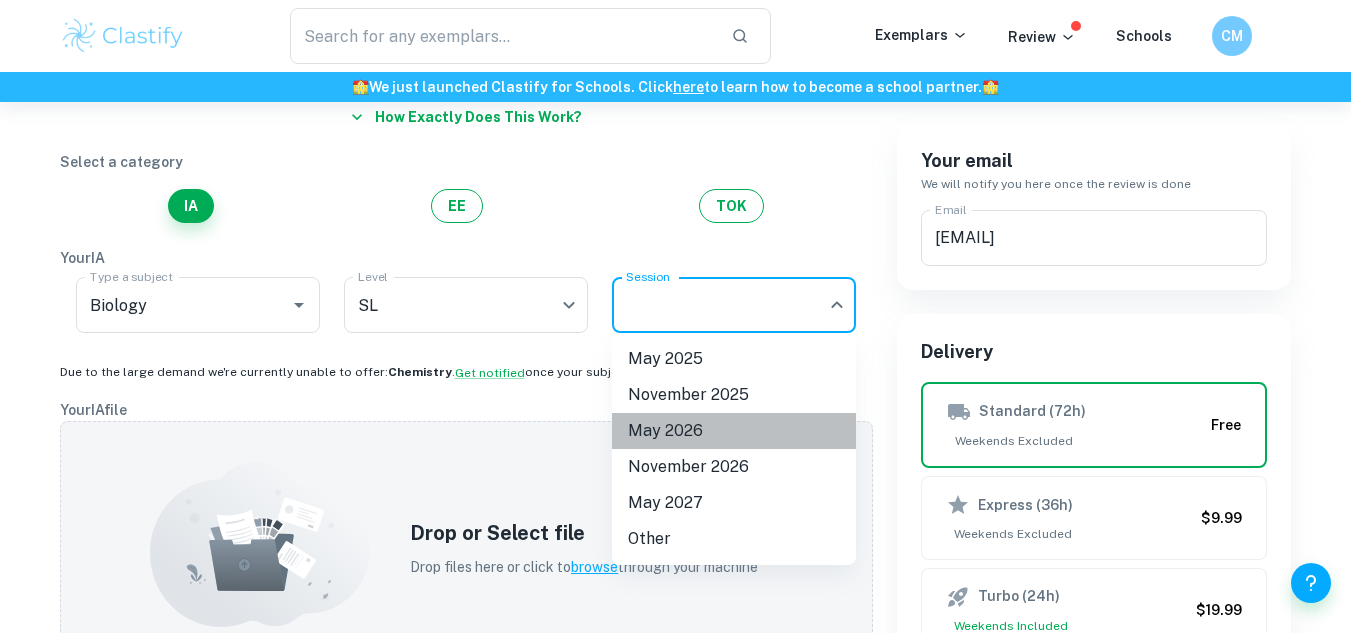 drag, startPoint x: 700, startPoint y: 435, endPoint x: 702, endPoint y: 425, distance: 10.198039 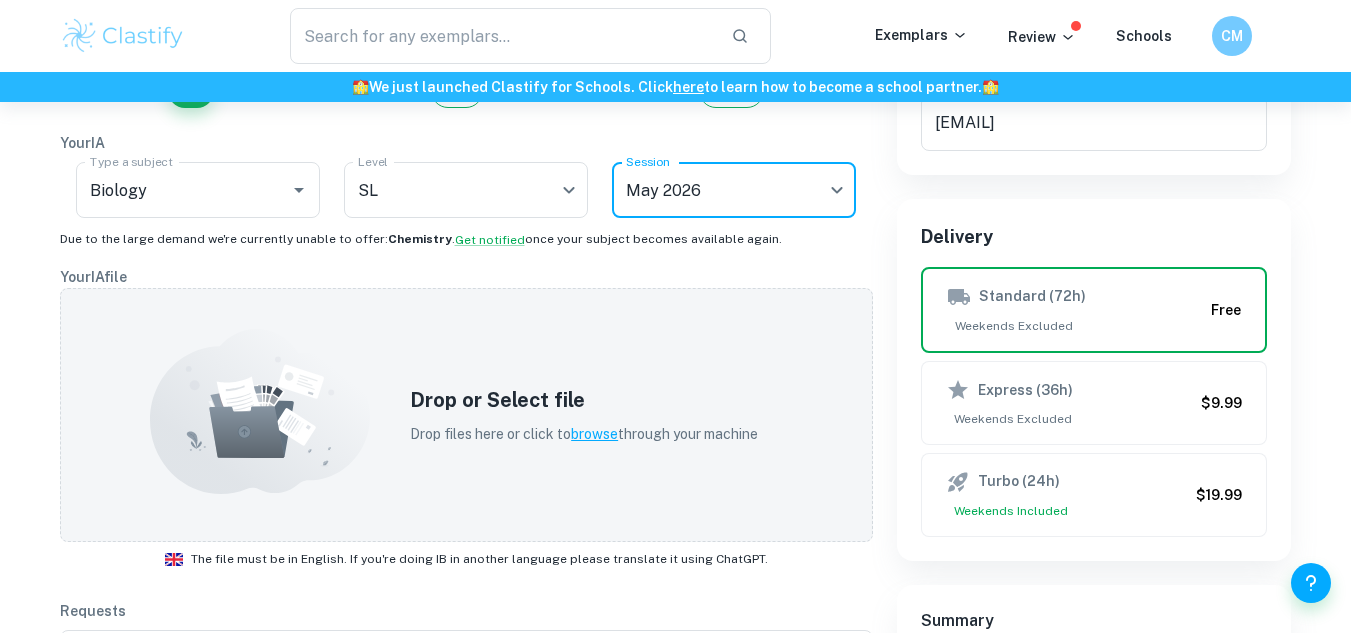 scroll, scrollTop: 284, scrollLeft: 0, axis: vertical 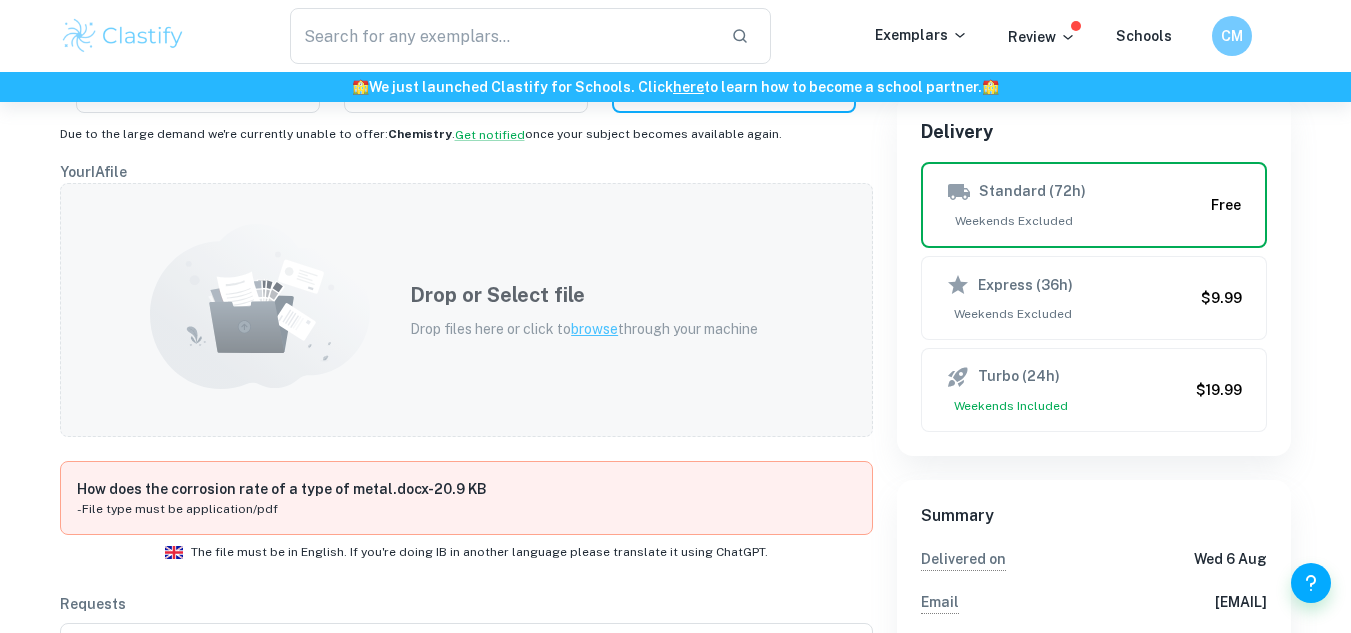click on "browse" at bounding box center [594, 329] 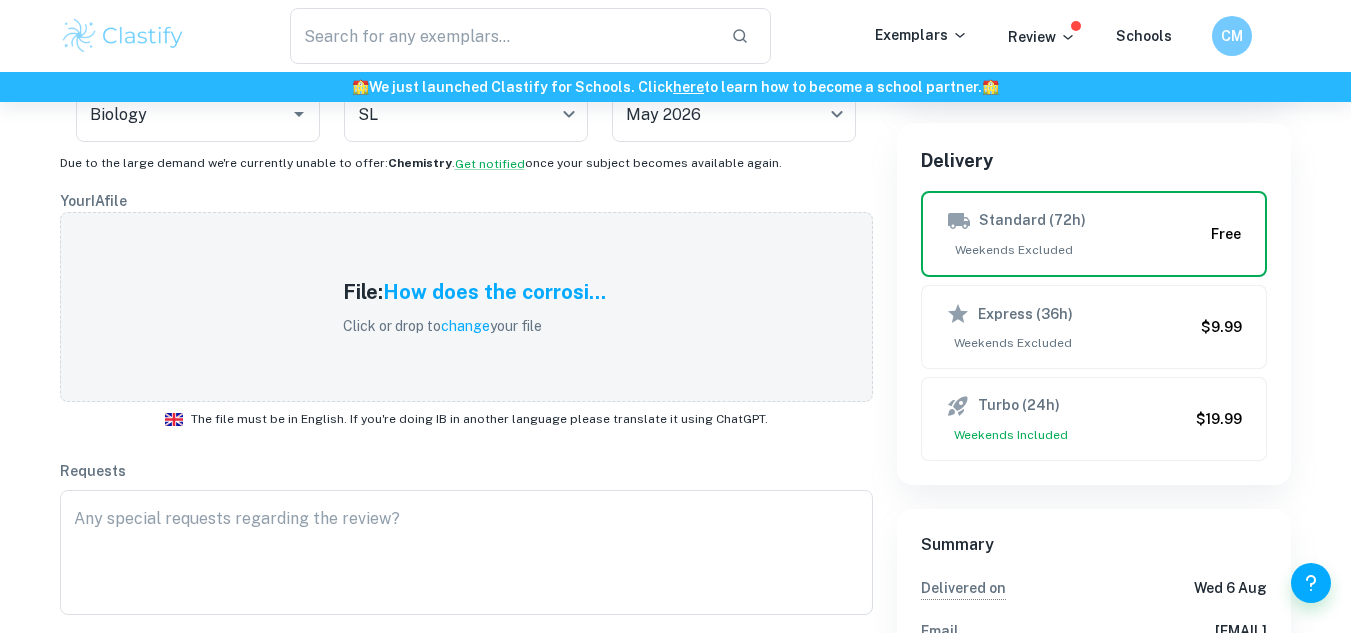 scroll, scrollTop: 353, scrollLeft: 0, axis: vertical 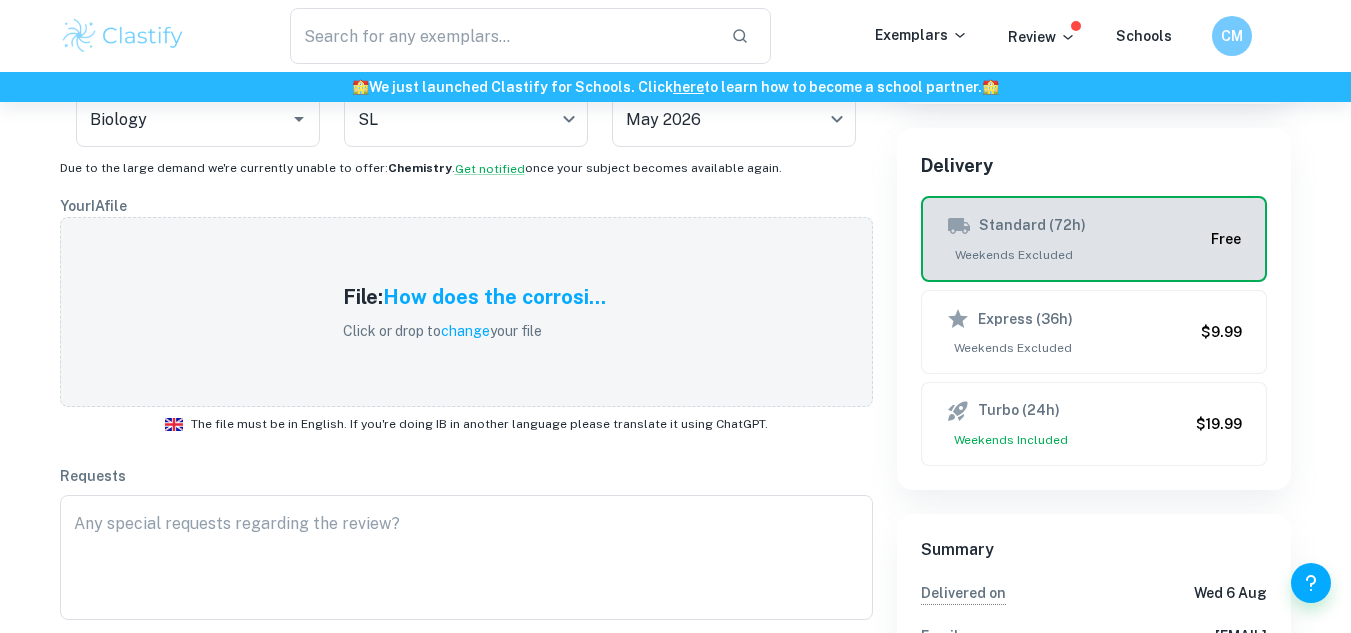 click on "Standard (72h) Weekends Excluded" at bounding box center (1075, 239) 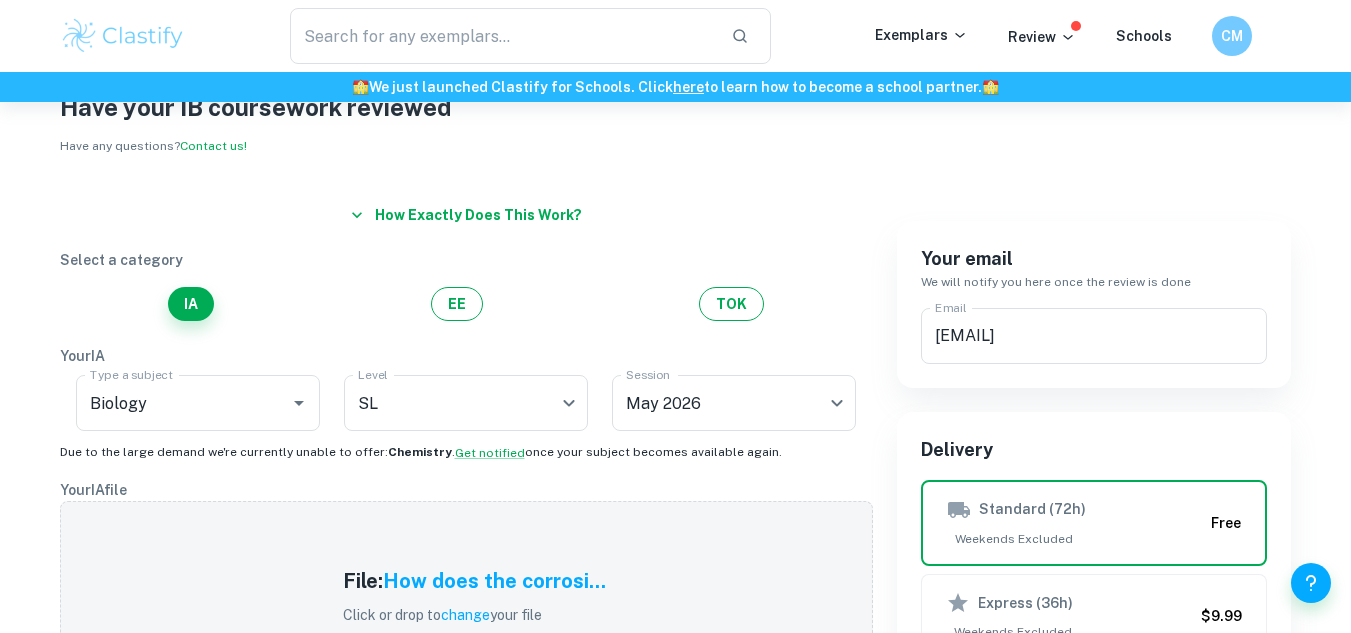 scroll, scrollTop: 29, scrollLeft: 0, axis: vertical 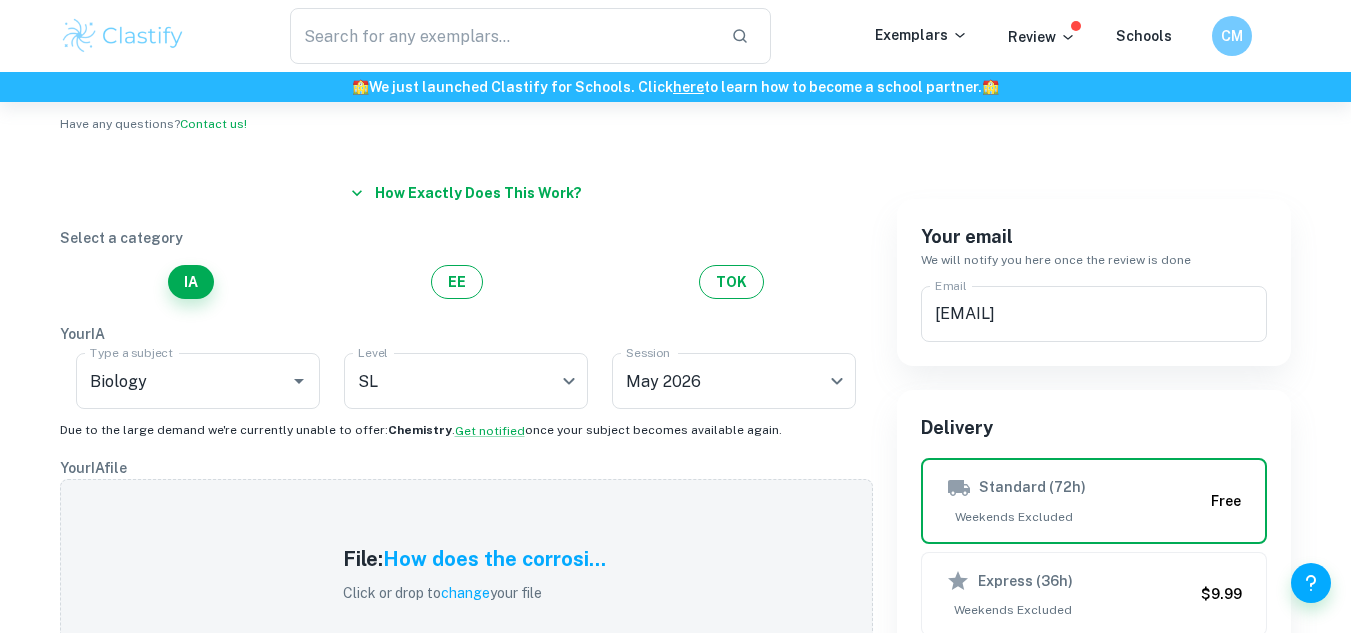 click on "IA EE TOK" at bounding box center [466, 282] 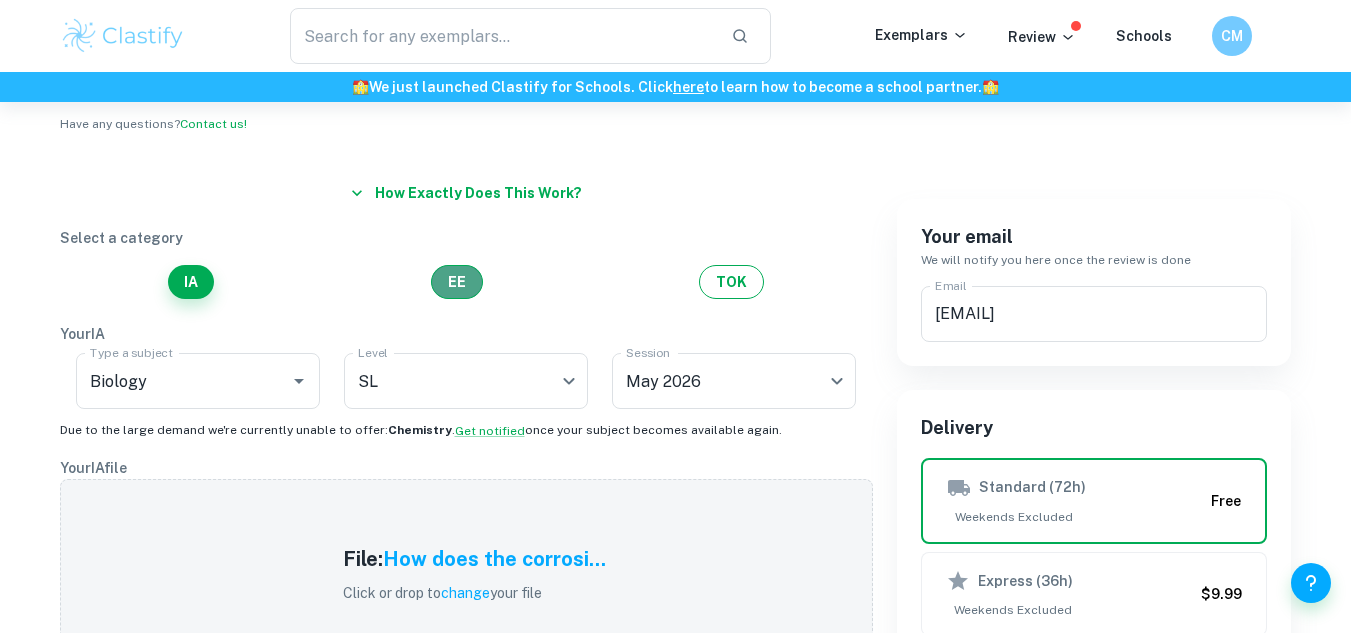 click on "EE" at bounding box center (457, 282) 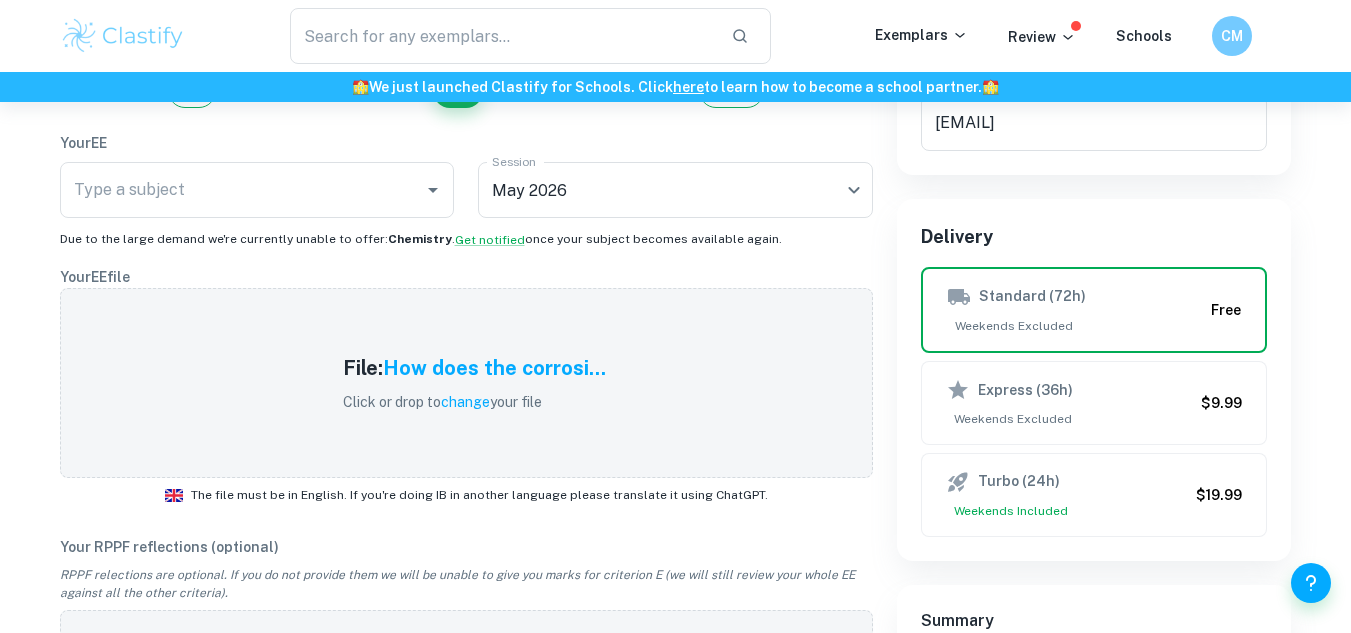 scroll, scrollTop: 248, scrollLeft: 0, axis: vertical 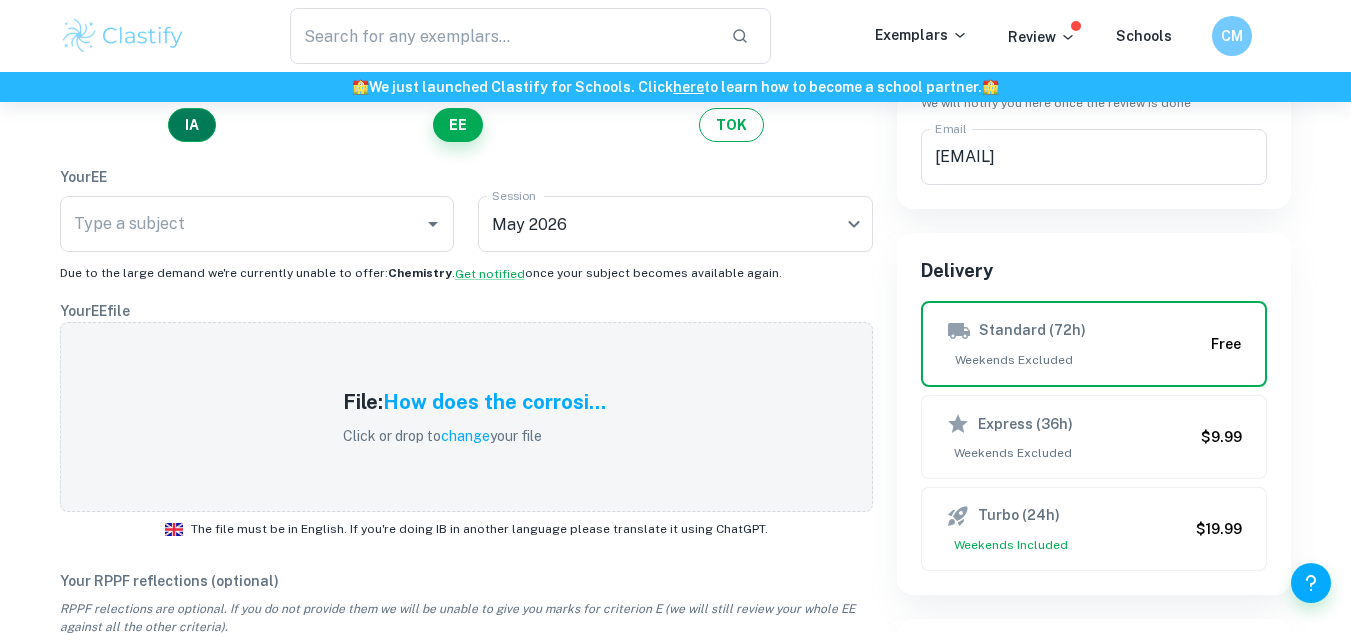 click on "IA" at bounding box center [192, 125] 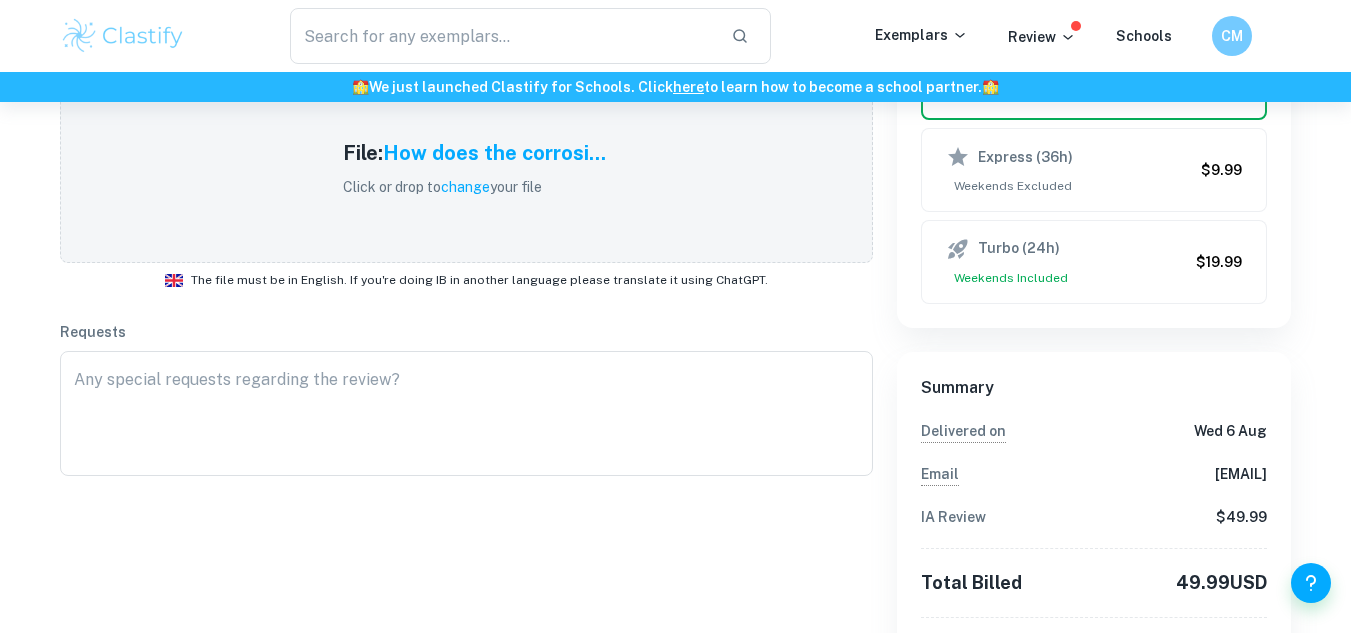 scroll, scrollTop: 525, scrollLeft: 0, axis: vertical 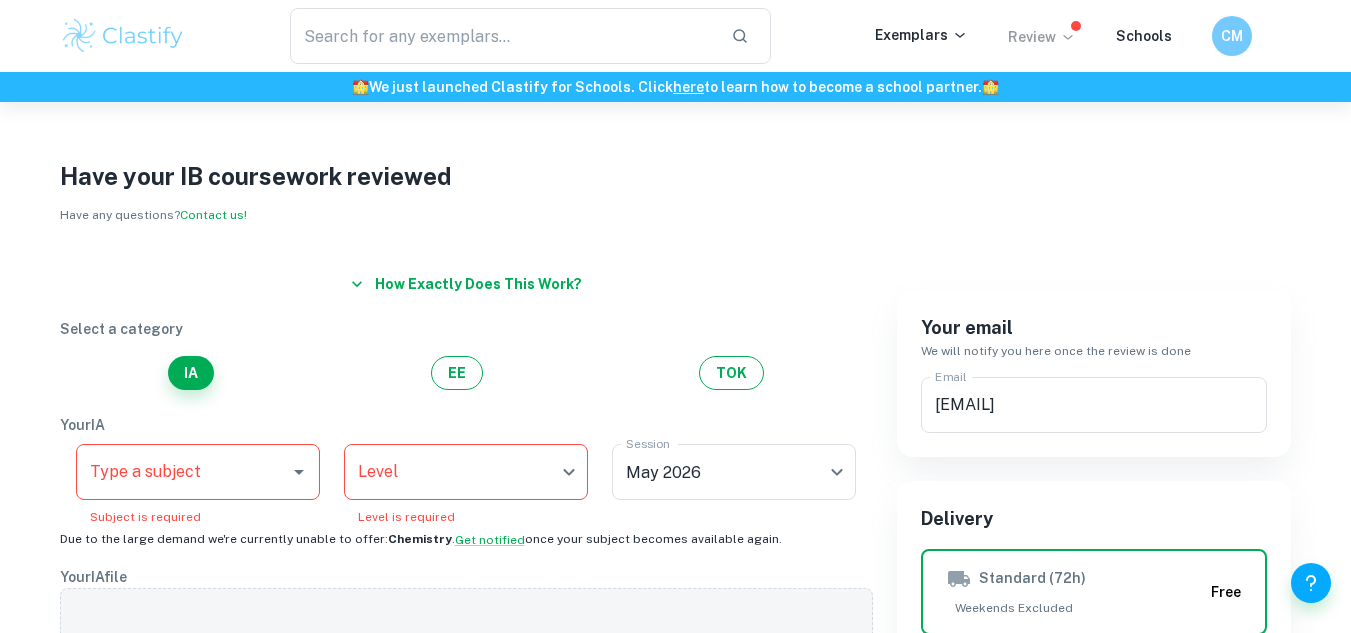 click on "Review" at bounding box center [1042, 37] 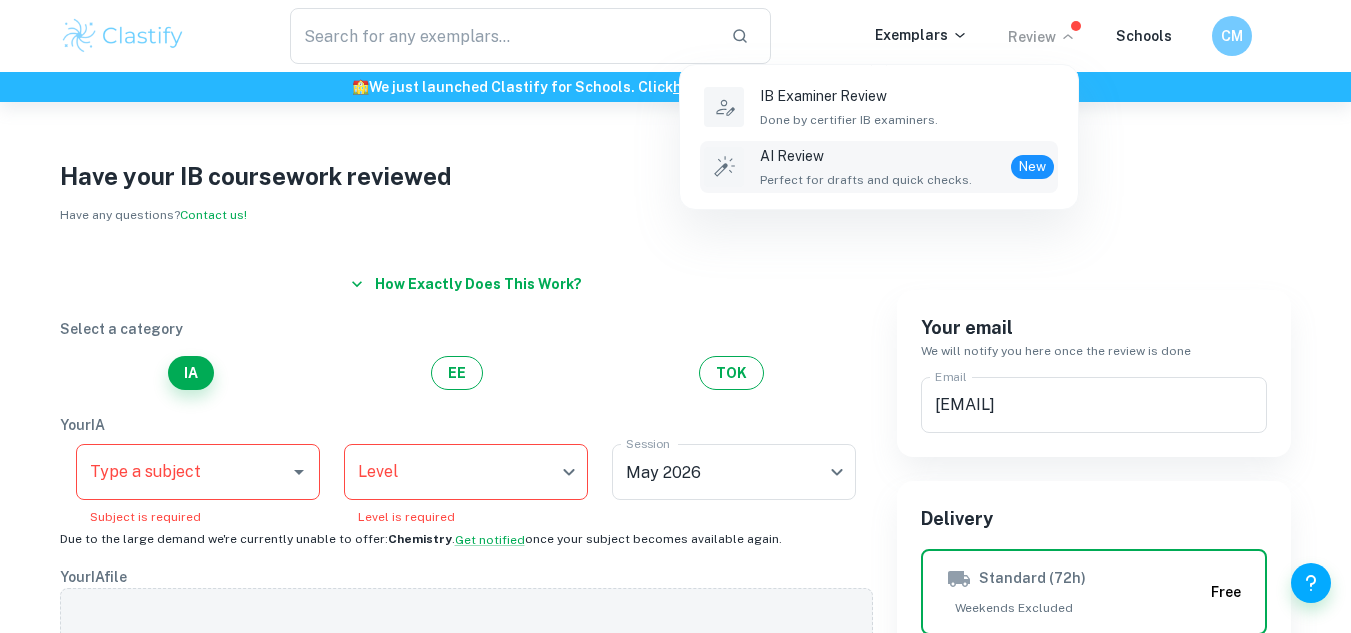 click on "AI Review Perfect for drafts and quick checks. New" at bounding box center (907, 167) 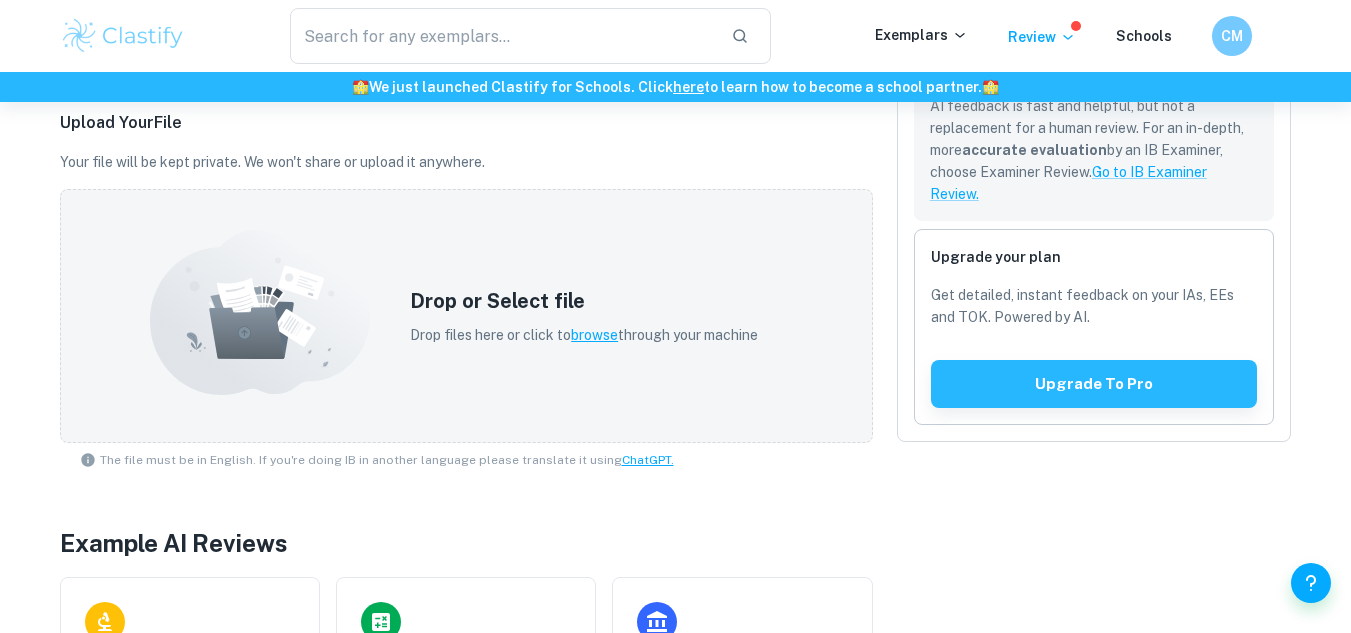 scroll, scrollTop: 549, scrollLeft: 0, axis: vertical 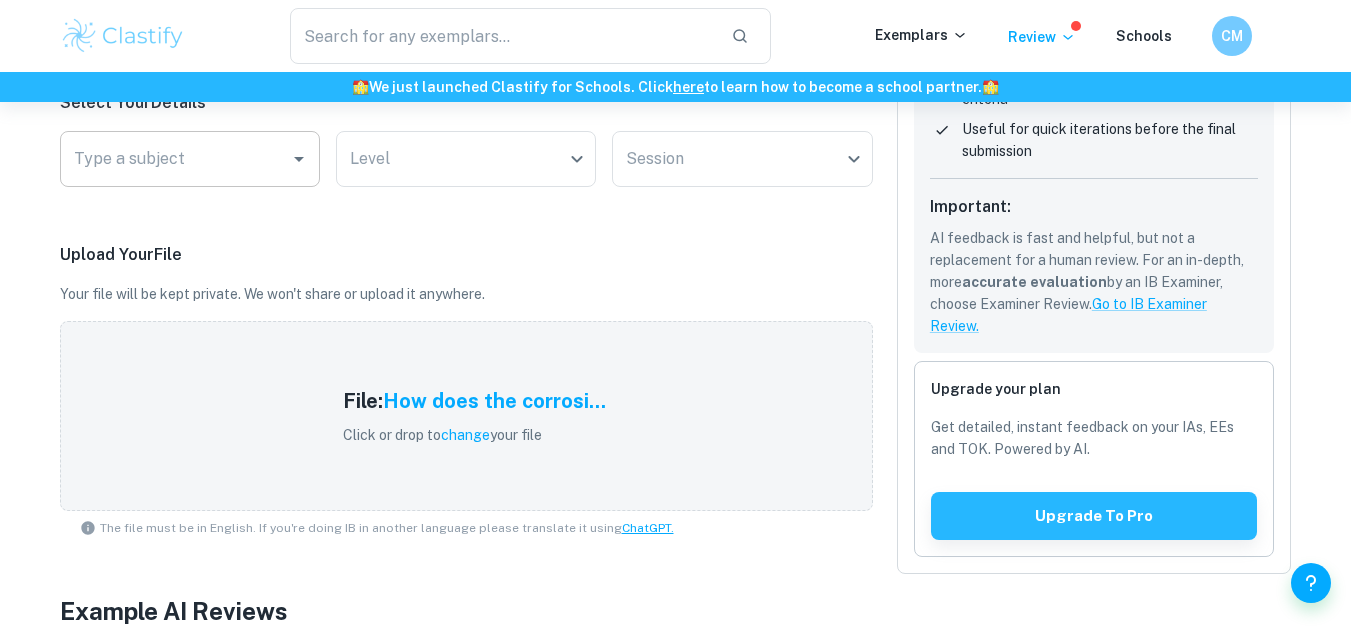click on "Type a subject" at bounding box center (175, 159) 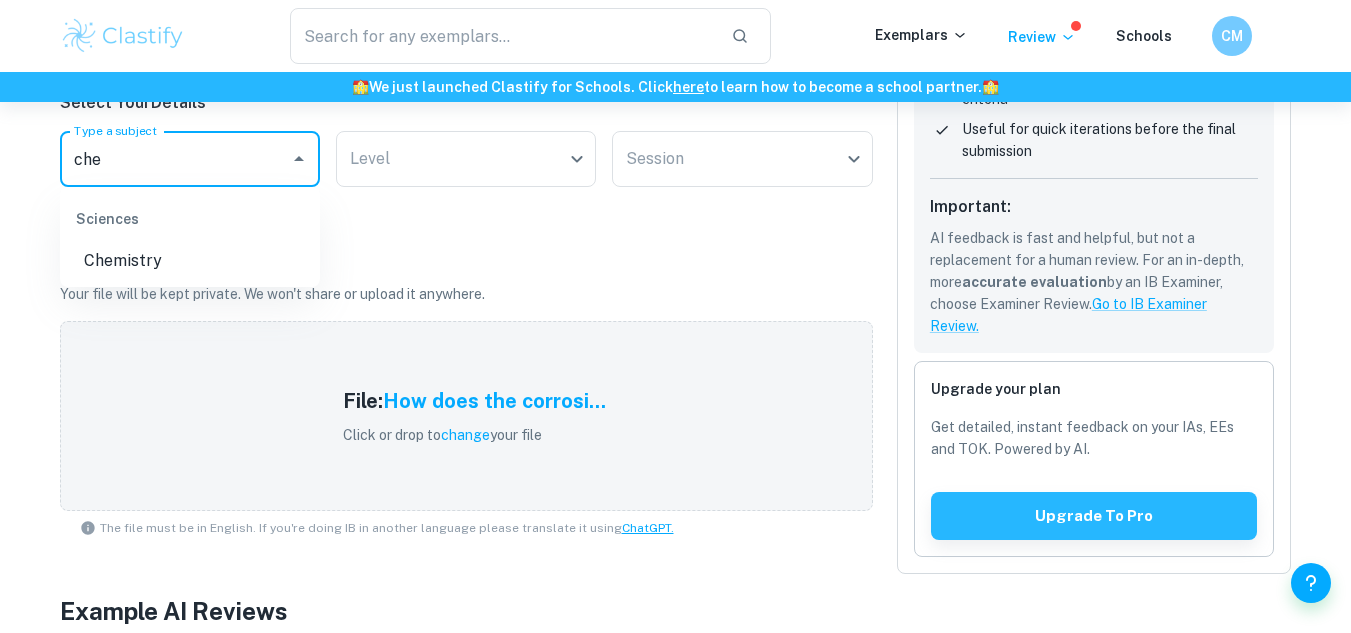 click on "Chemistry" at bounding box center [190, 261] 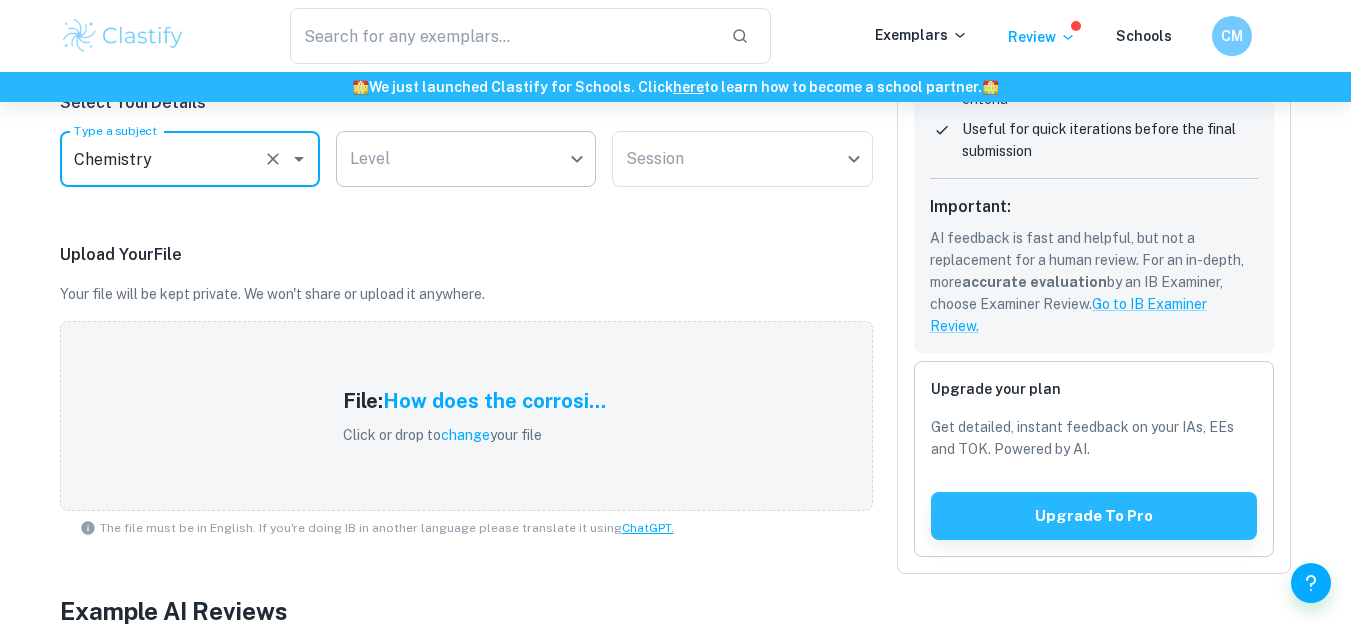 type on "Chemistry" 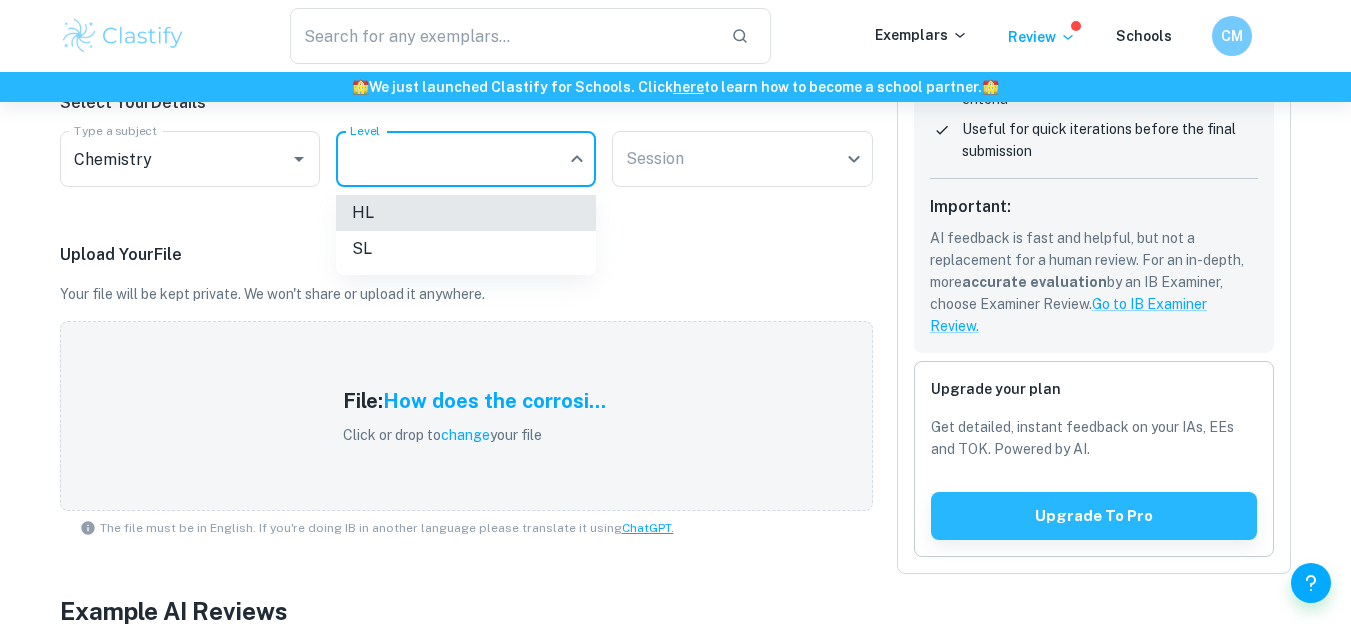 click on "SL" at bounding box center [466, 249] 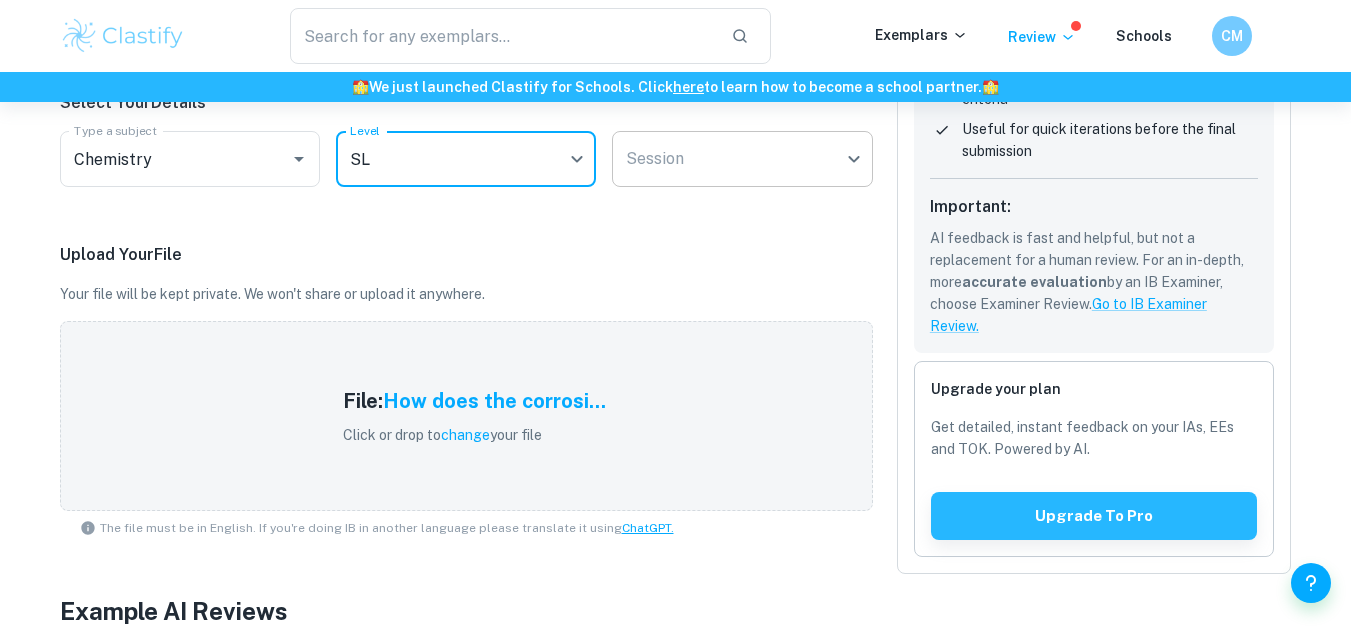 click on "We value your privacy We use cookies to enhance your browsing experience, serve personalised ads or content, and analyse our traffic. By clicking "Accept All", you consent to our use of cookies.   Cookie Policy Customise   Reject All   Accept All   Customise Consent Preferences   We use cookies to help you navigate efficiently and perform certain functions. You will find detailed information about all cookies under each consent category below. The cookies that are categorised as "Necessary" are stored on your browser as they are essential for enabling the basic functionalities of the site. ...  Show more For more information on how Google's third-party cookies operate and handle your data, see:   Google Privacy Policy Necessary Always Active Necessary cookies are required to enable the basic features of this site, such as providing secure log-in or adjusting your consent preferences. These cookies do not store any personally identifiable data. Functional Analytics Performance Advertisement Uncategorised" at bounding box center (675, -1) 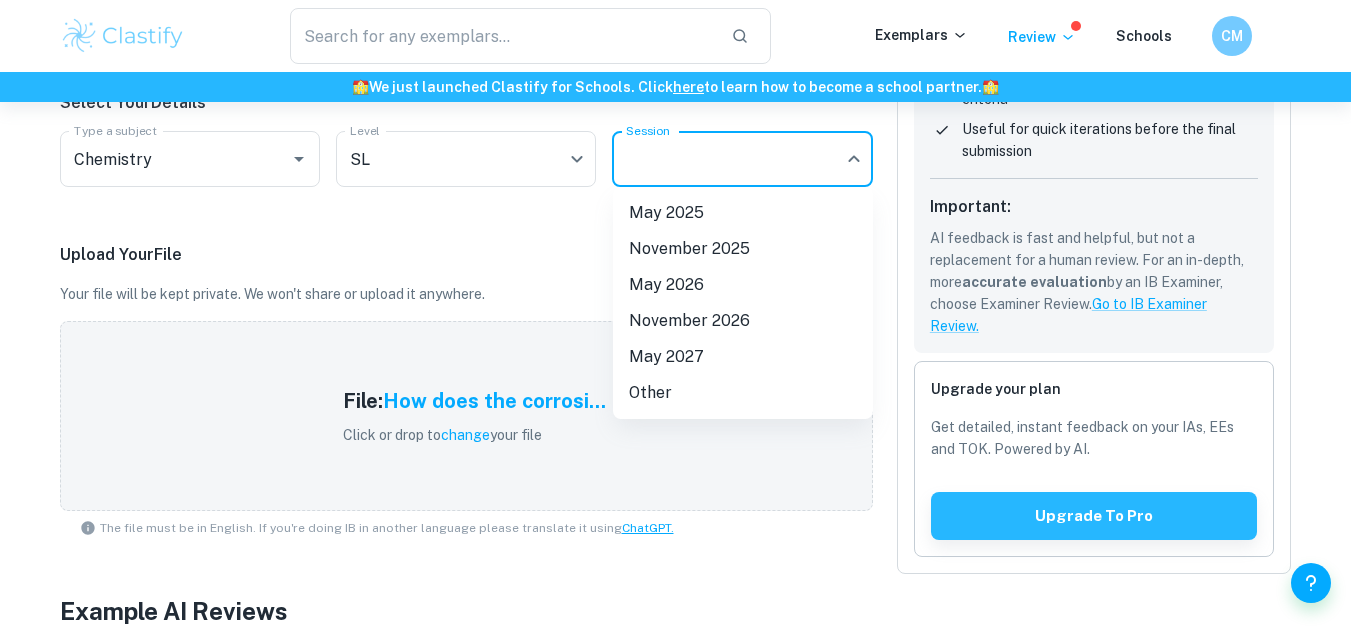 click on "May 2026" at bounding box center [743, 285] 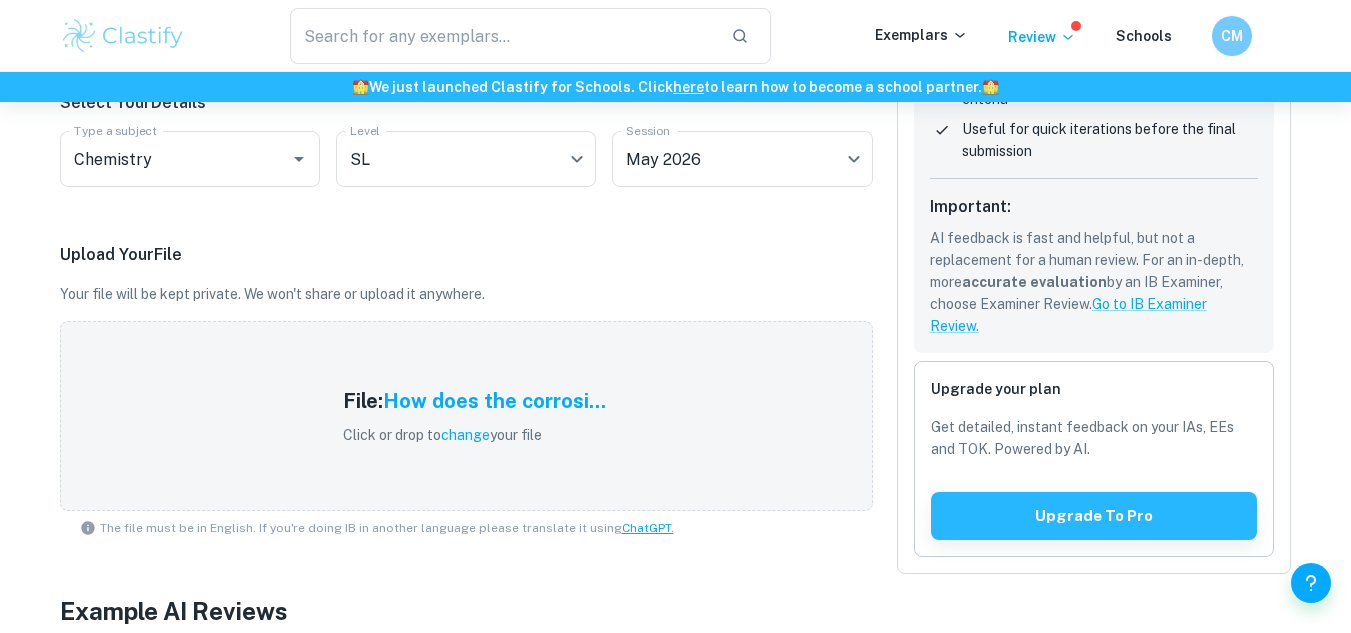 click on "Upload Your   File" at bounding box center (466, 255) 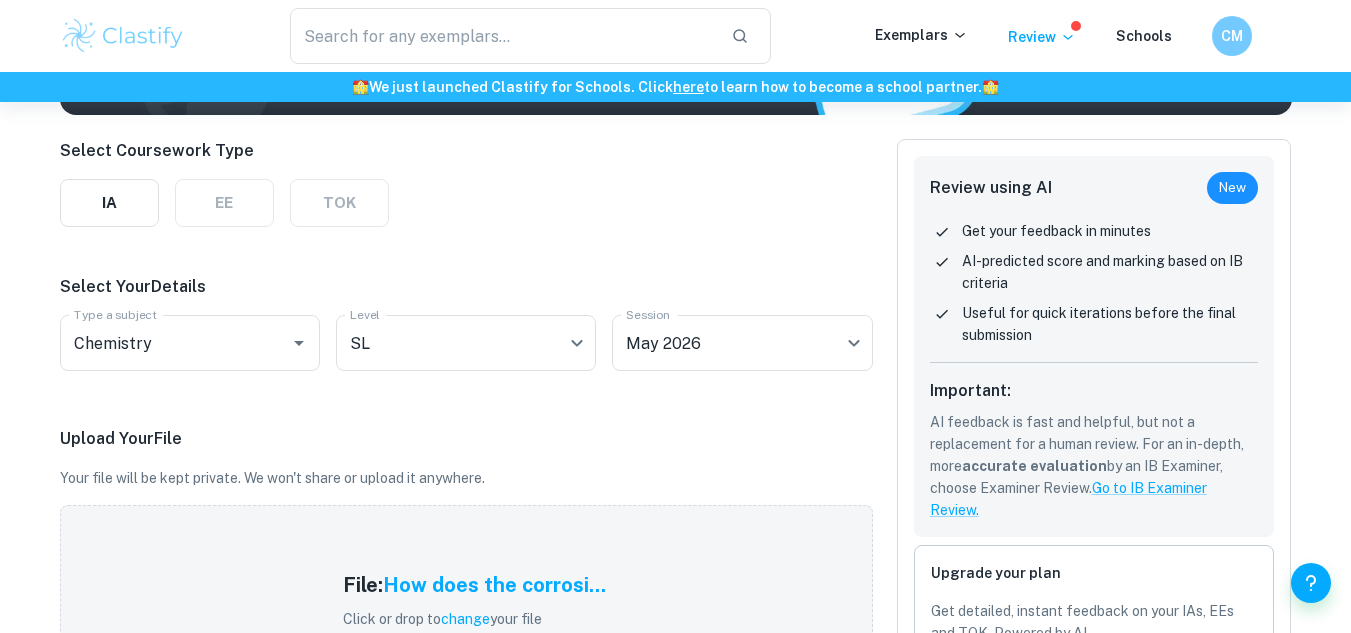 scroll, scrollTop: 226, scrollLeft: 0, axis: vertical 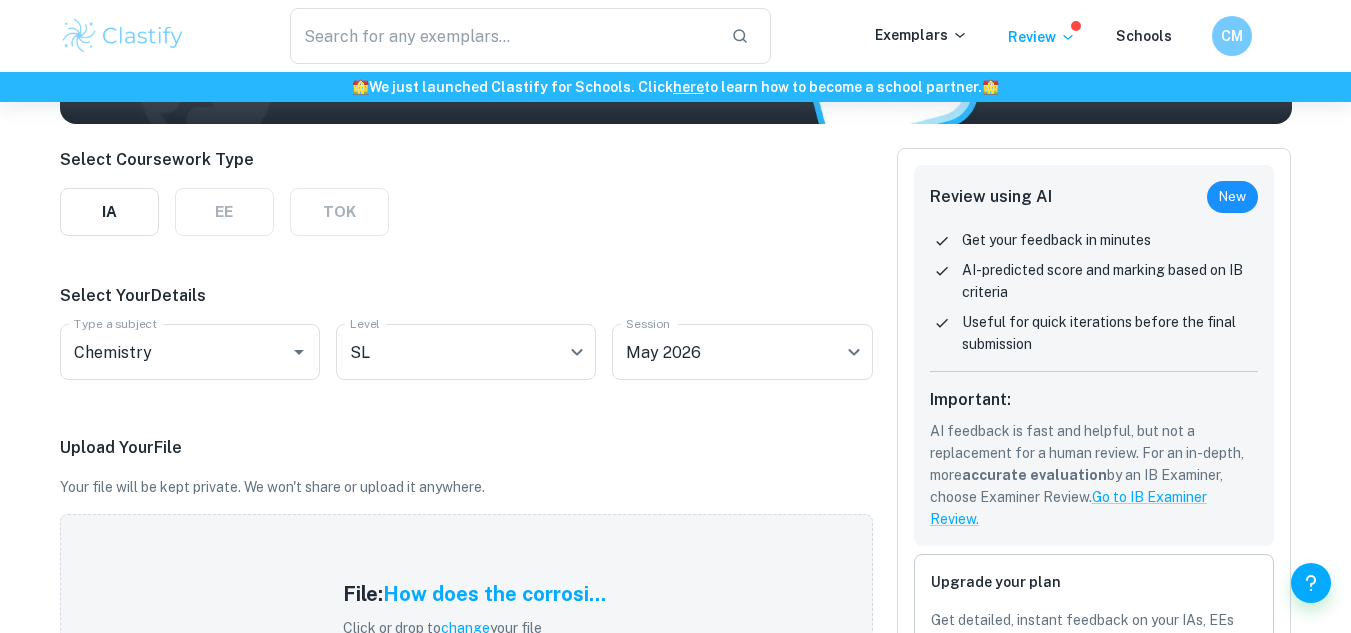 click on "AI-predicted score and marking based on IB criteria" at bounding box center [1110, 281] 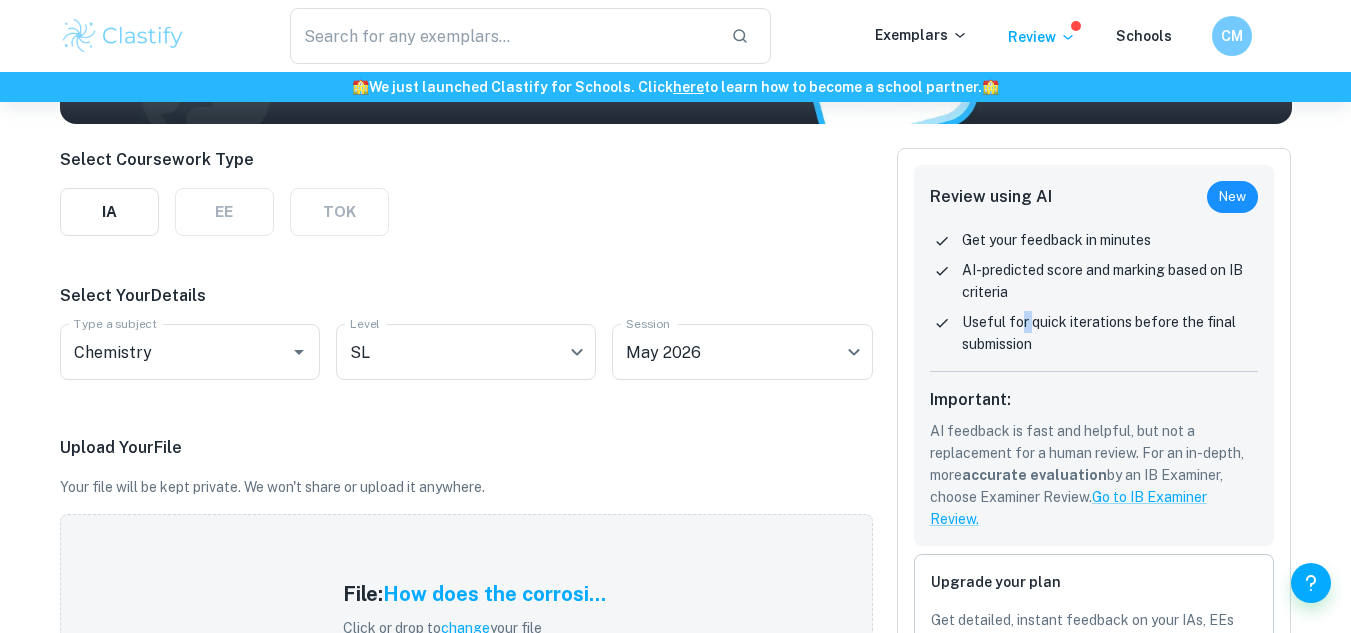 click on "Useful for quick iterations before the final submission" at bounding box center (1110, 333) 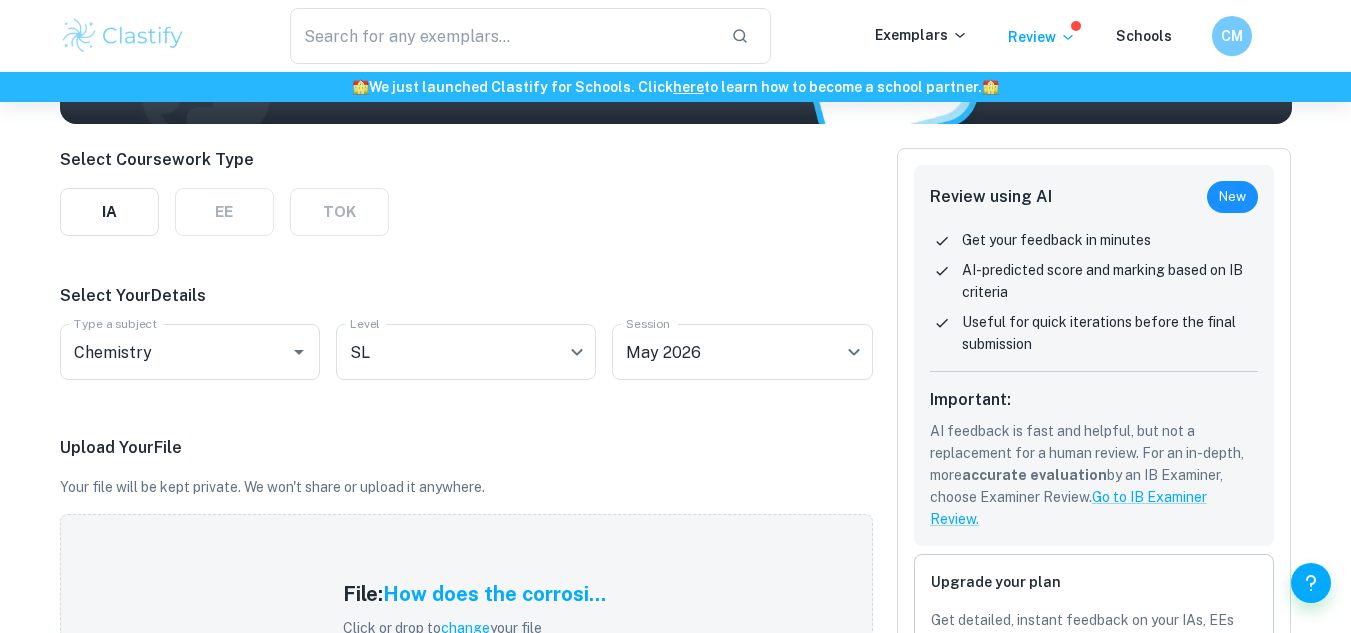 click on "Useful for quick iterations before the final submission" at bounding box center [1110, 333] 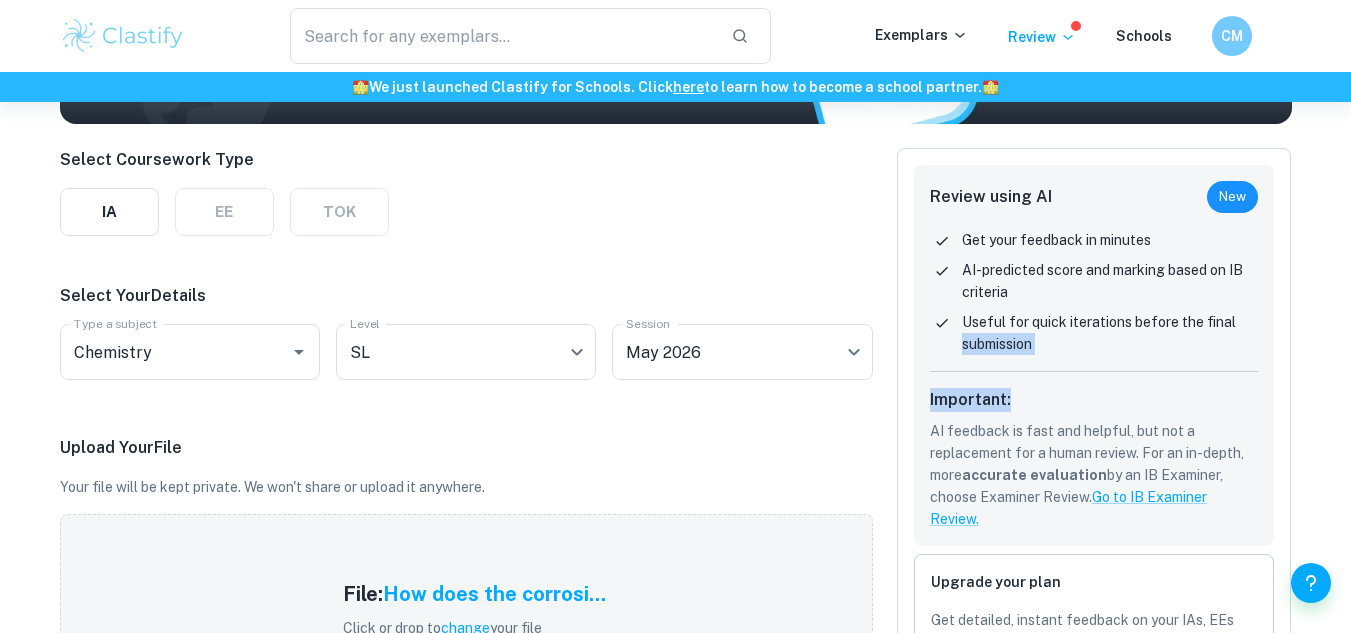 drag, startPoint x: 1321, startPoint y: 327, endPoint x: 1341, endPoint y: 408, distance: 83.43261 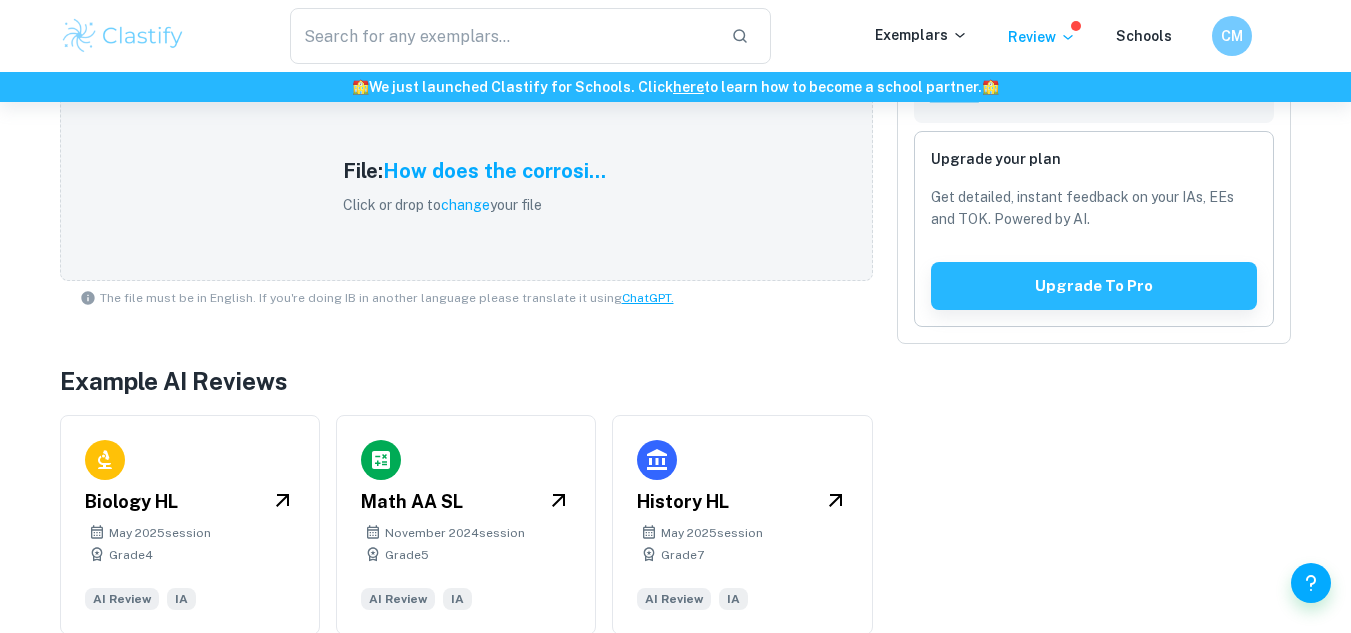 scroll, scrollTop: 675, scrollLeft: 0, axis: vertical 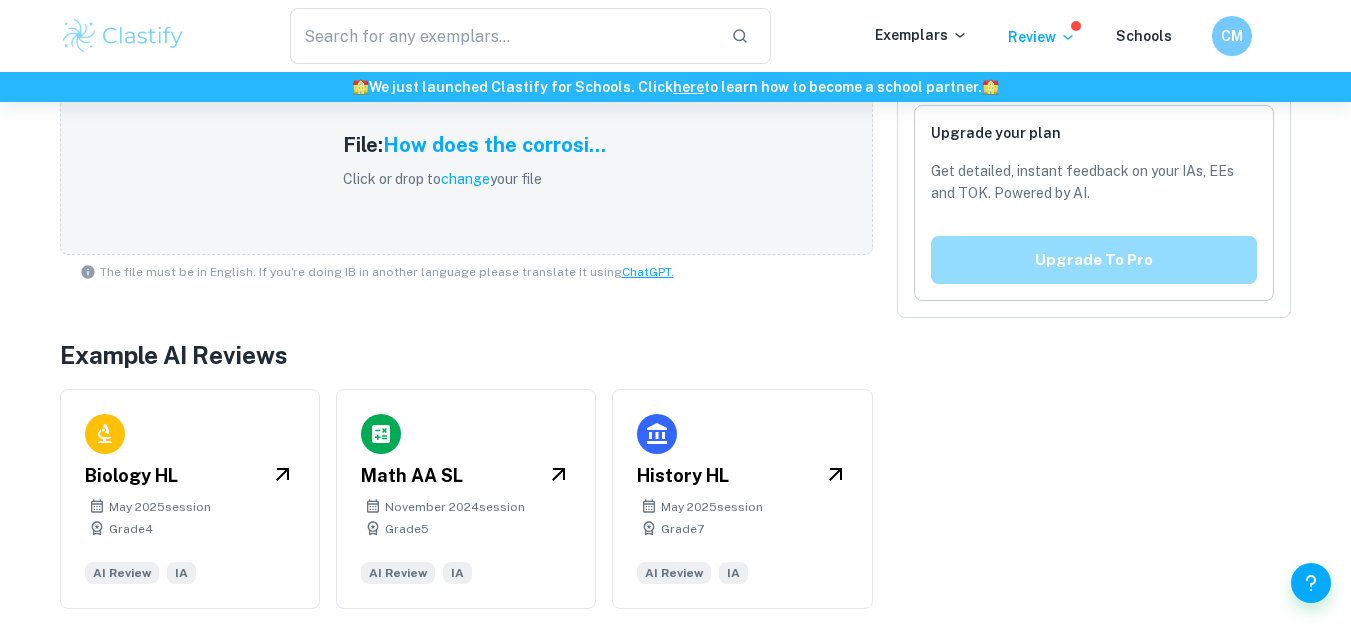click on "Upgrade to pro" at bounding box center (1094, 260) 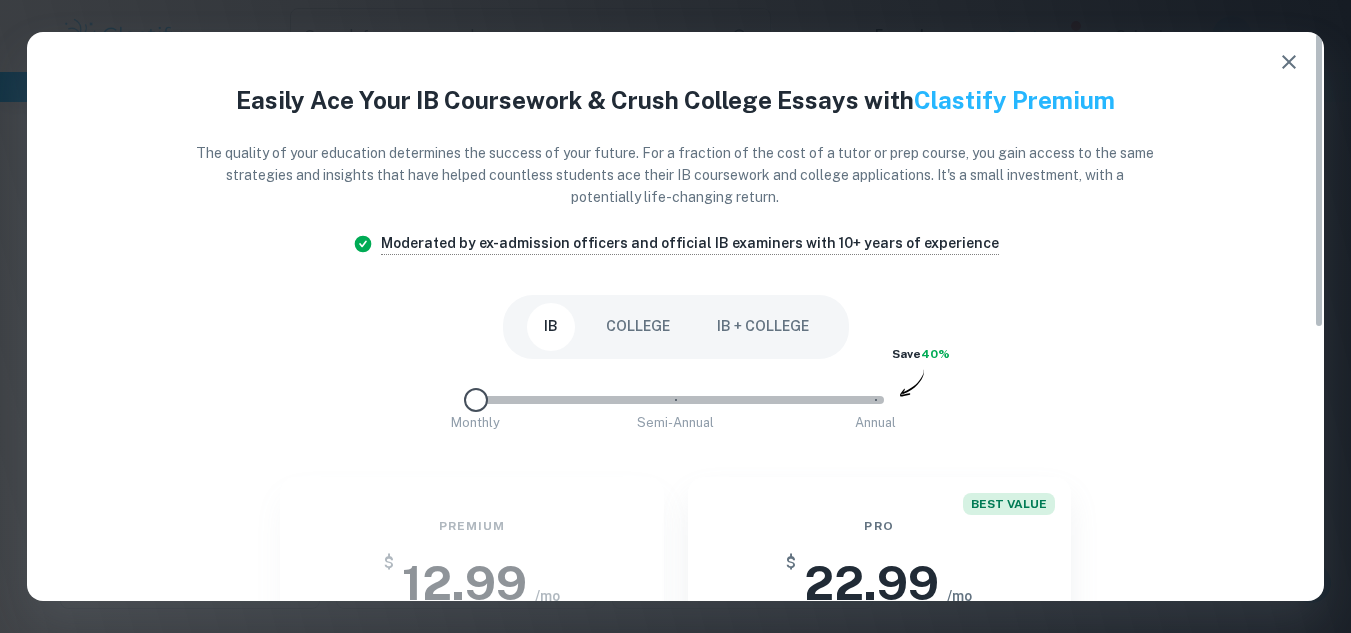 click 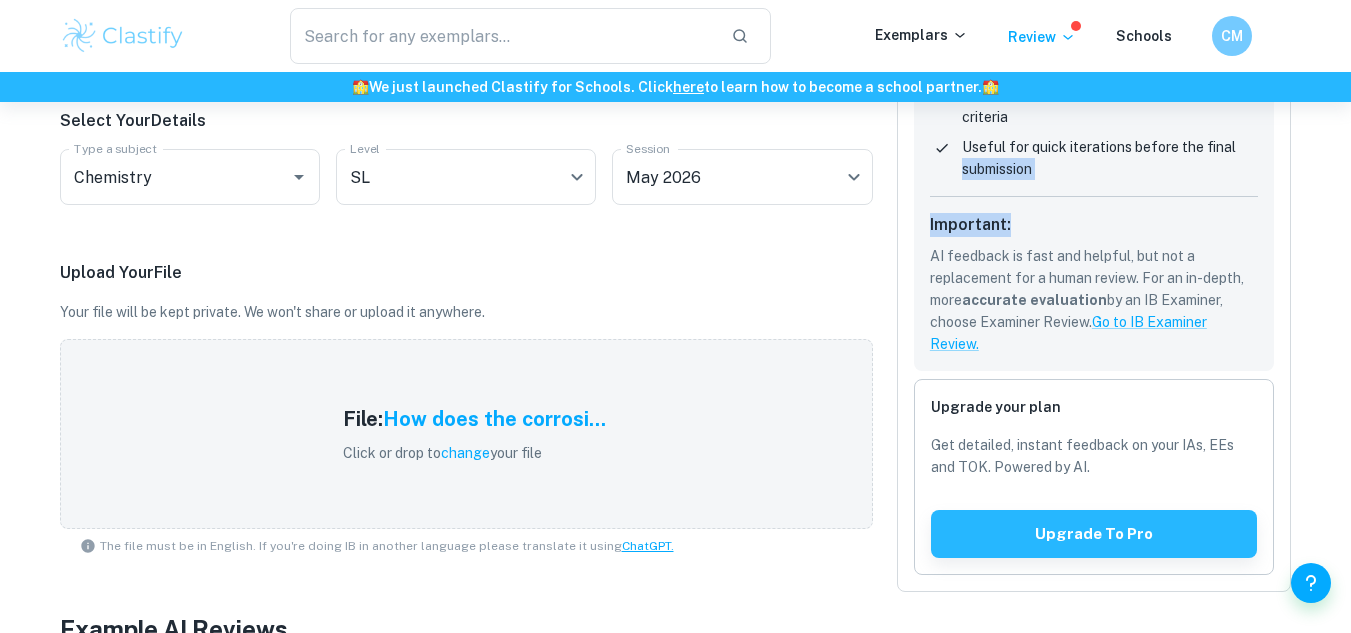 scroll, scrollTop: 362, scrollLeft: 0, axis: vertical 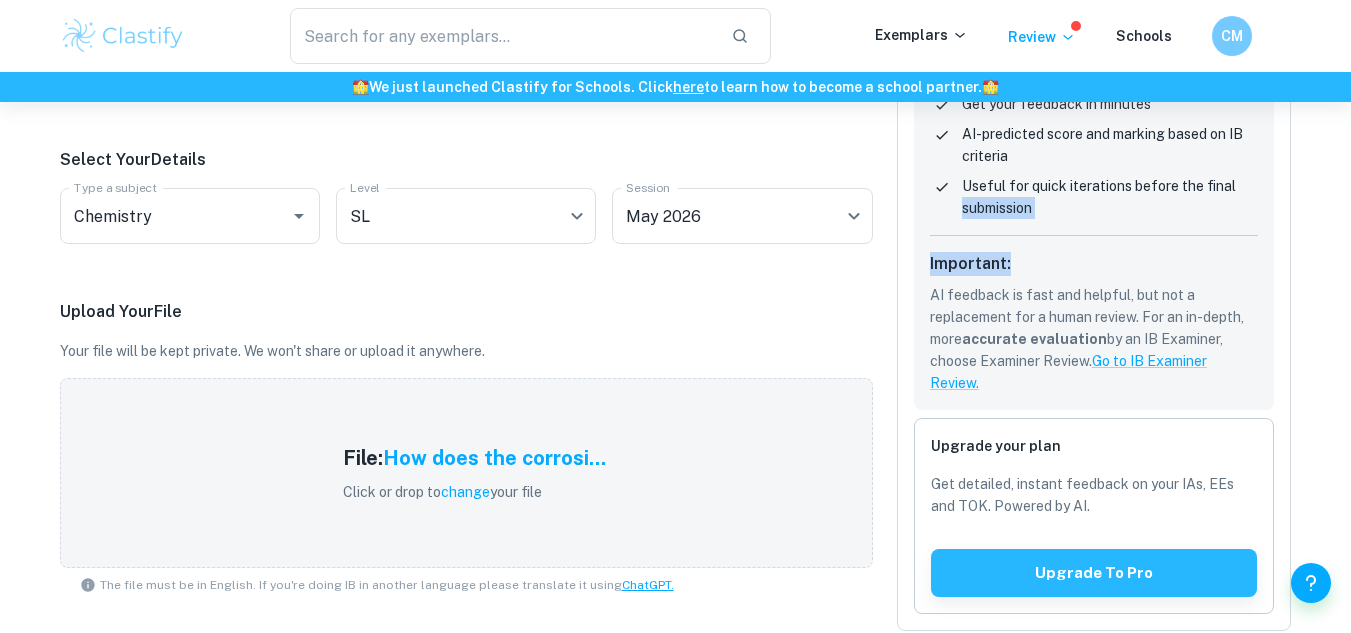 click on "Home AI Review Select Coursework Type IA EE TOK Select Your Details Type a subject Chemistry Type a subject Level SL SL Level Session [MONTH] [YEAR] M[YEAR] Session Upload Your File Your file will be kept private. We won't share or upload it anywhere. File: How does the corrosi... Click or drop to change your file The file must be in English. If you're doing IB in another language please translate it using ChatGPT. Example AI Reviews Biology HL [MONTH] [YEAR] session Grade 4 AI Review IA Math AA SL [MONTH] [YEAR] session Grade 5 AI Review IA History HL [MONTH] [YEAR] session Grade 7 AI Review IA Review using AI New Get your feedback in minutes AI-predicted score and marking based on IB criteria Useful for quick iterations before the final submission Important: AI feedback is fast and helpful, but not a replacement for a human review. For an in-depth, more accurate evaluation" at bounding box center (675, 343) 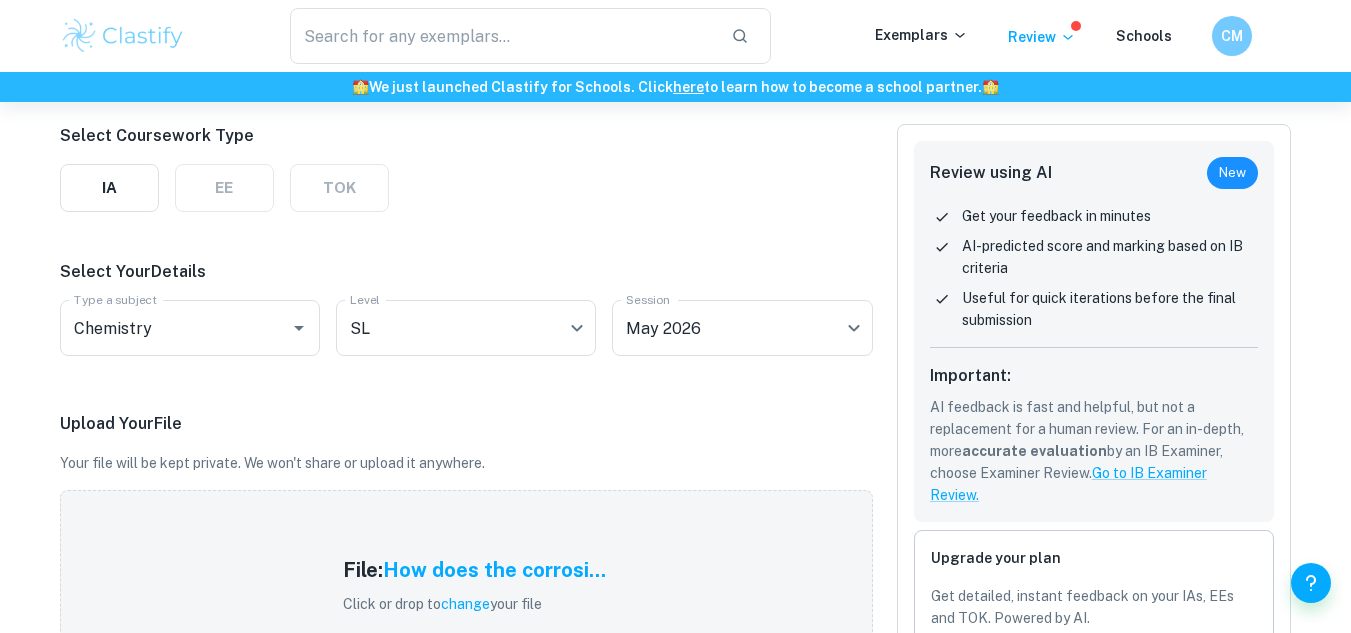 scroll, scrollTop: 110, scrollLeft: 0, axis: vertical 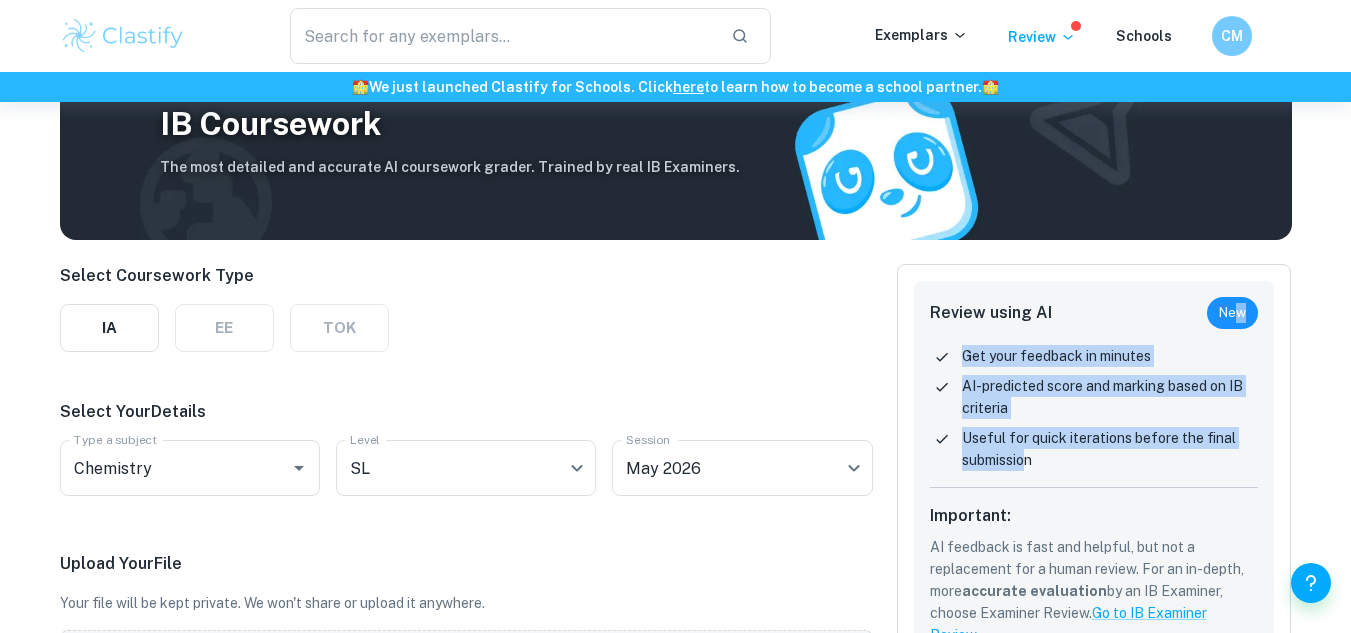 drag, startPoint x: 1241, startPoint y: 302, endPoint x: 1032, endPoint y: 448, distance: 254.9451 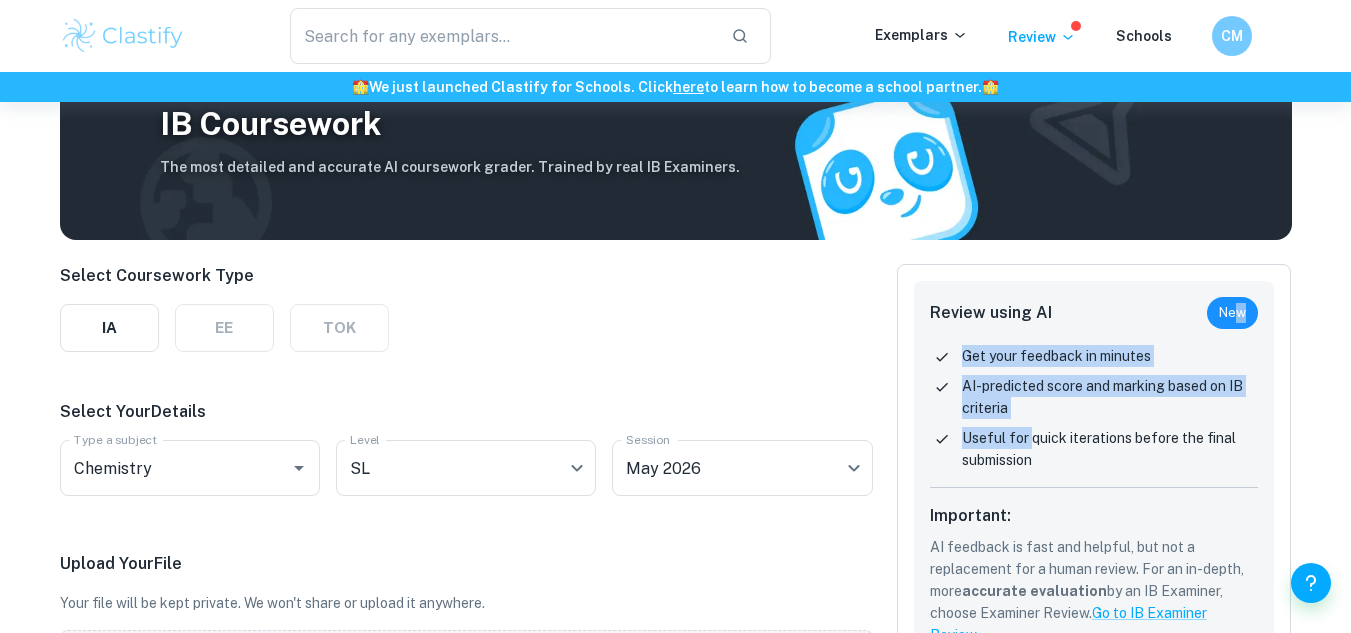 click on "Useful for quick iterations before the final submission" at bounding box center (1110, 449) 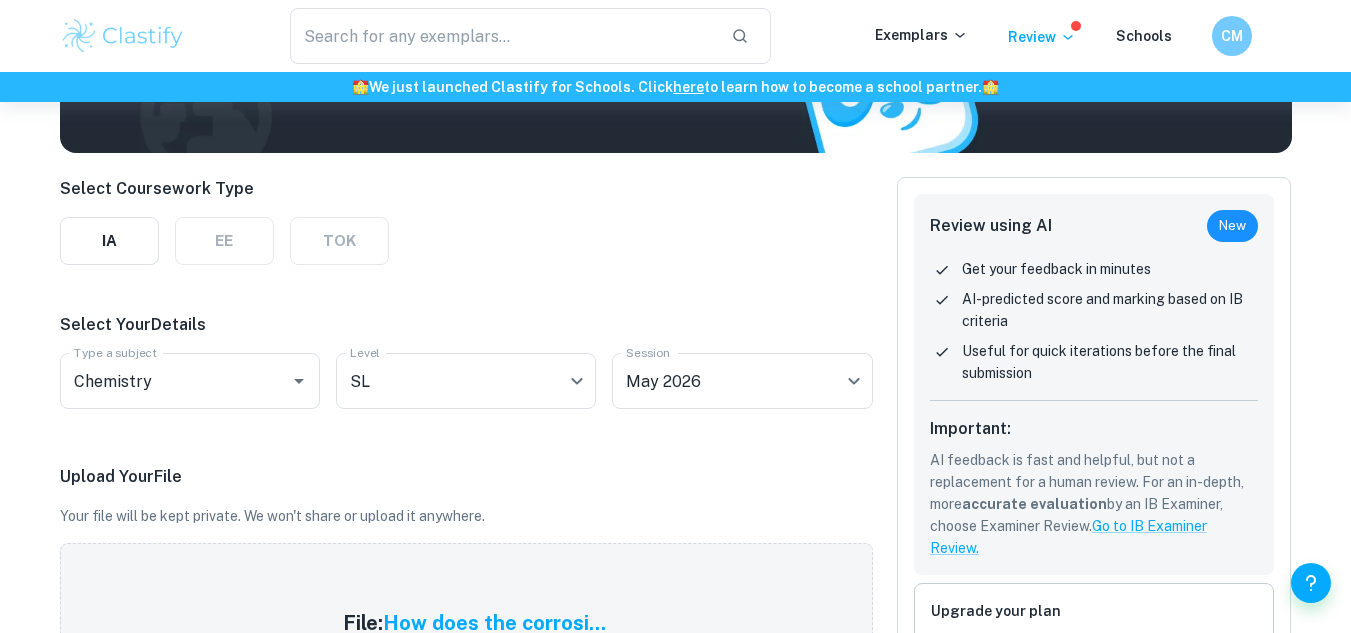 scroll, scrollTop: 0, scrollLeft: 0, axis: both 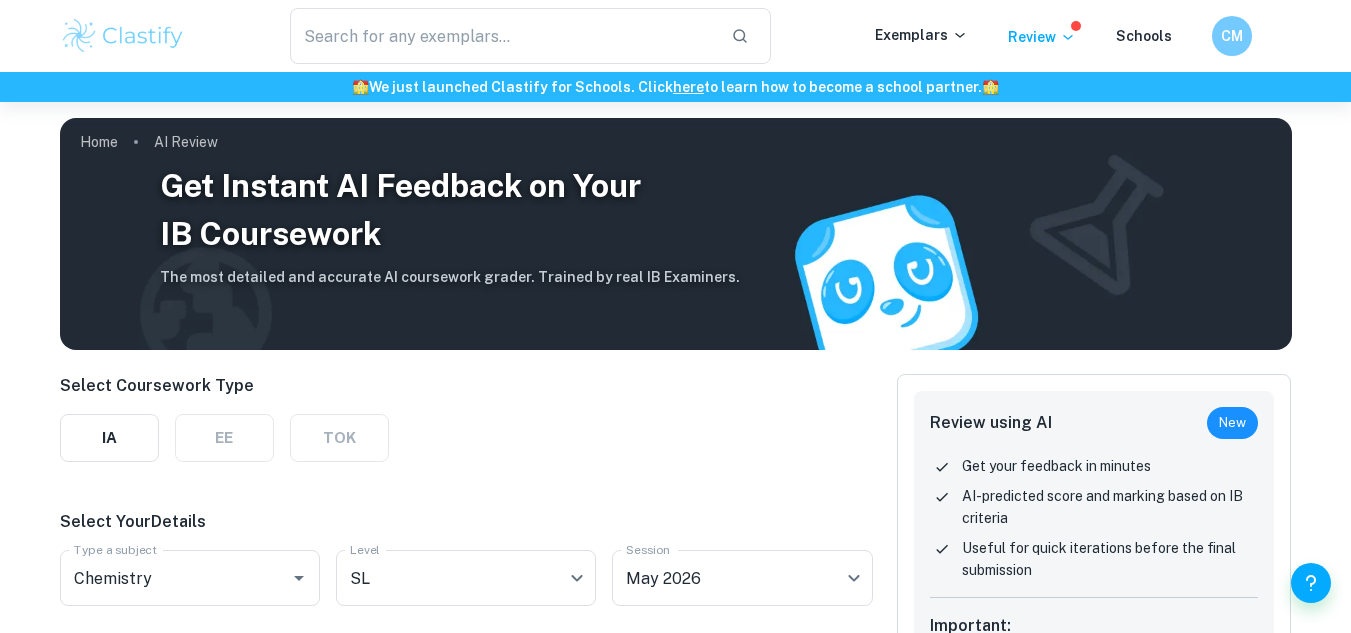 click on "Get Instant AI Feedback on Your   IB Coursework" at bounding box center (450, 210) 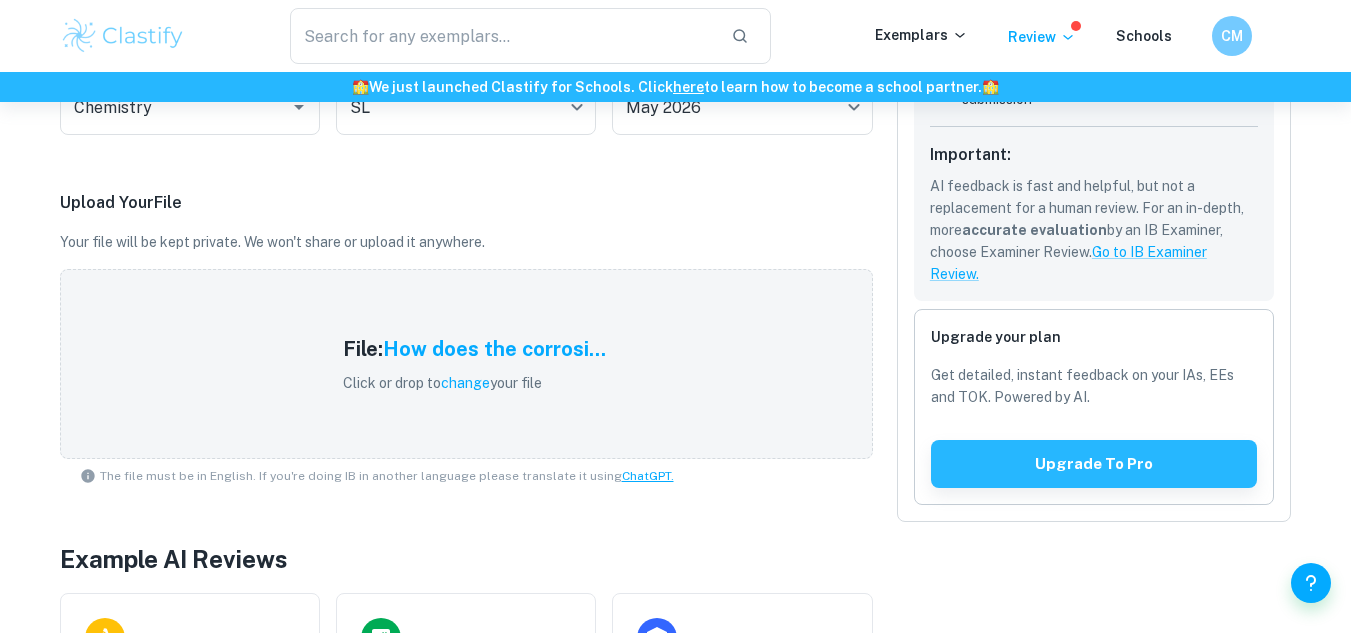 scroll, scrollTop: 460, scrollLeft: 0, axis: vertical 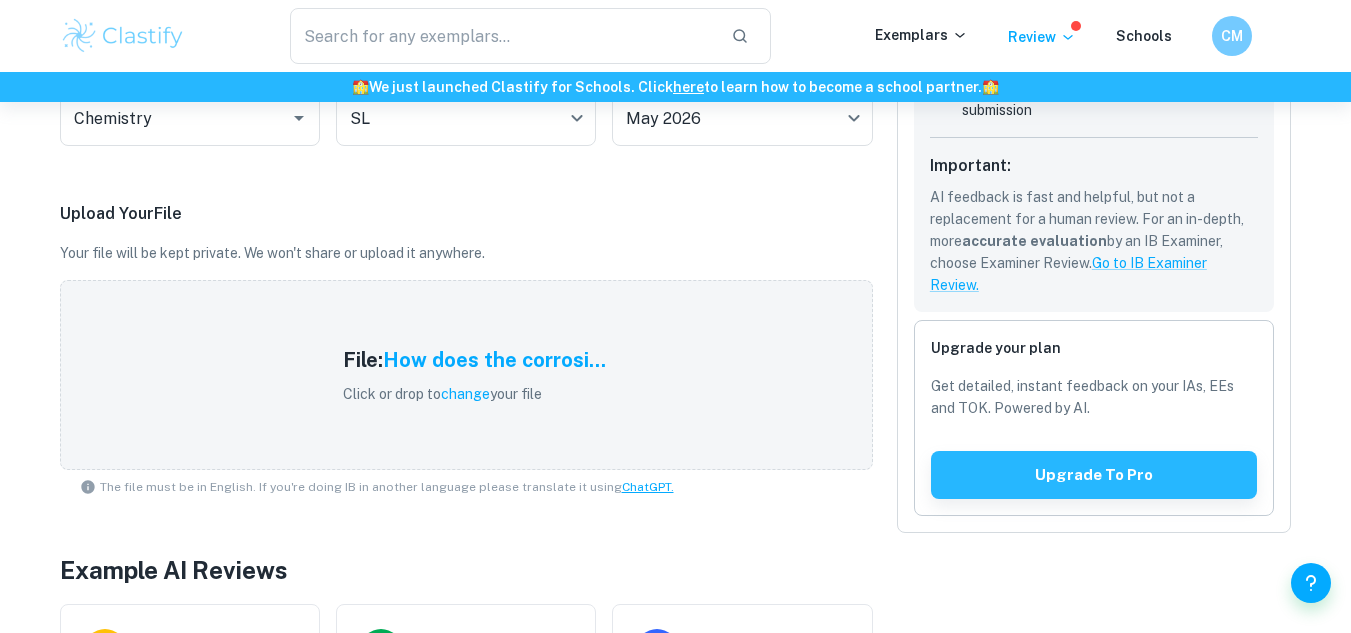 click on "Upload Your File Your file will be kept private. We won't share or upload it anywhere. File: How does the corrosi... Click or drop to change your file The file must be in English. If you're doing IB in another language please translate it using ChatGPT." at bounding box center [466, 353] 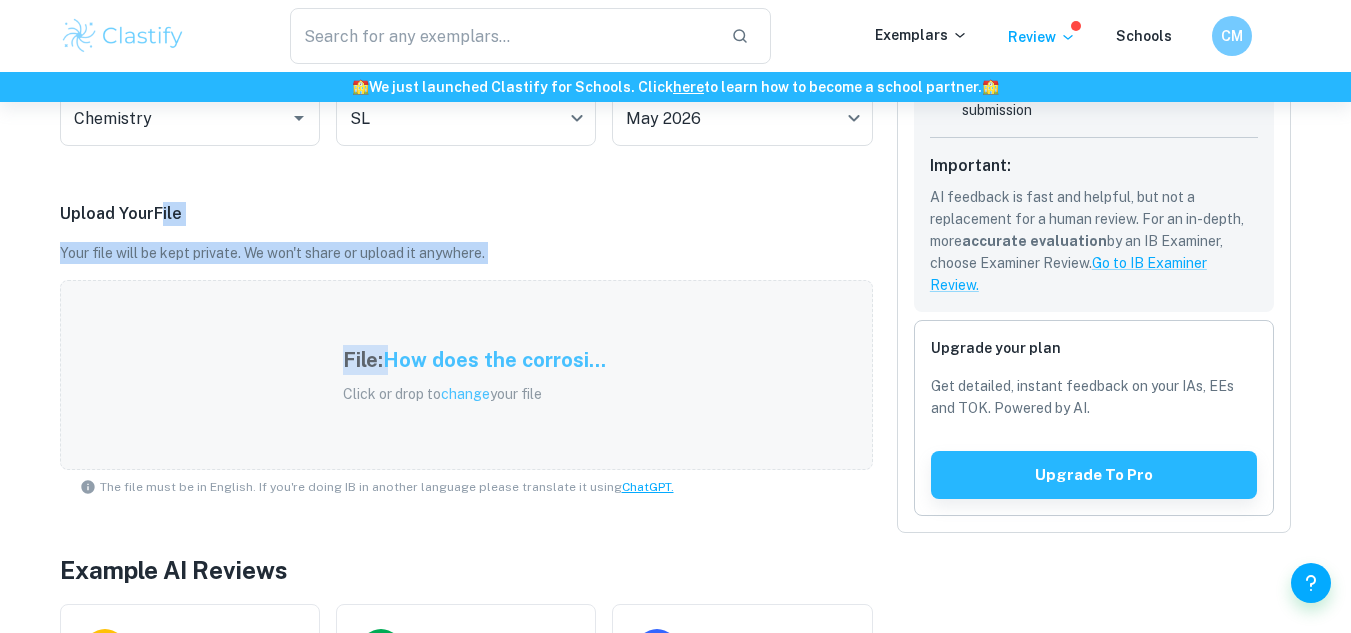 drag, startPoint x: 154, startPoint y: 201, endPoint x: 444, endPoint y: 294, distance: 304.5472 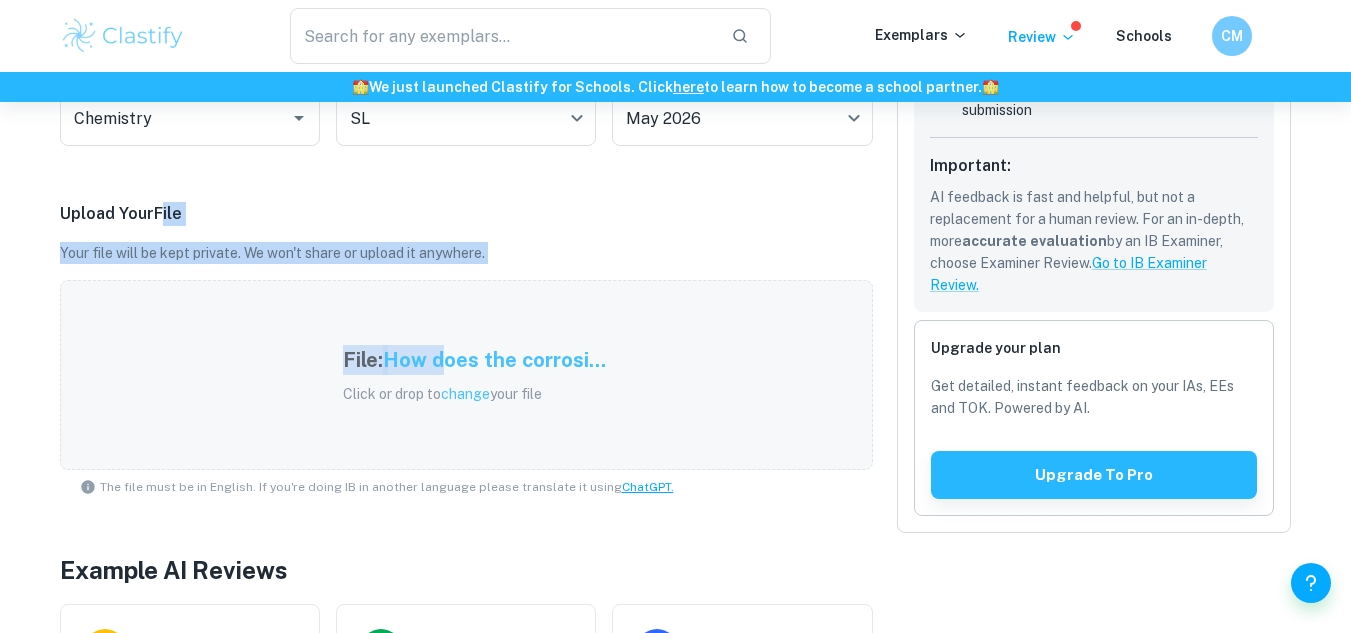 click on "File:  How does the corrosi... Click or drop to  change  your file" at bounding box center [466, 375] 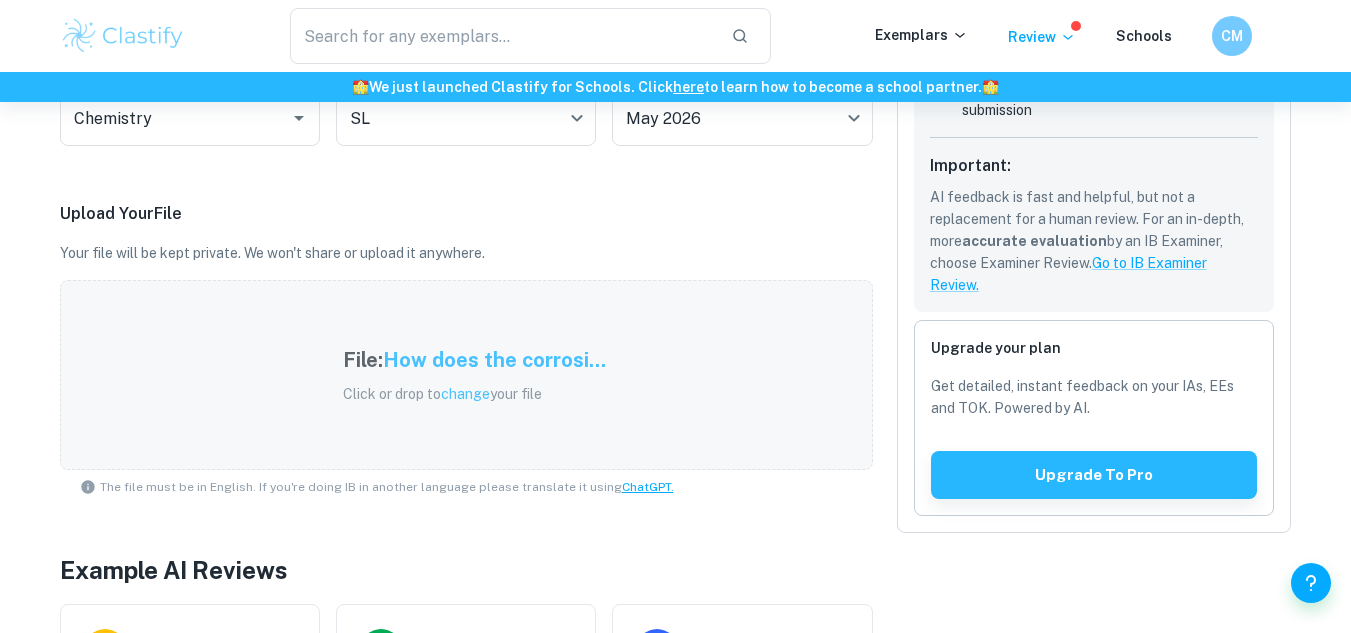 click on "How does the corrosi..." at bounding box center (494, 360) 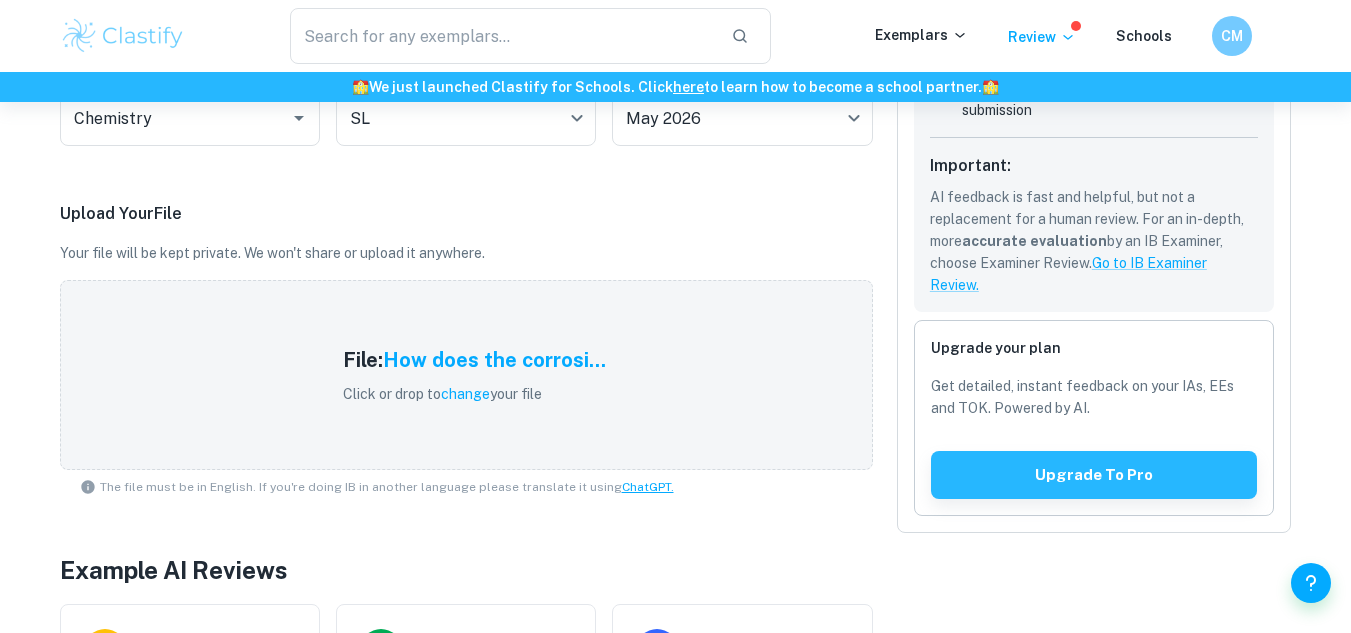 click on "Home AI Review Select Coursework Type IA EE TOK Select Your Details Type a subject Chemistry Type a subject Level SL SL Level Session [MONTH] [YEAR] M[YEAR] Session Upload Your File Your file will be kept private. We won't share or upload it anywhere. File: How does the corrosi... Click or drop to change your file The file must be in English. If you're doing IB in another language please translate it using ChatGPT. Example AI Reviews Biology HL [MONTH] [YEAR] session Grade 4 AI Review IA Math AA SL [MONTH] [YEAR] session Grade 5 AI Review IA History HL [MONTH] [YEAR] session Grade 7 AI Review IA Review using AI New Get your feedback in minutes AI-predicted score and marking based on IB criteria Useful for quick iterations before the final submission Important: AI feedback is fast and helpful, but not a replacement for a human review. For an in-depth, more accurate evaluation" at bounding box center [675, 245] 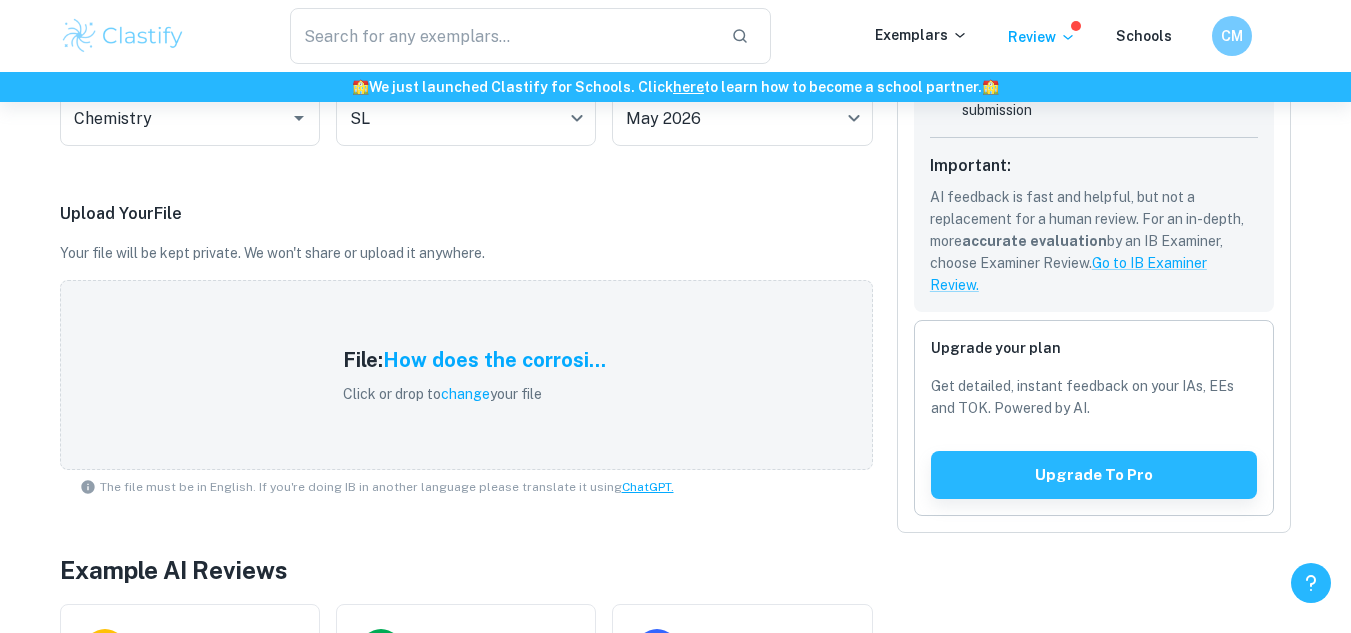 click on "Home AI Review Select Coursework Type IA EE TOK Select Your Details Type a subject Chemistry Type a subject Level SL SL Level Session [MONTH] [YEAR] M[YEAR] Session Upload Your File Your file will be kept private. We won't share or upload it anywhere. File: How does the corrosi... Click or drop to change your file The file must be in English. If you're doing IB in another language please translate it using ChatGPT. Example AI Reviews Biology HL [MONTH] [YEAR] session Grade 4 AI Review IA Math AA SL [MONTH] [YEAR] session Grade 5 AI Review IA History HL [MONTH] [YEAR] session Grade 7 AI Review IA Review using AI New Get your feedback in minutes AI-predicted score and marking based on IB criteria Useful for quick iterations before the final submission Important: AI feedback is fast and helpful, but not a replacement for a human review. For an in-depth, more accurate evaluation" at bounding box center [675, 245] 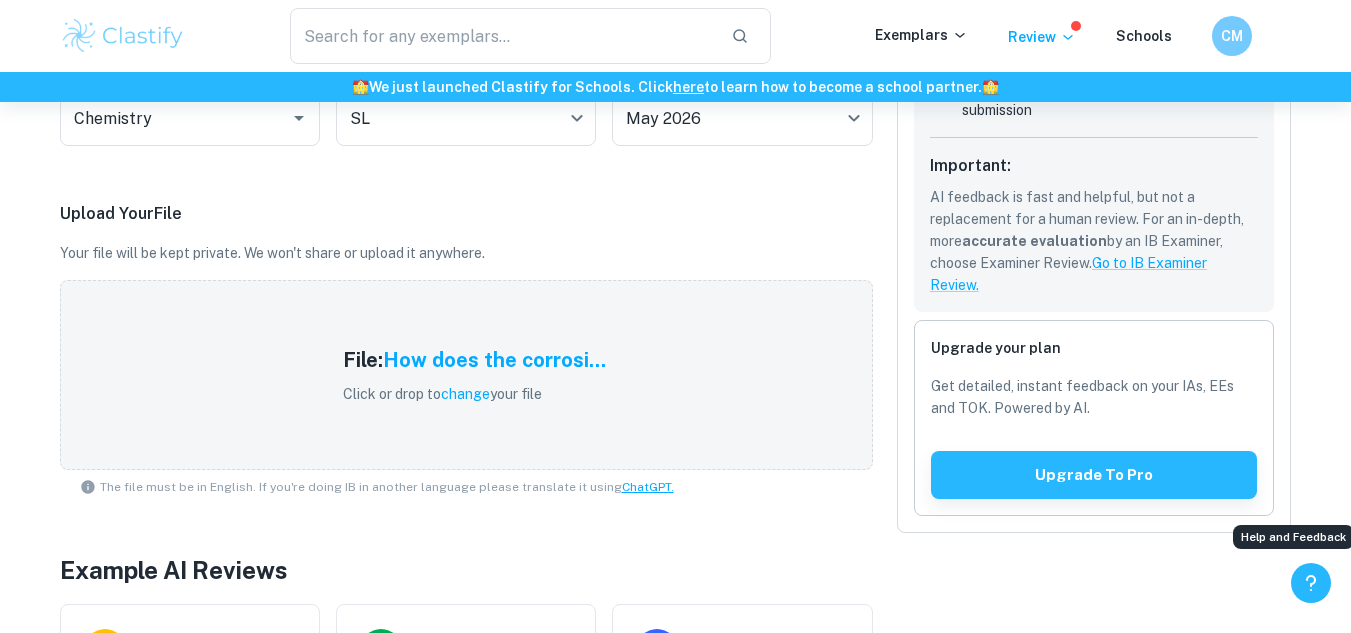 click at bounding box center (1311, 583) 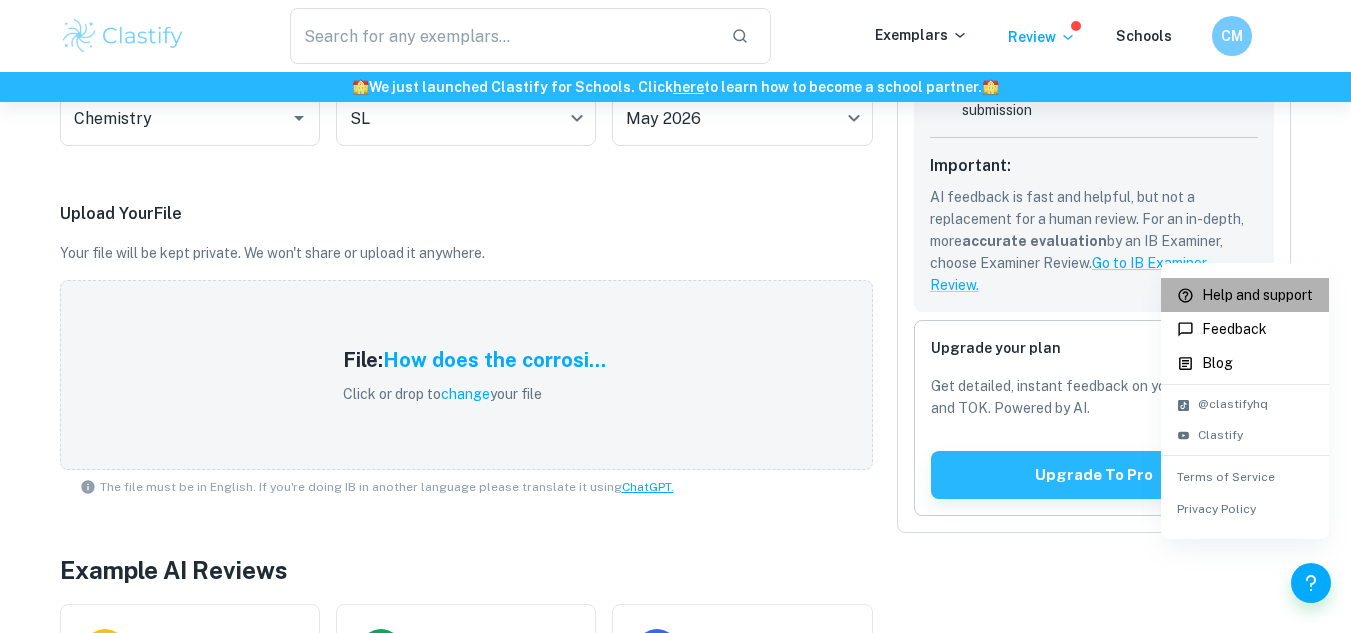 click on "Help and support" at bounding box center [1245, 295] 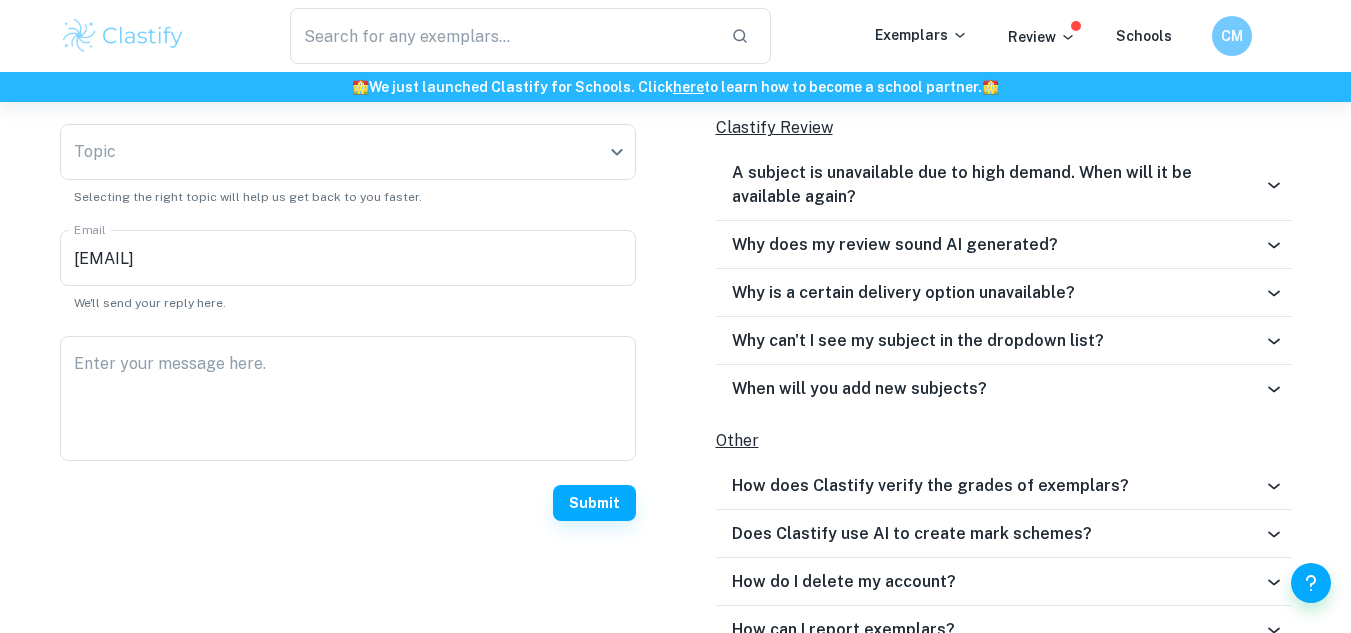 scroll, scrollTop: 728, scrollLeft: 0, axis: vertical 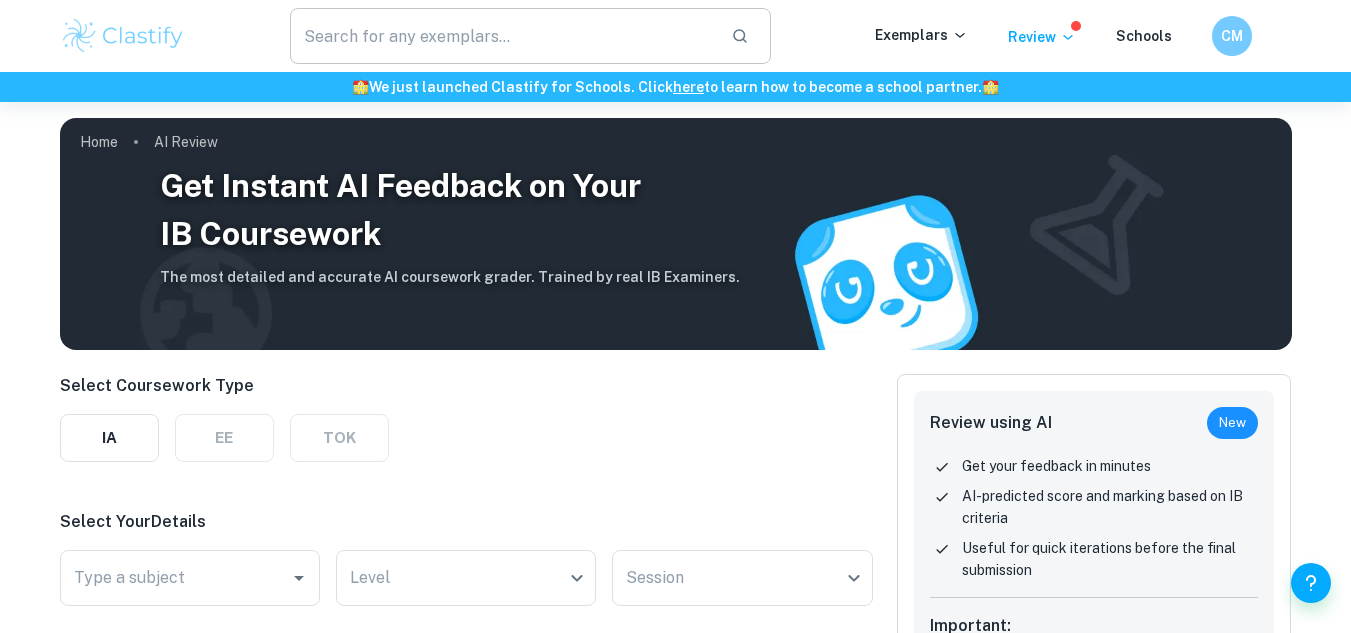 click at bounding box center [503, 36] 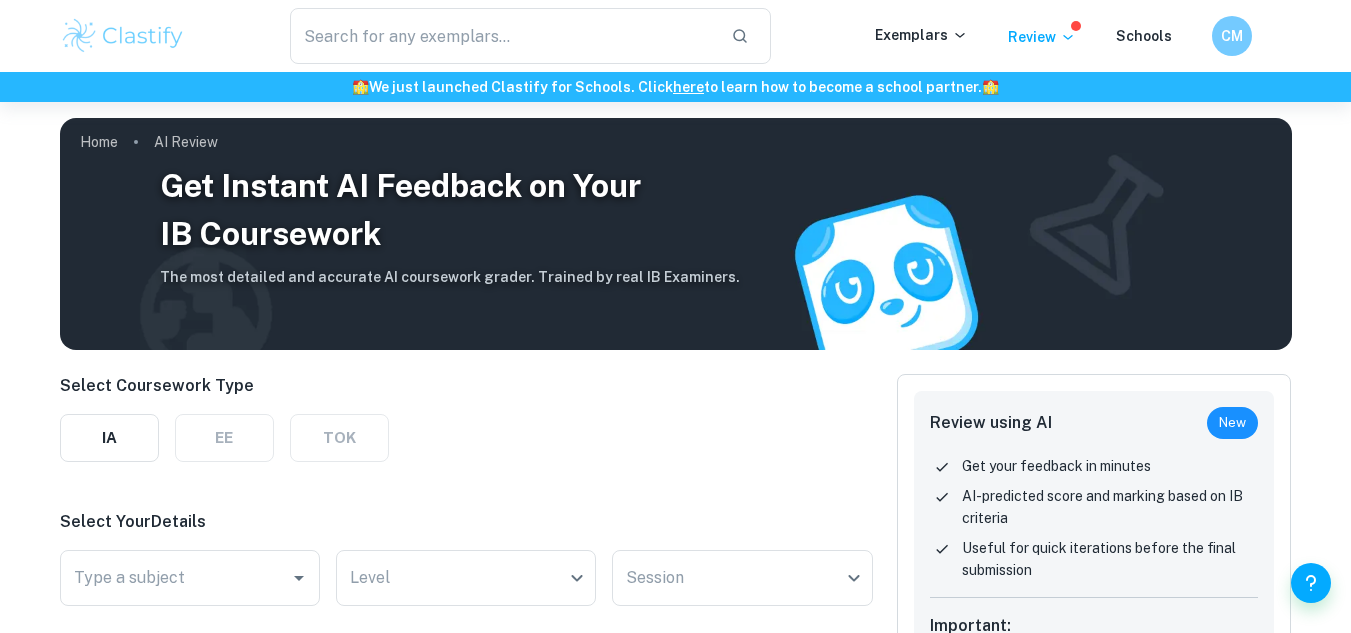 click at bounding box center (123, 36) 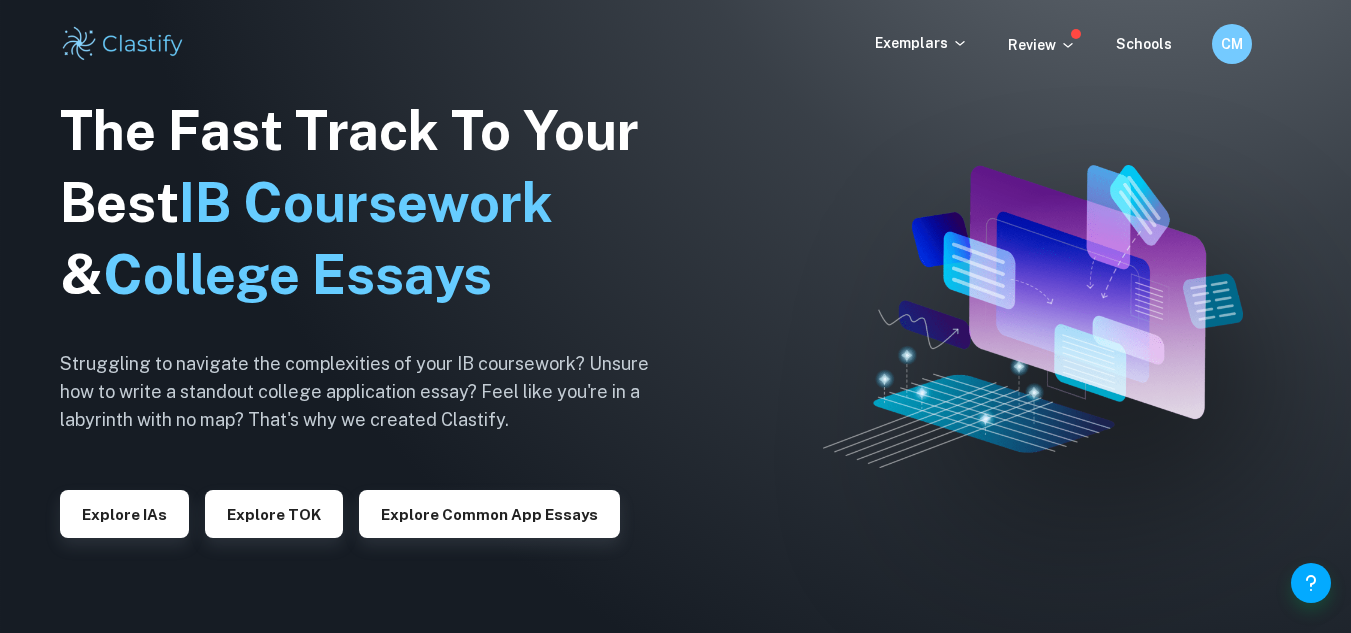 click at bounding box center [675, 316] 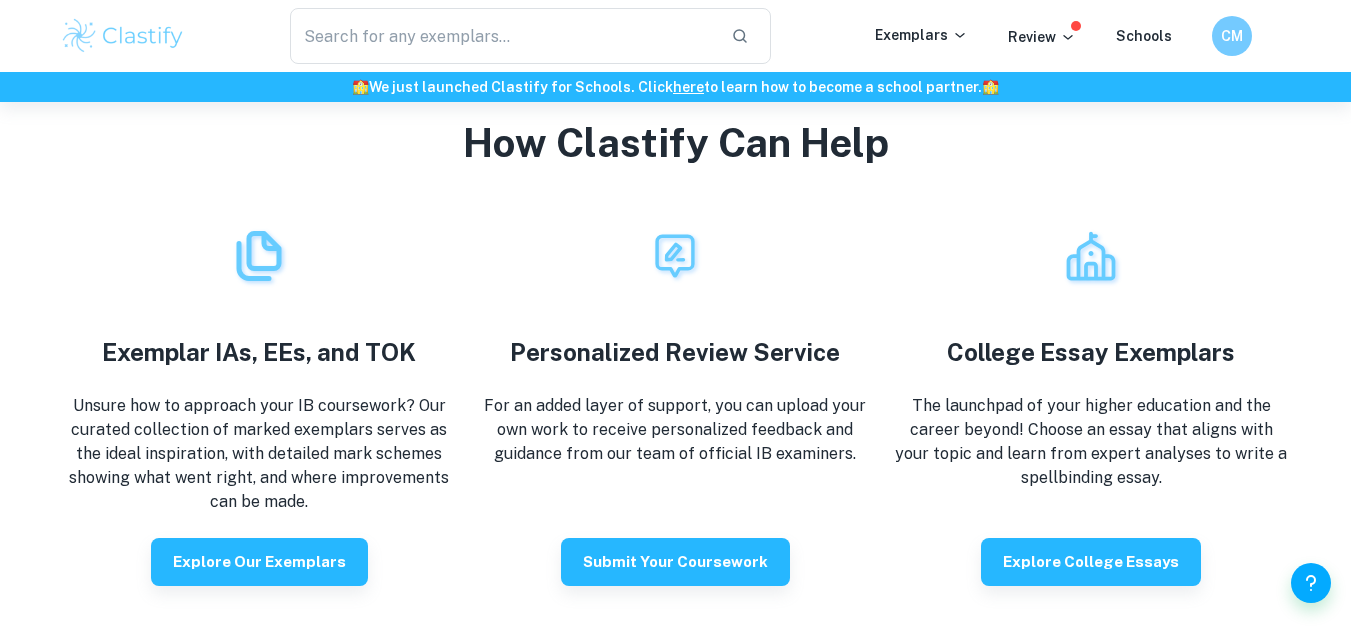 scroll, scrollTop: 3314, scrollLeft: 0, axis: vertical 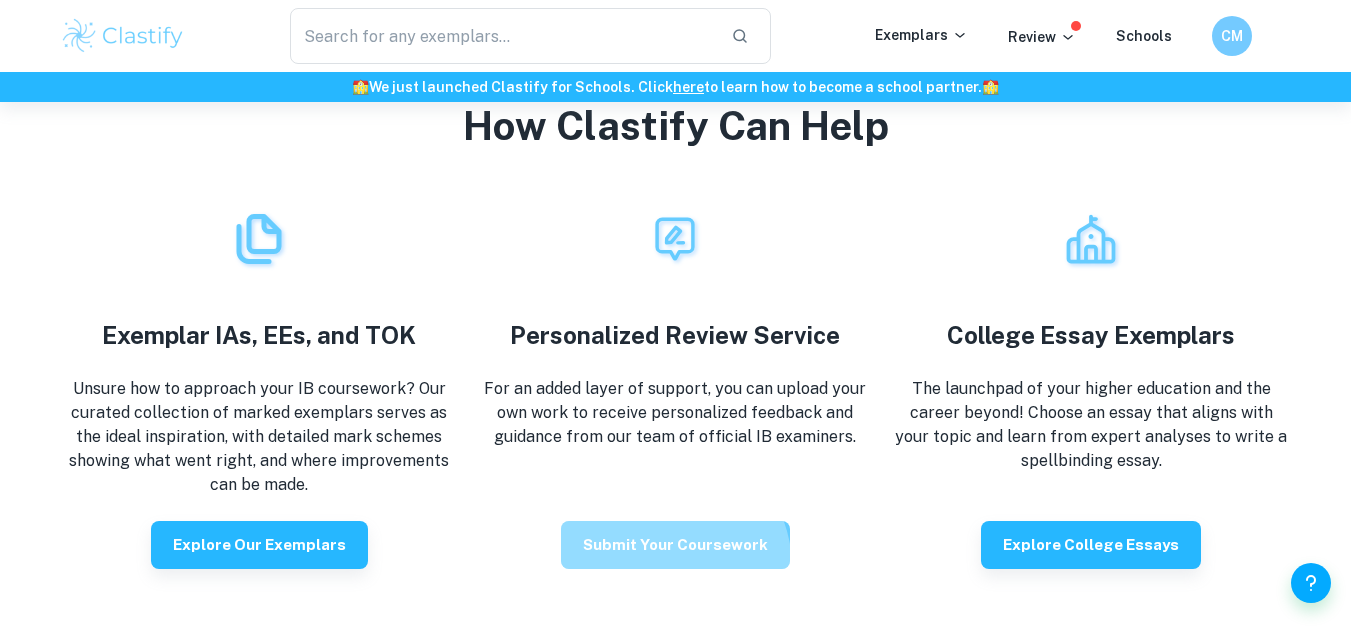 click on "Submit your coursework" at bounding box center (675, 545) 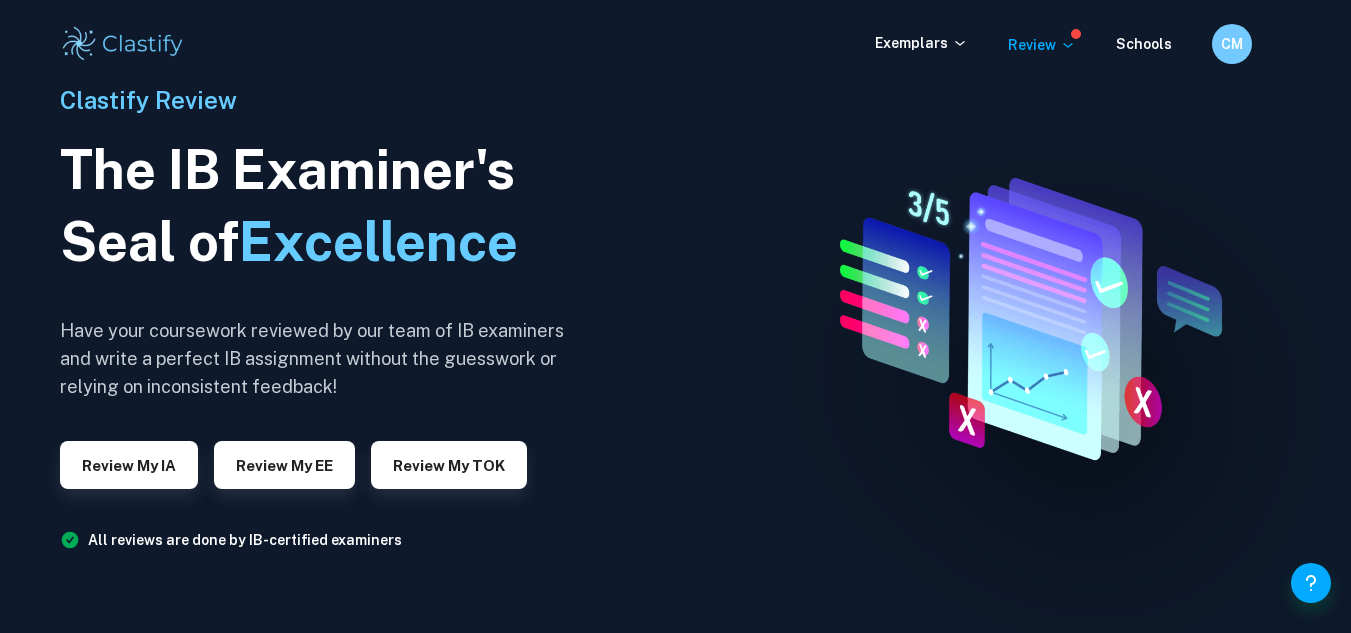 click on "Review" at bounding box center [1042, 44] 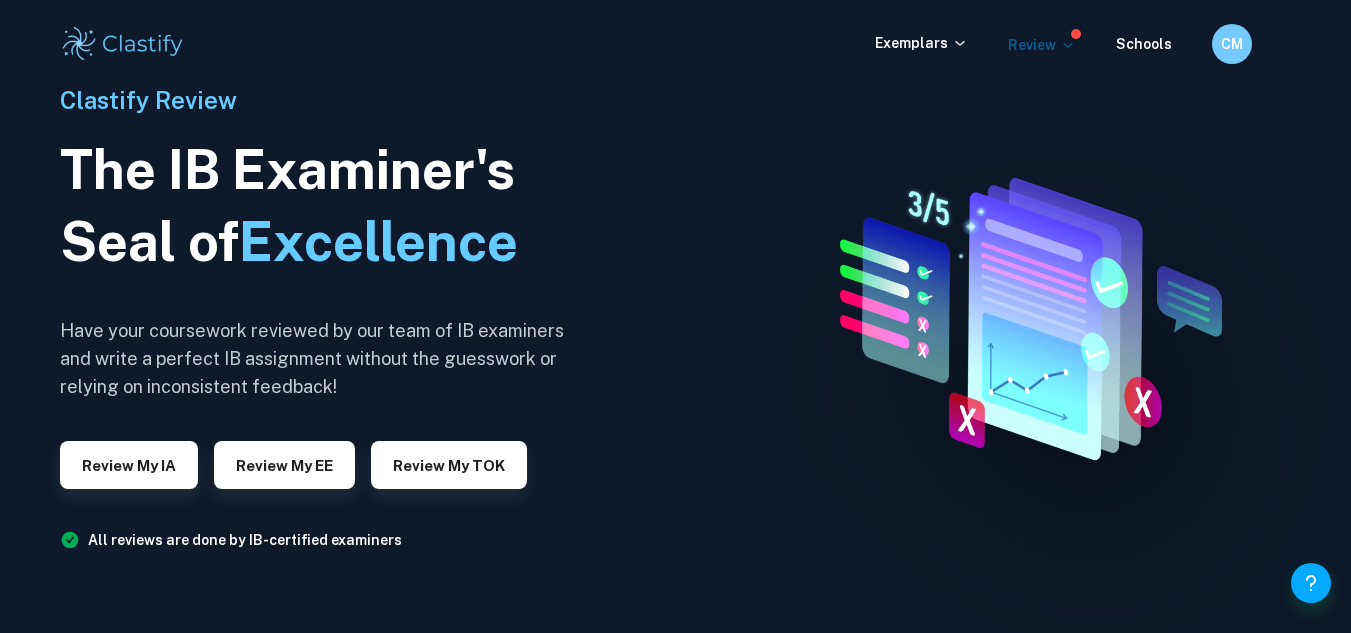 click on "Review" at bounding box center [1042, 45] 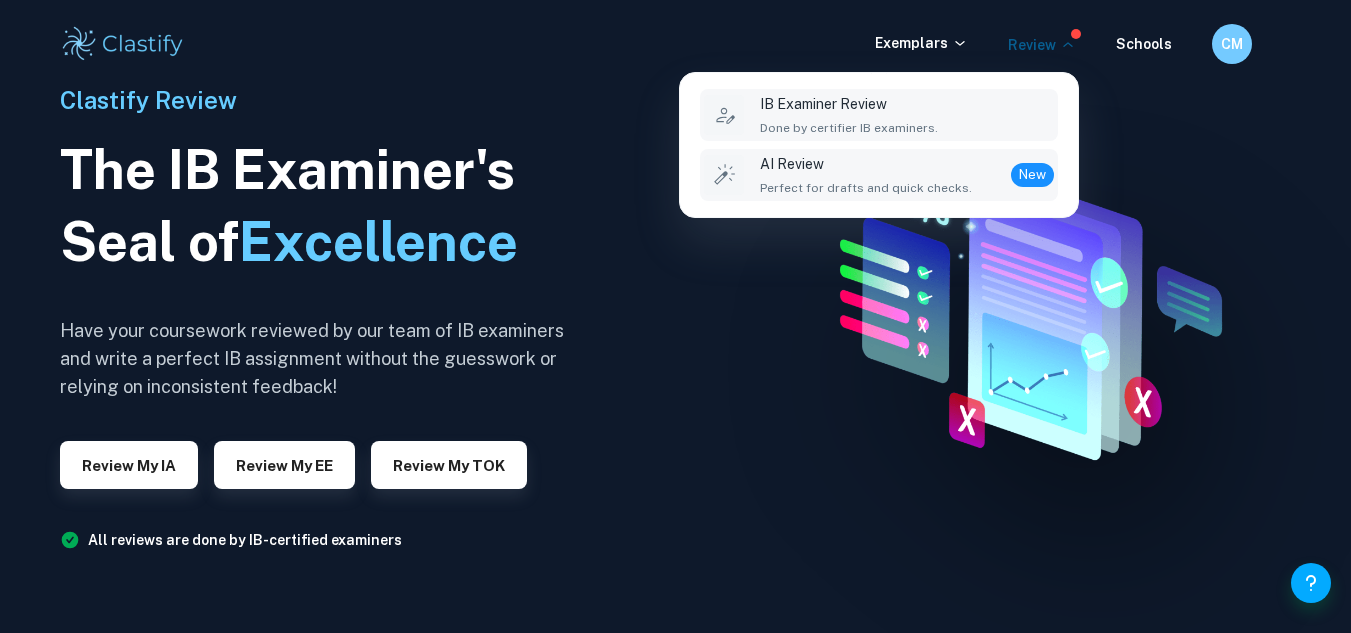 click on "AI Review Perfect for drafts and quick checks. New" at bounding box center (907, 175) 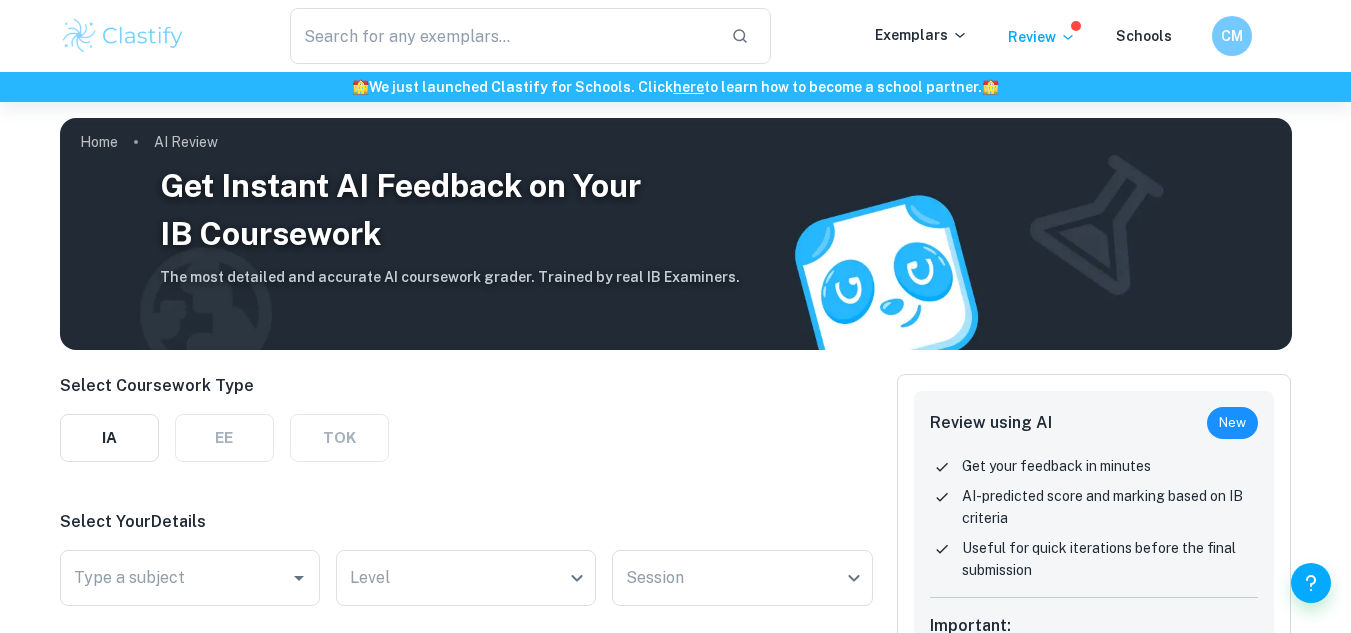 click on "Get Instant AI Feedback on Your   IB Coursework The most detailed and accurate AI coursework grader. Trained by real IB Examiners." at bounding box center [454, 225] 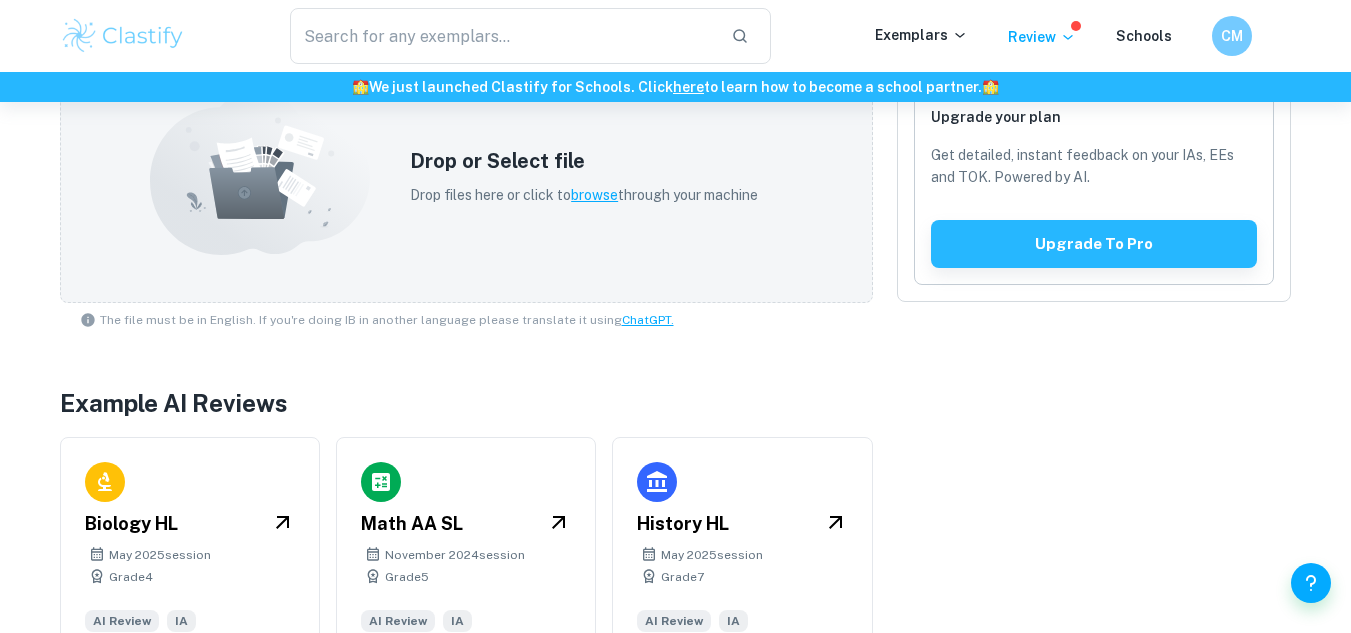 scroll, scrollTop: 739, scrollLeft: 0, axis: vertical 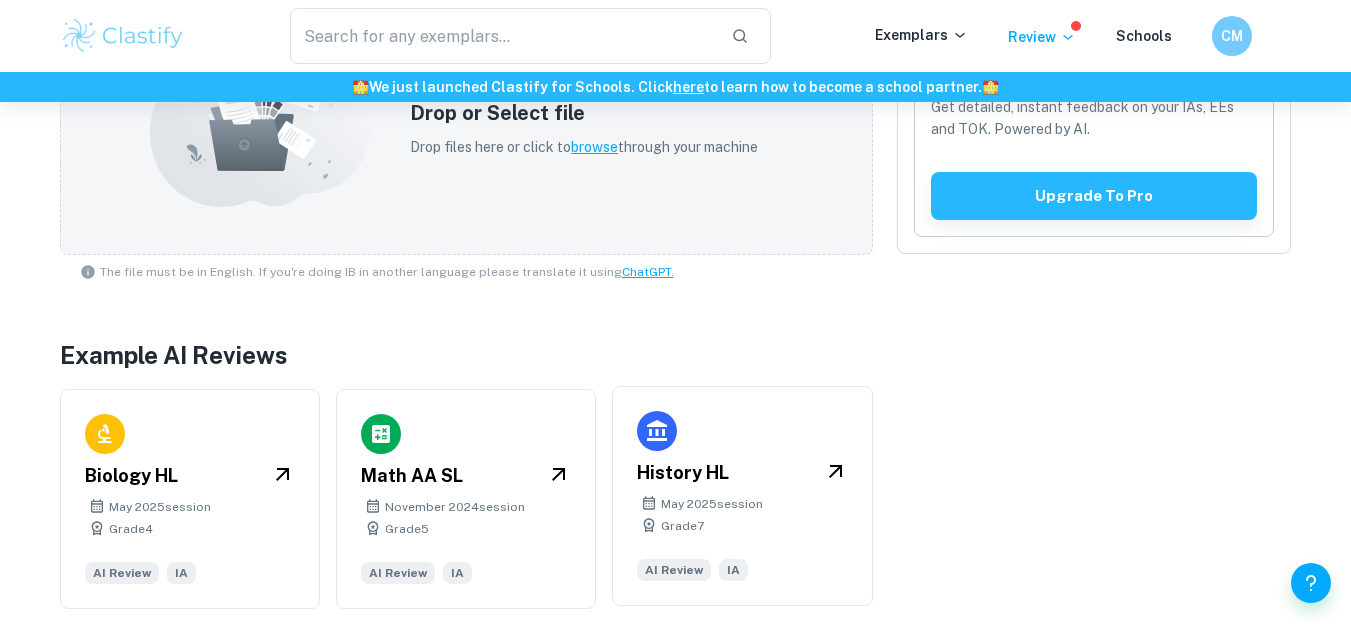 click on "History HL [MONTH] [YEAR] session Grade [GRADE] AI Review IA" at bounding box center (742, 496) 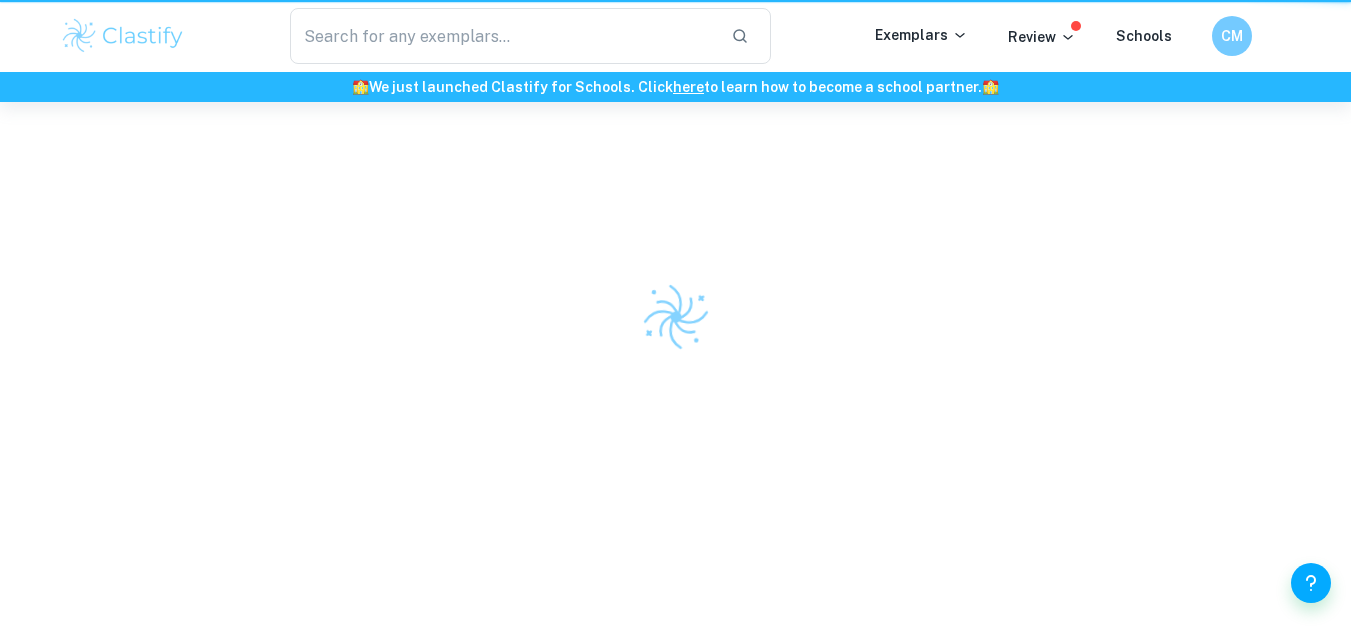 scroll, scrollTop: 0, scrollLeft: 0, axis: both 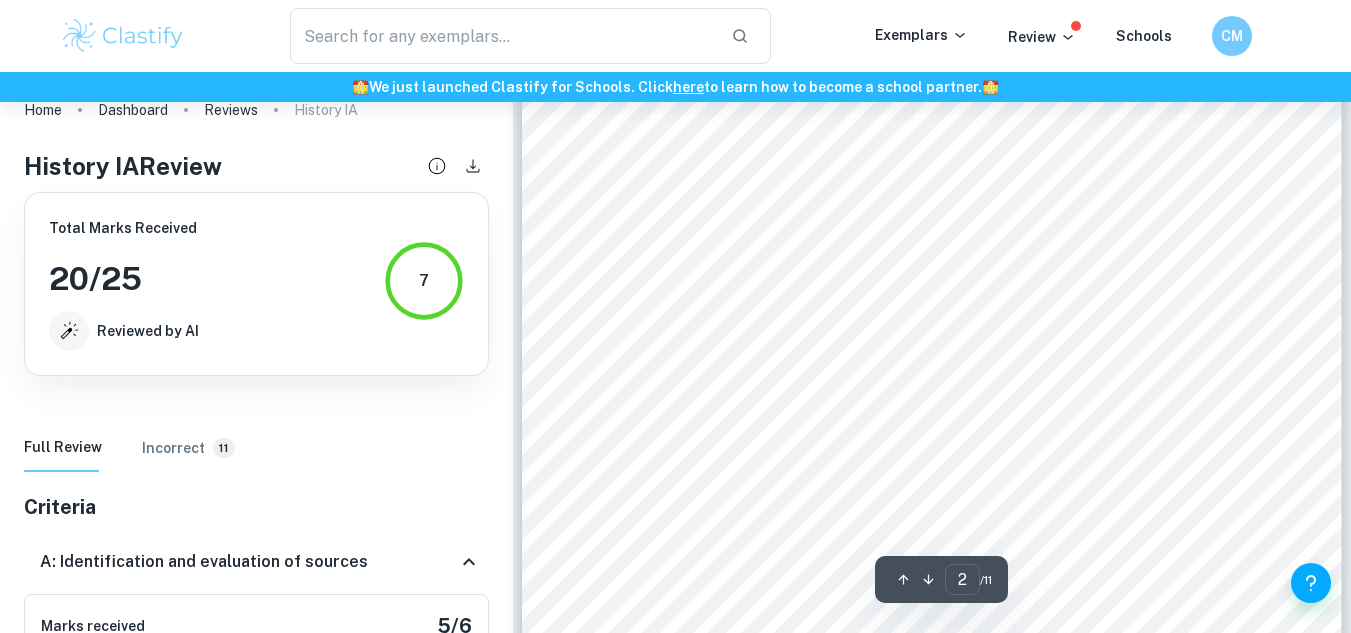 type on "3" 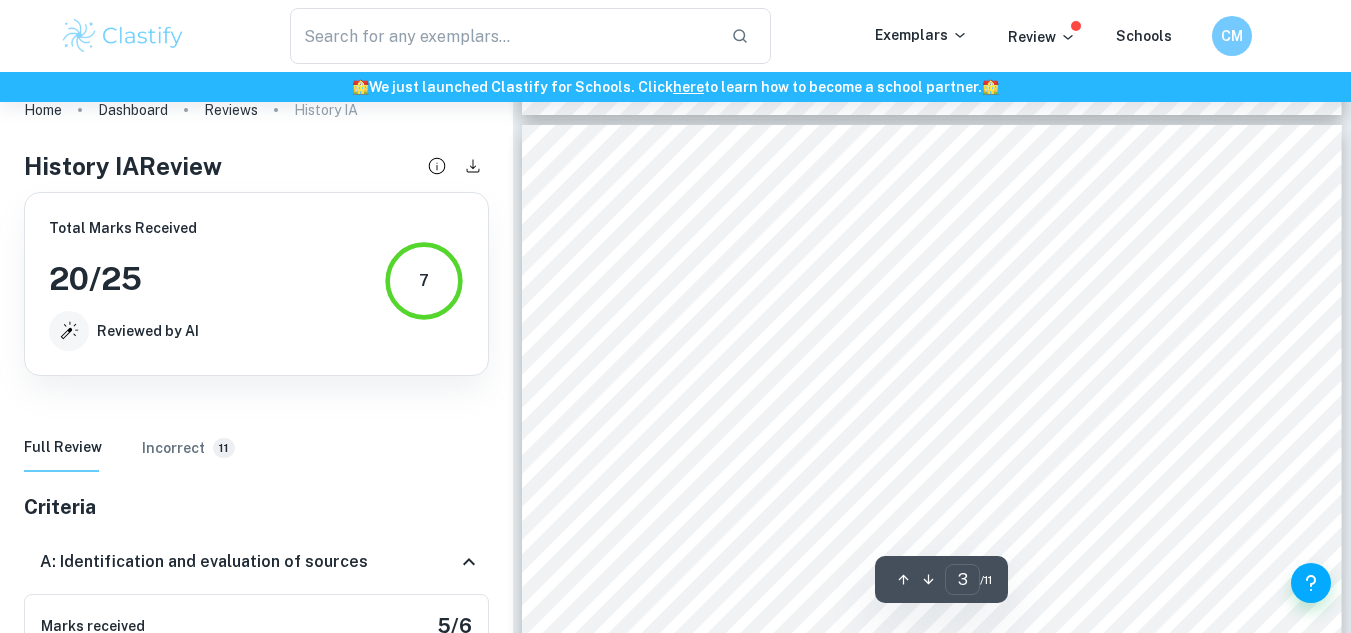 scroll, scrollTop: 2526, scrollLeft: 0, axis: vertical 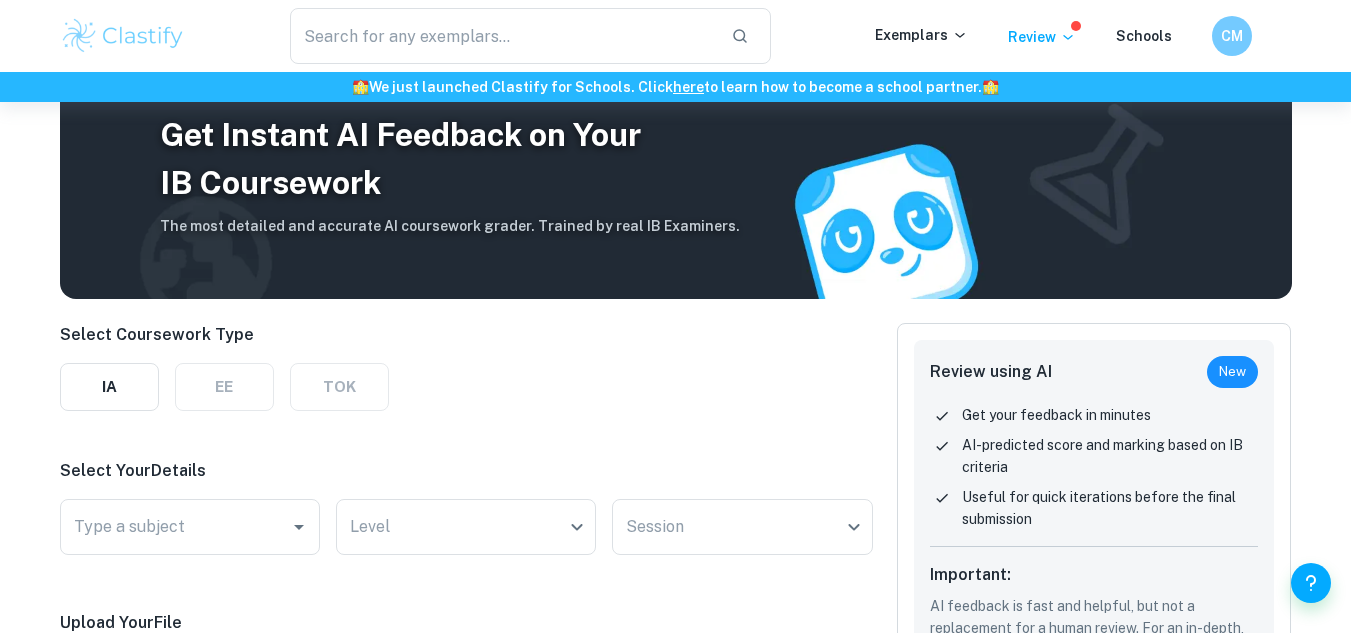 click on "​ Exemplars Review Schools CM" at bounding box center [676, 36] 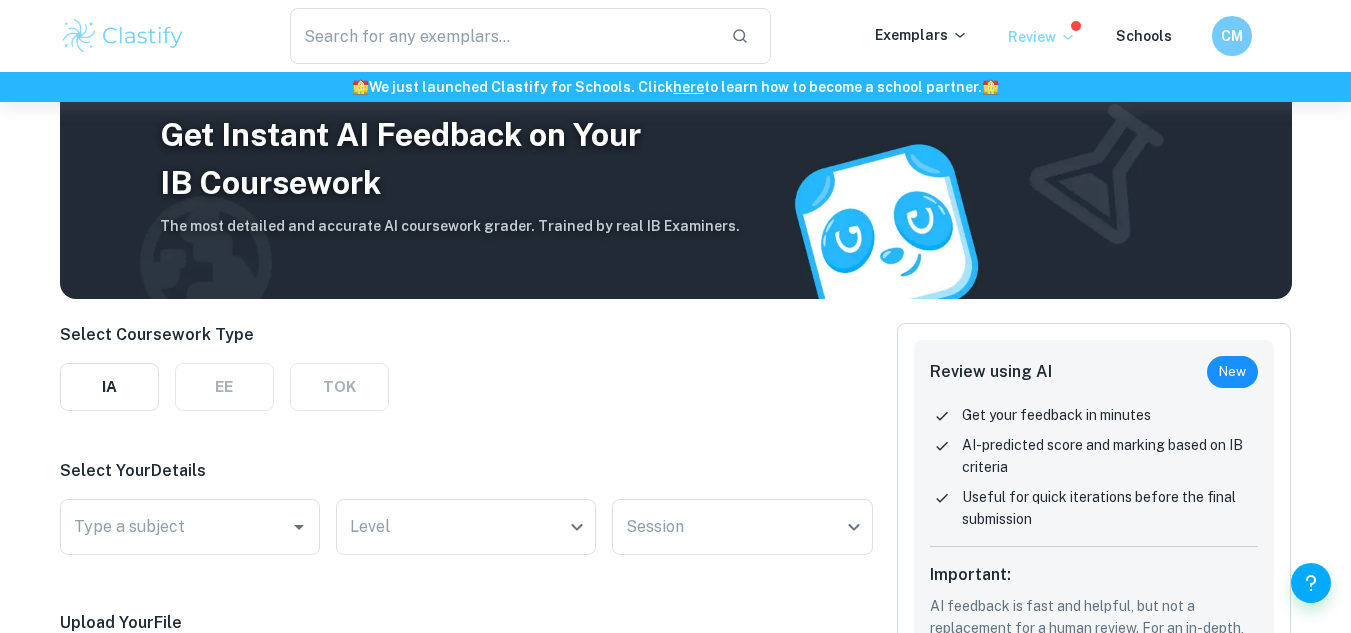 click on "Review" at bounding box center (1042, 37) 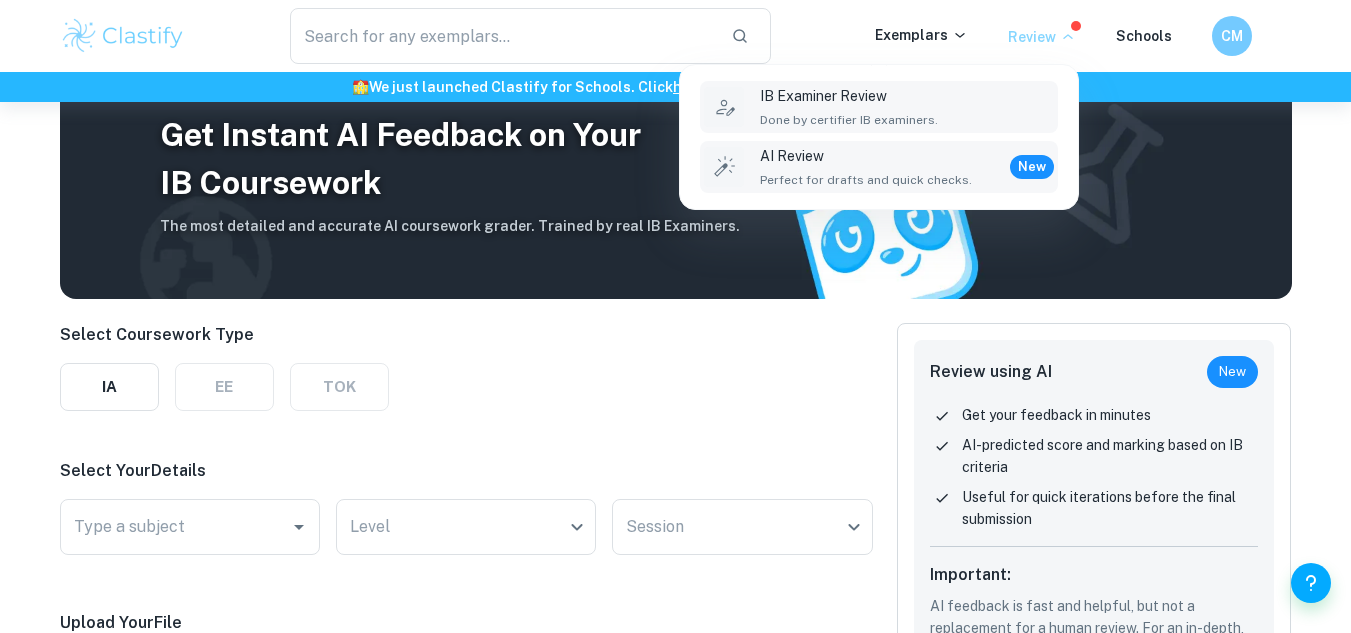 click on "IB Examiner Review Done by certifier IB examiners." at bounding box center (907, 107) 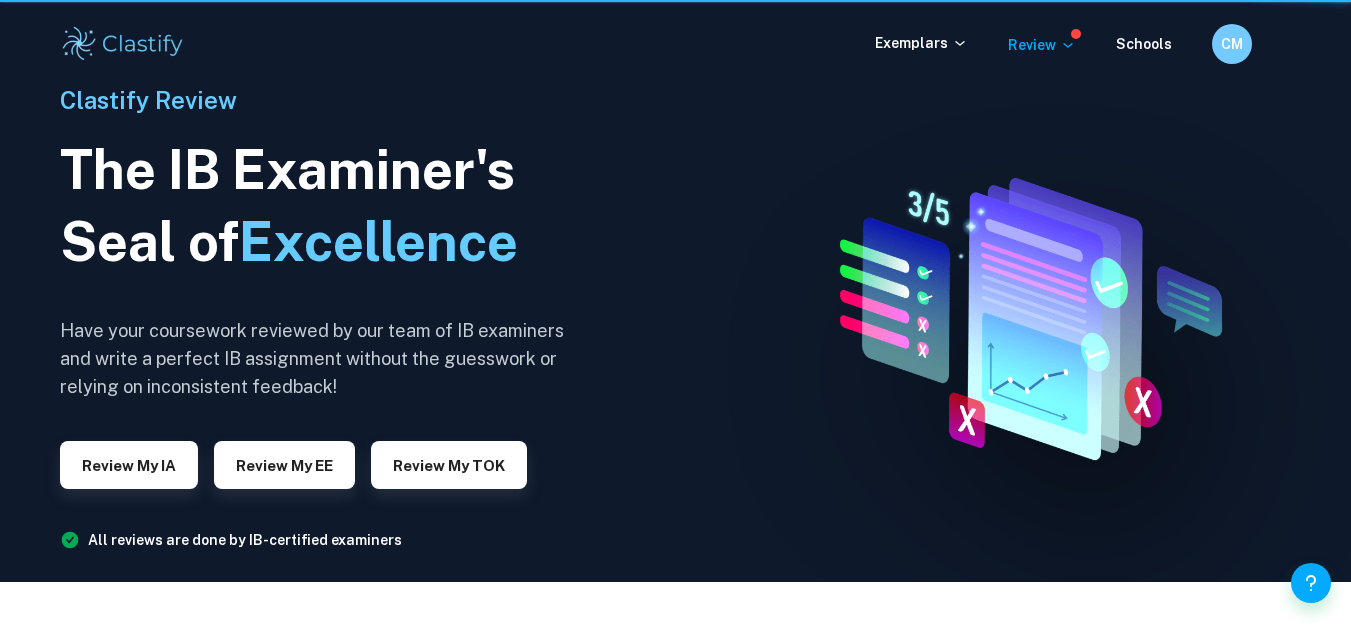 scroll, scrollTop: 0, scrollLeft: 0, axis: both 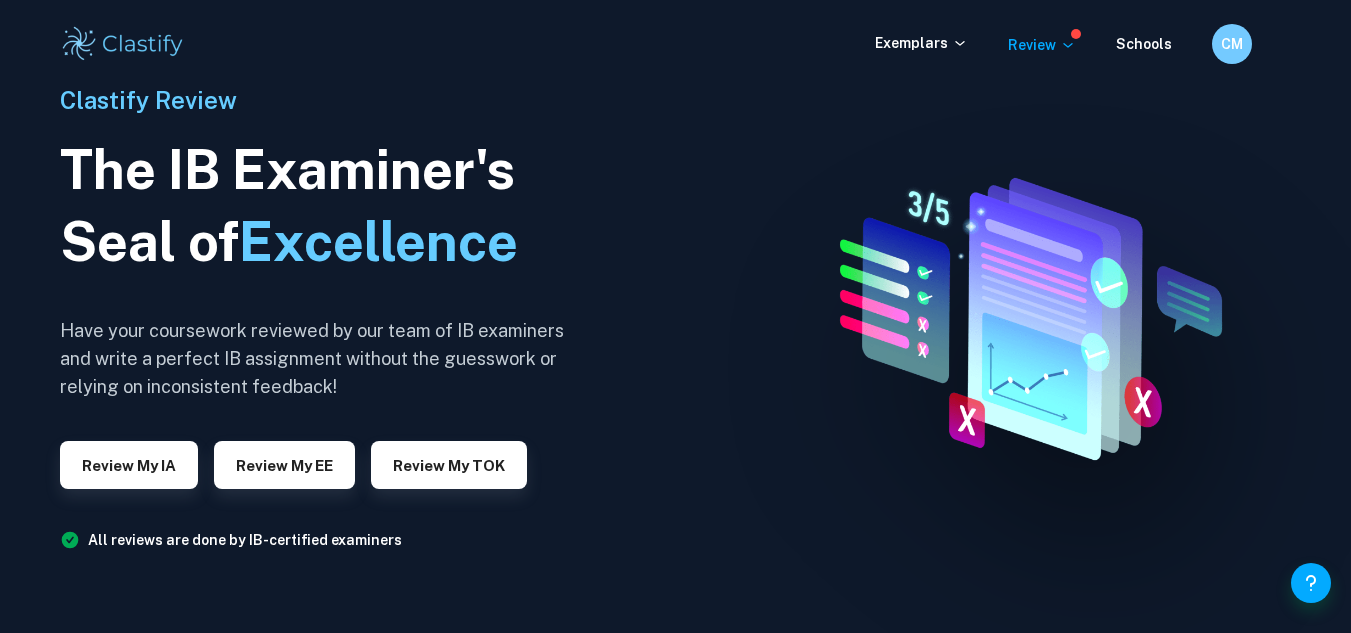 click on "Exemplars Review Schools CM" at bounding box center [676, 44] 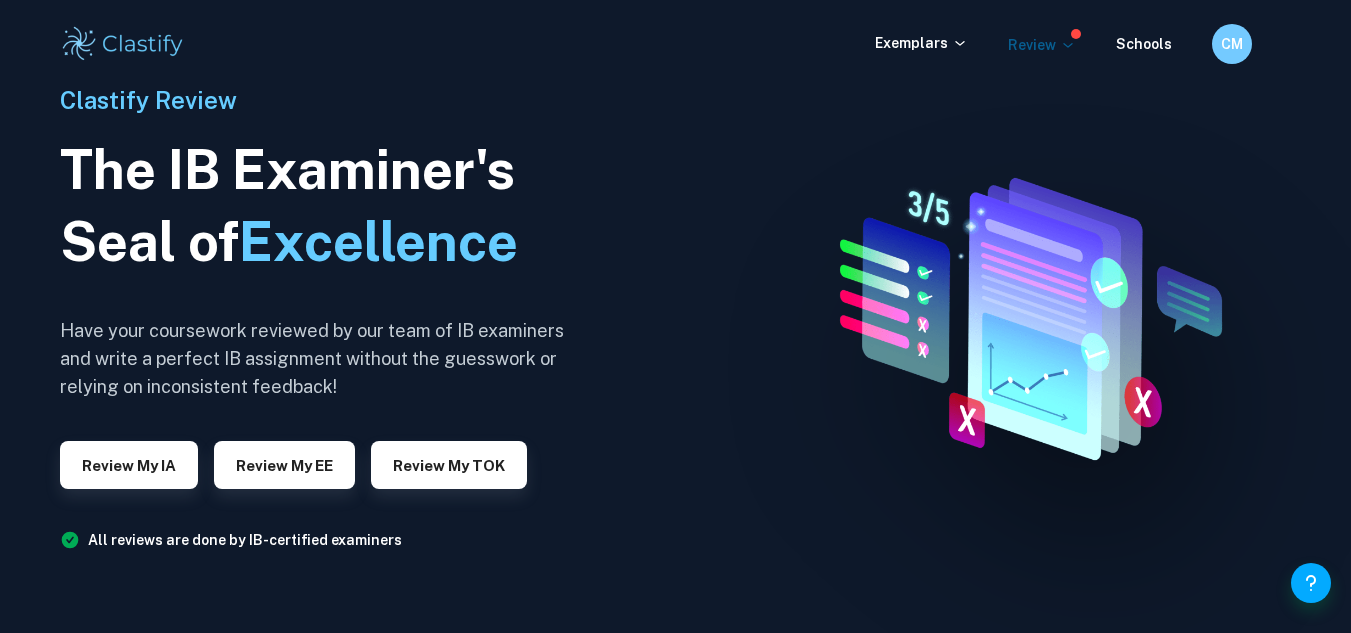 click 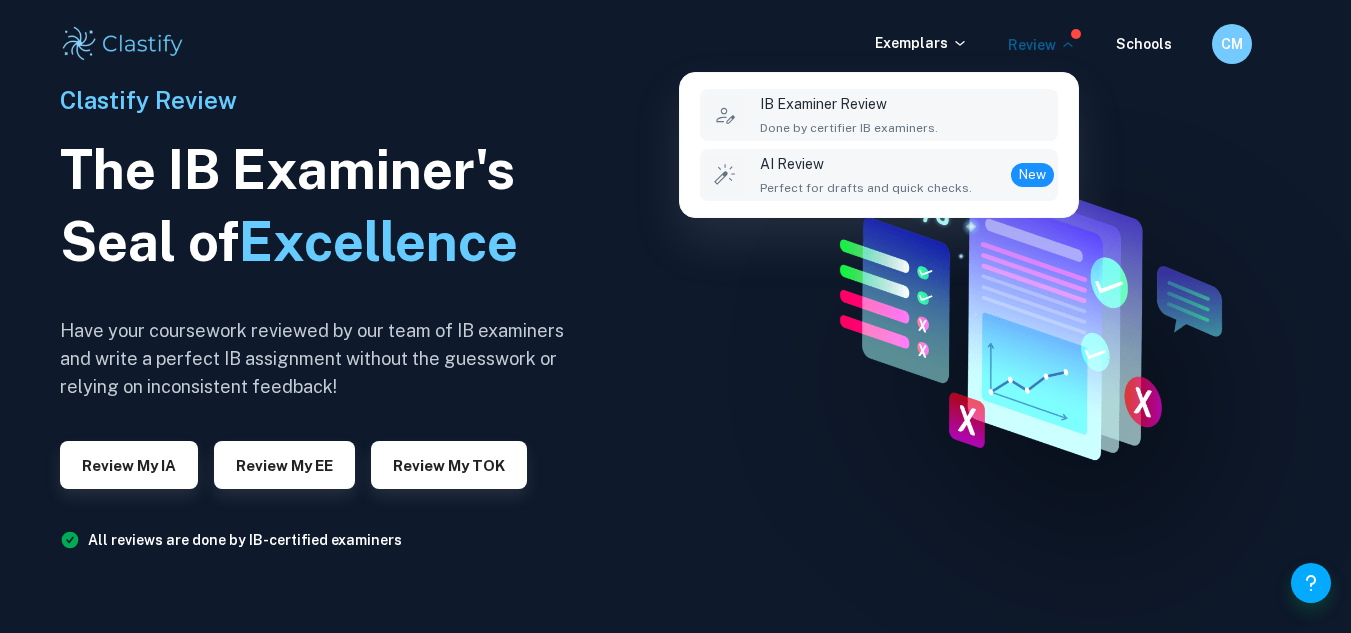 click on "AI Review Perfect for drafts and quick checks. New" at bounding box center (907, 175) 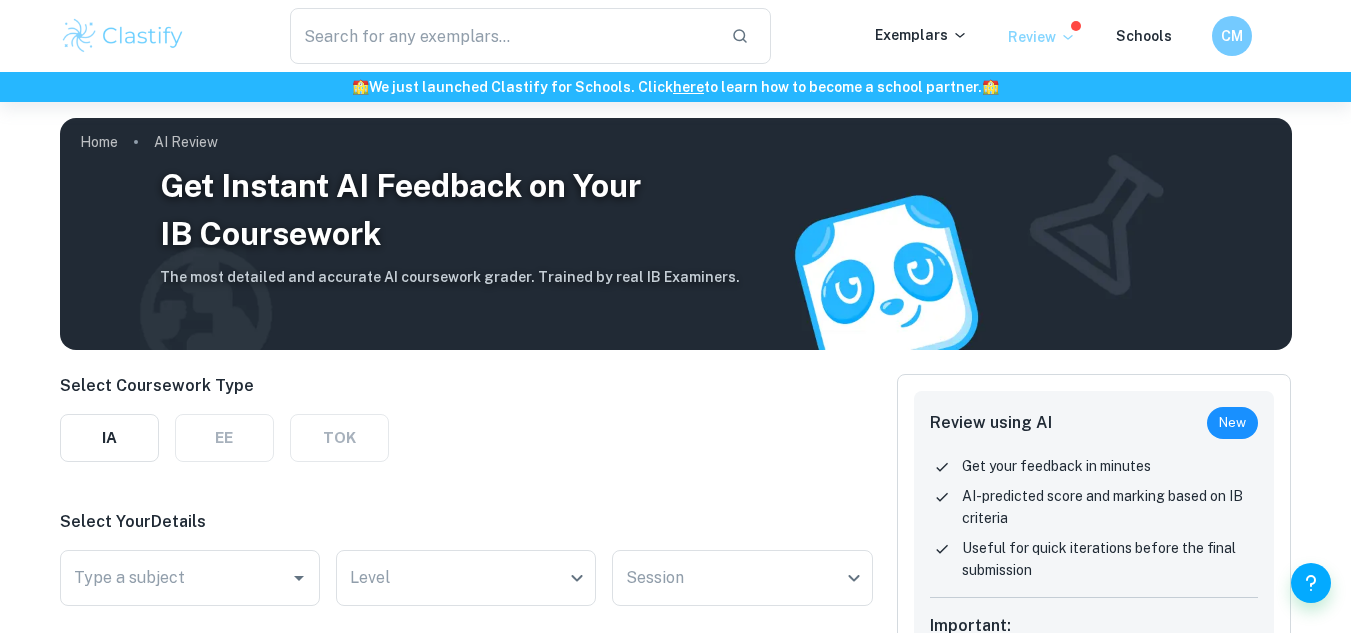 click on "Review" at bounding box center [1042, 37] 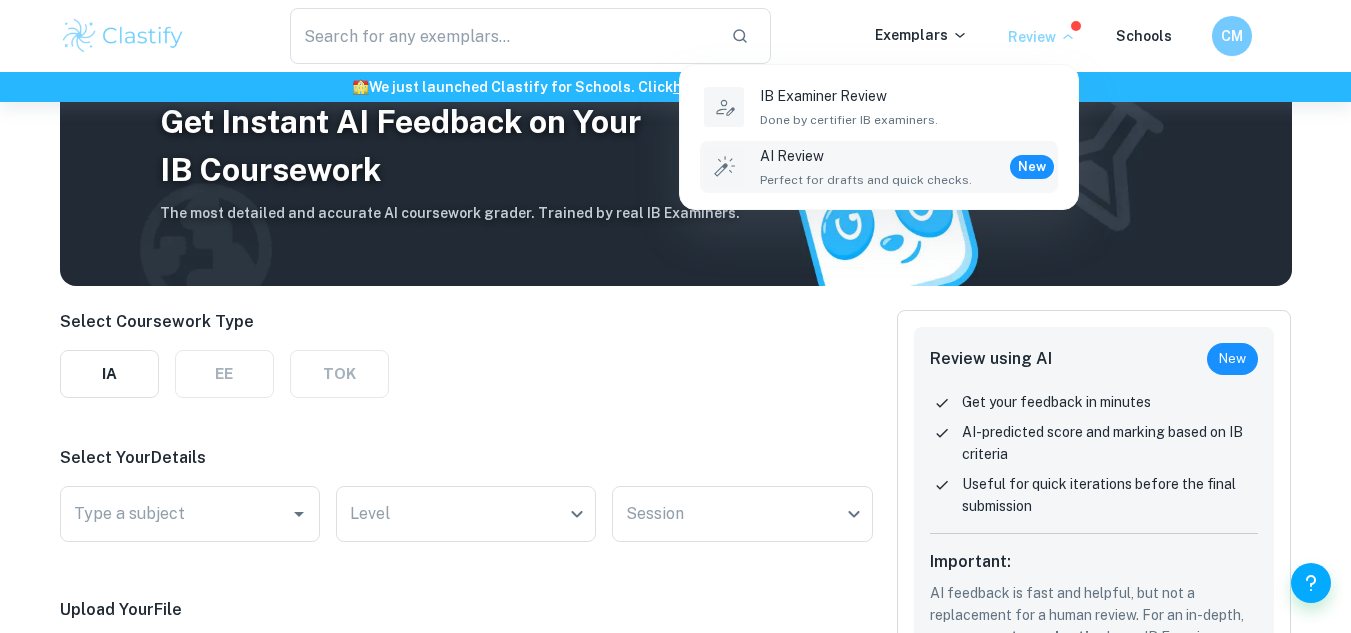 scroll, scrollTop: 76, scrollLeft: 0, axis: vertical 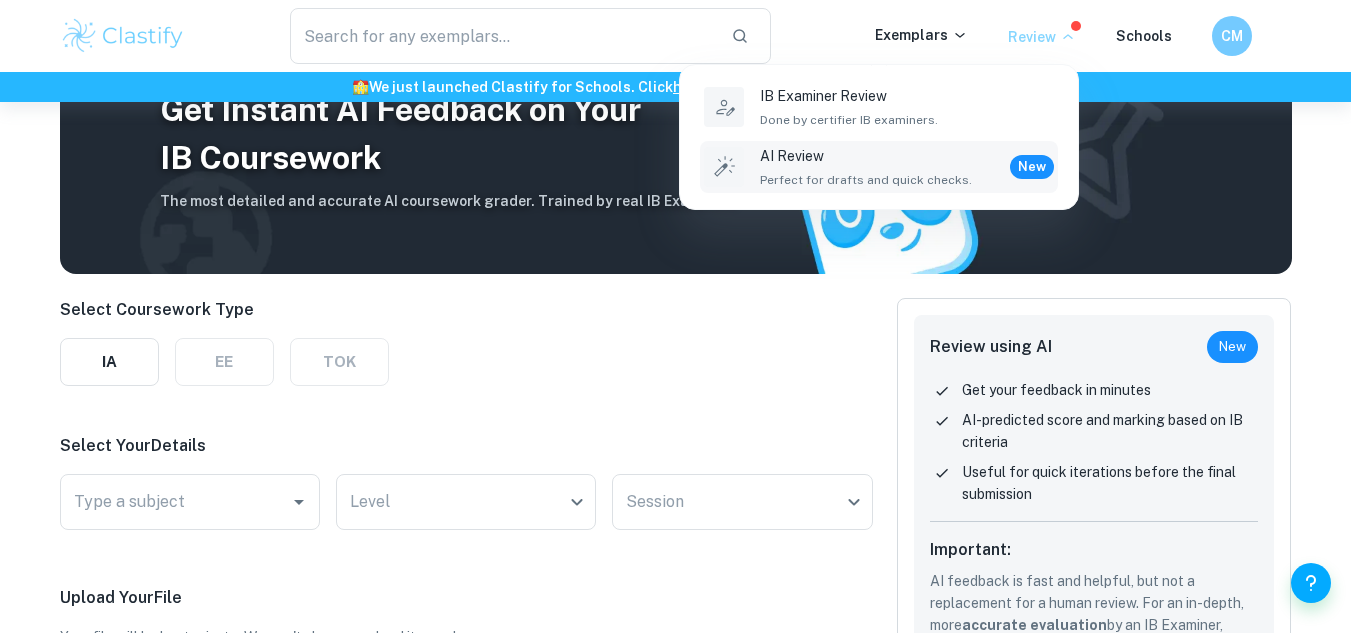 click at bounding box center [675, 316] 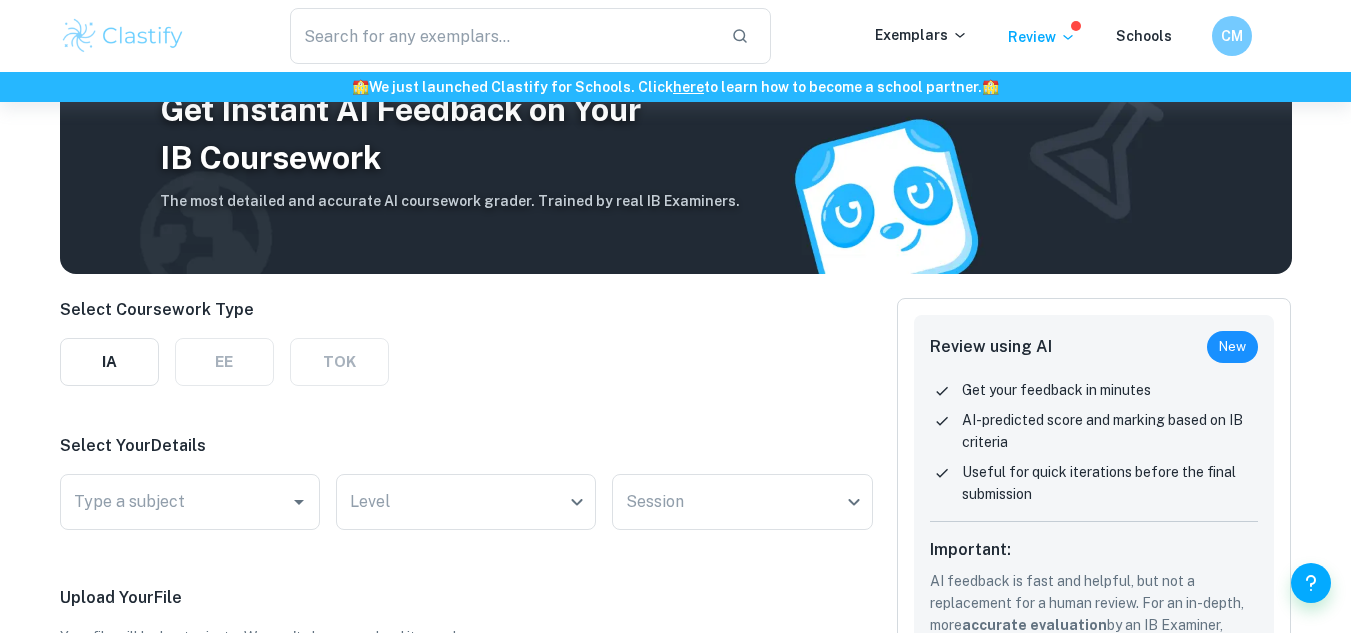 click on "The most detailed and accurate AI coursework grader. Trained by real IB Examiners." at bounding box center (450, 201) 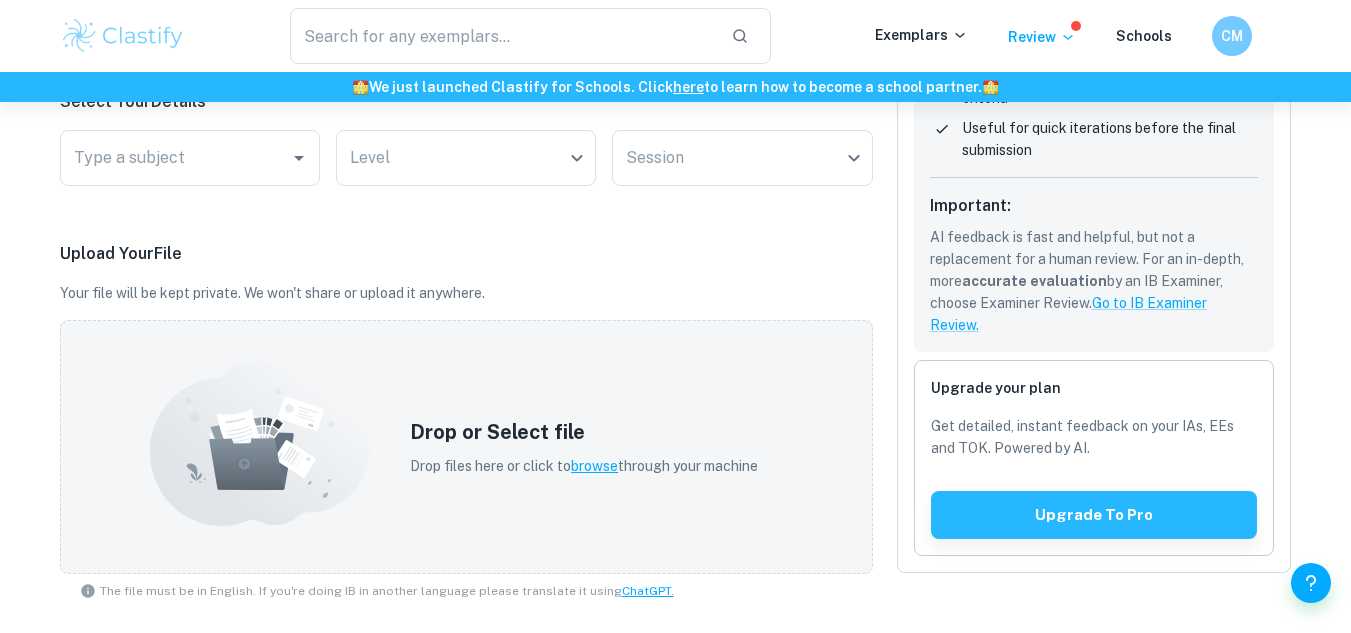 scroll, scrollTop: 438, scrollLeft: 0, axis: vertical 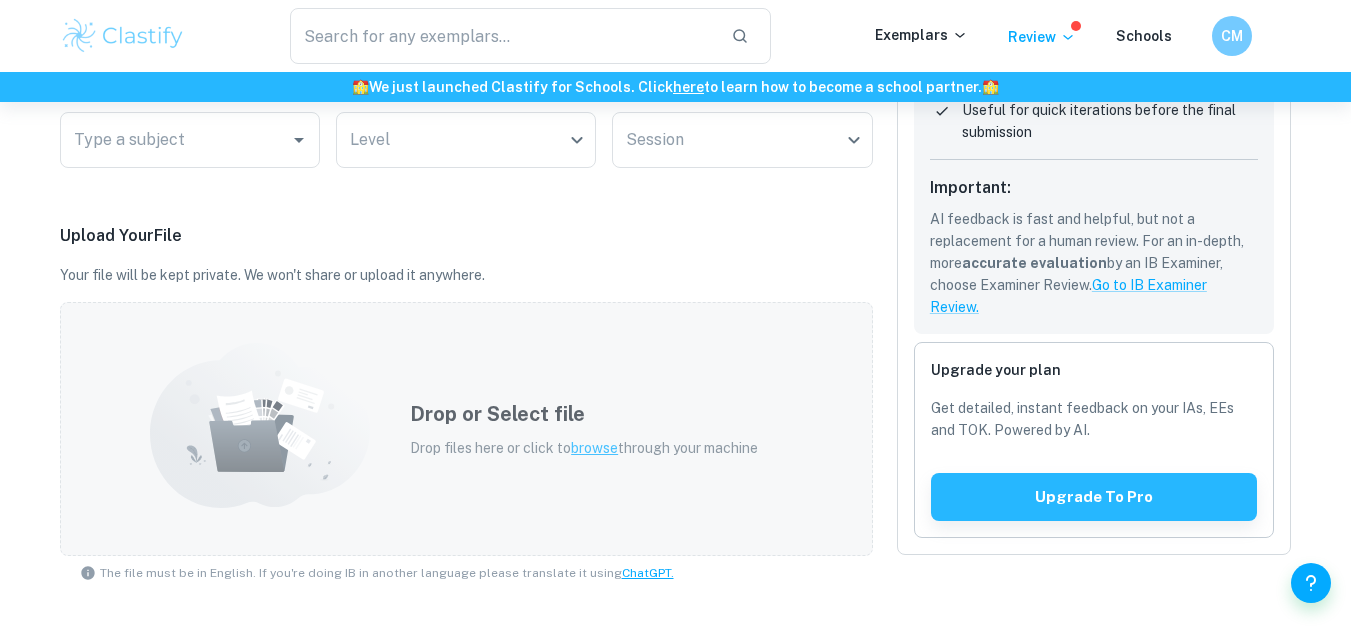 click on "browse" at bounding box center (594, 448) 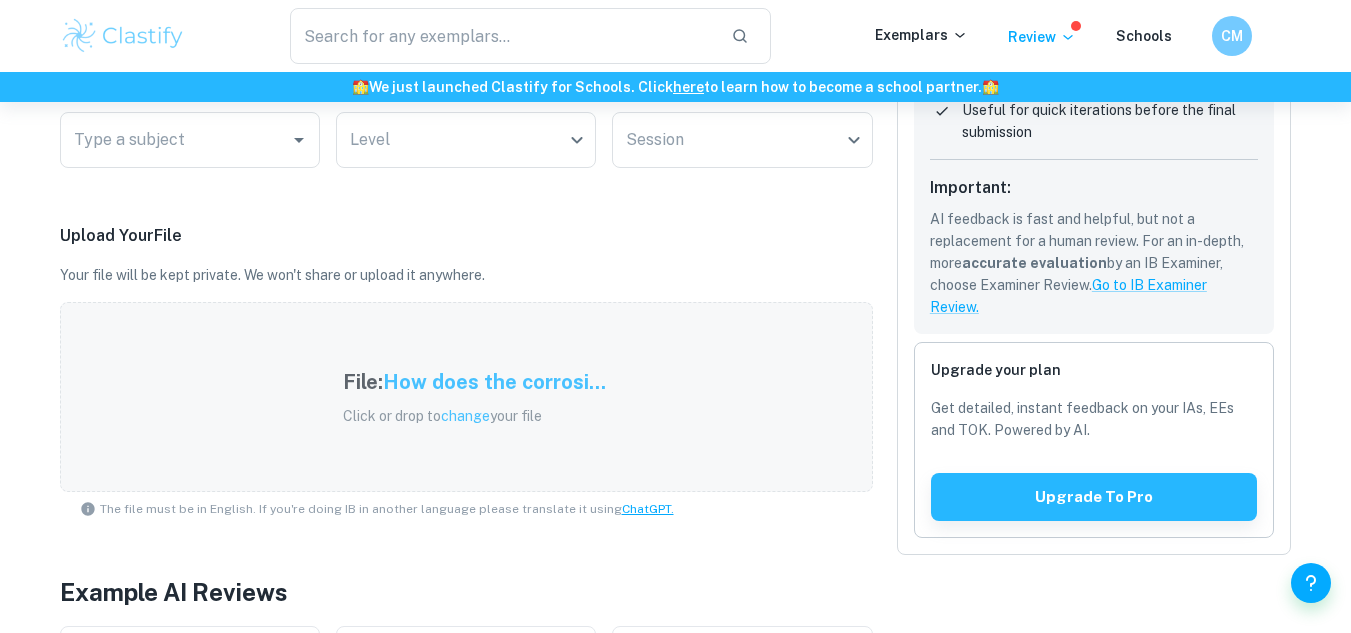 click on "File:  How does the corrosi... Click or drop to  change  your file" at bounding box center [466, 397] 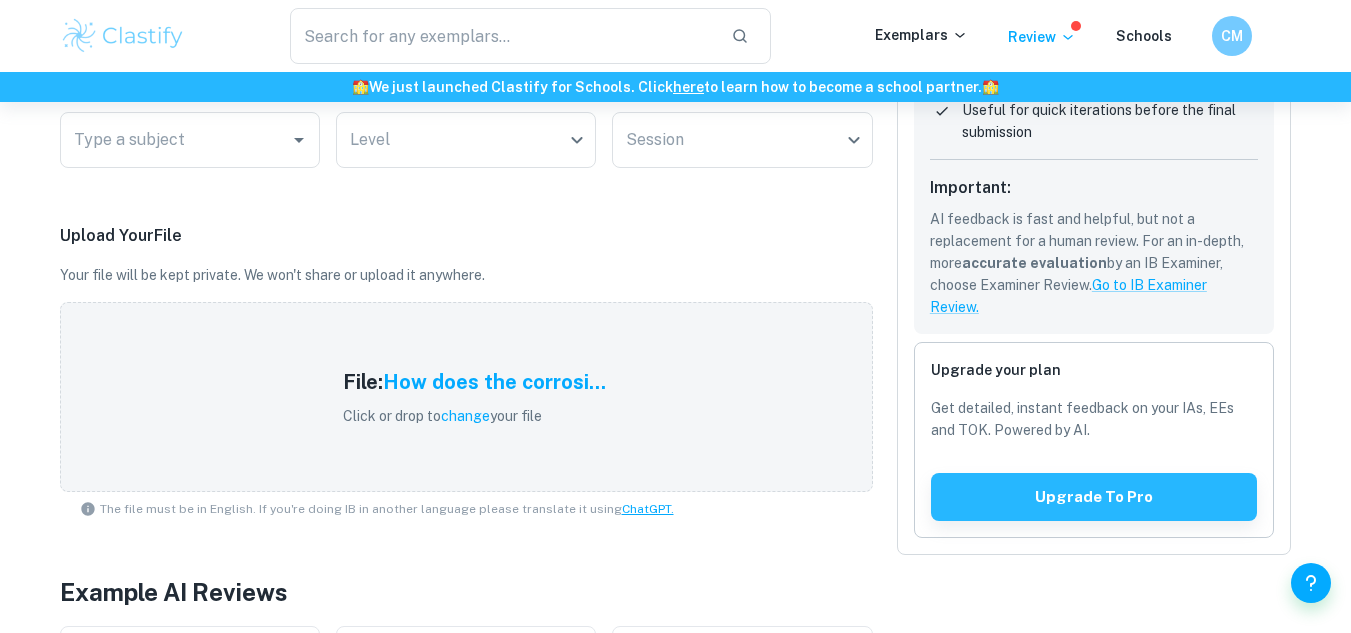 drag, startPoint x: 503, startPoint y: 381, endPoint x: 414, endPoint y: 187, distance: 213.44086 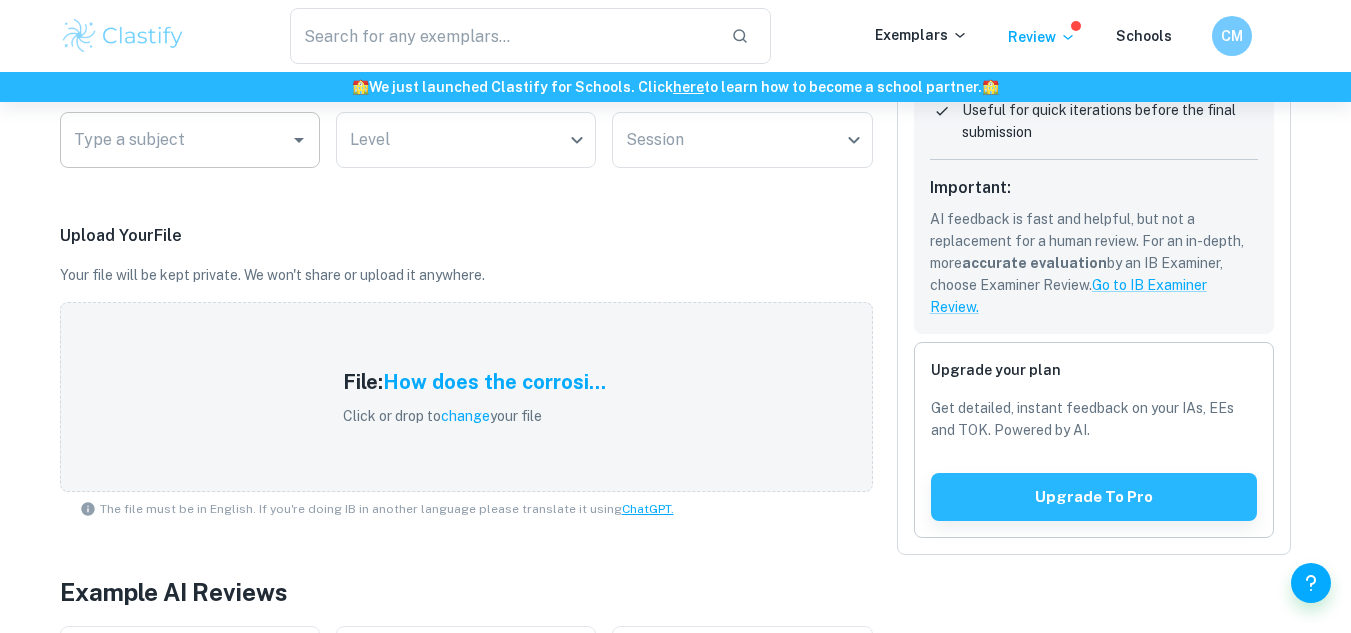 click at bounding box center [298, 140] 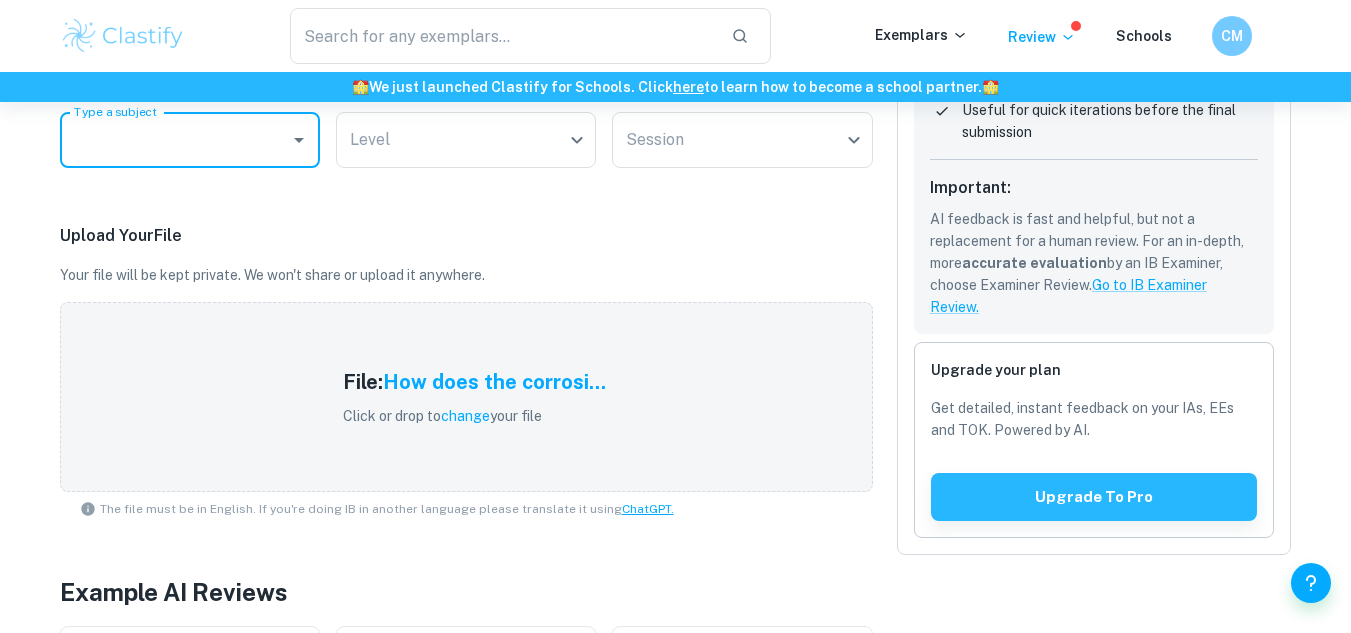 click at bounding box center [298, 140] 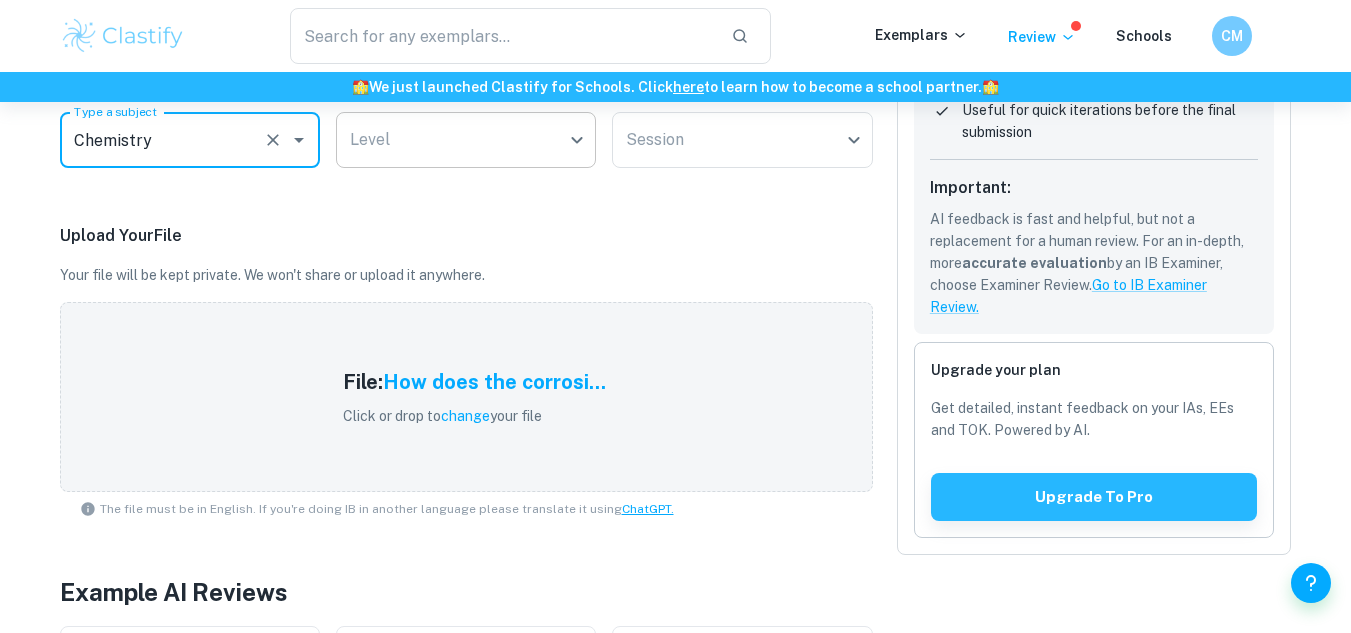 type on "Chemistry" 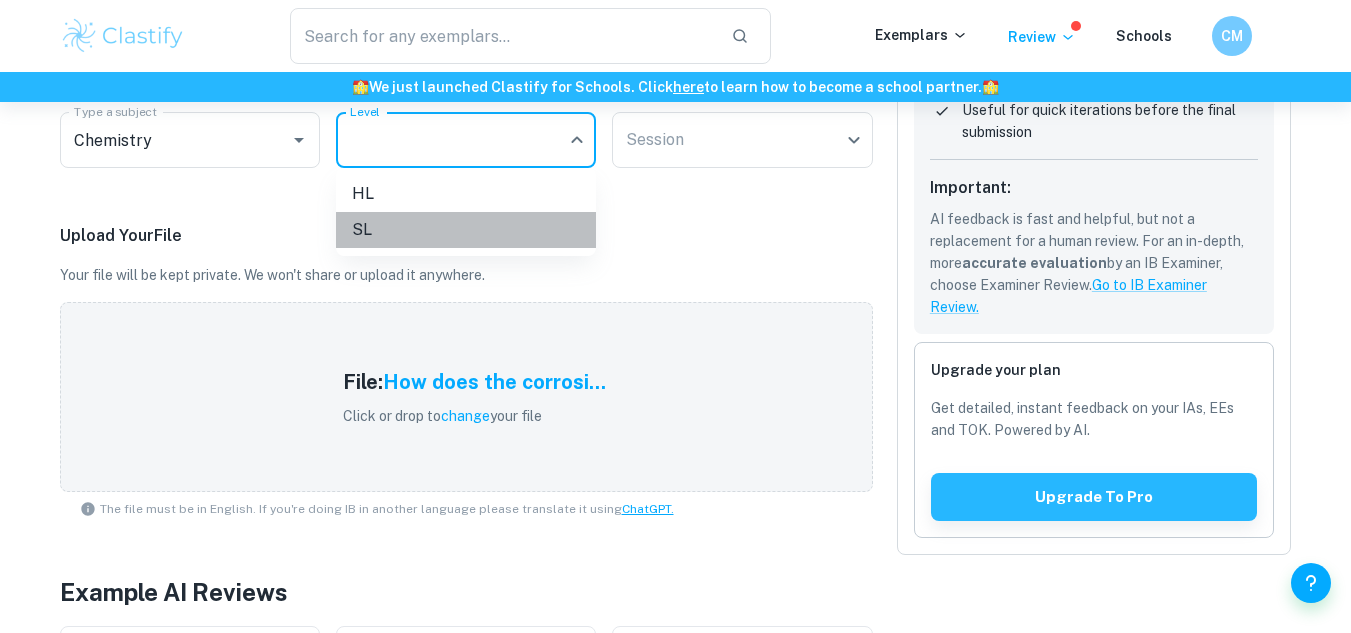 click on "SL" at bounding box center (466, 230) 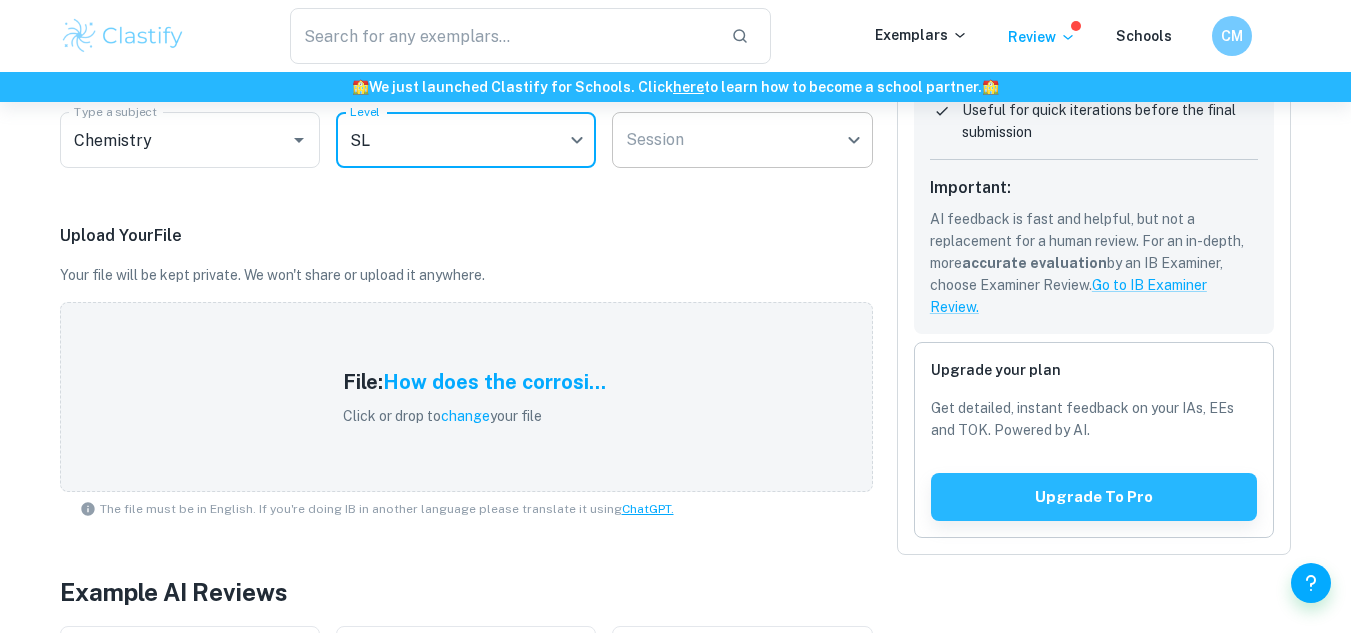 click on "We value your privacy We use cookies to enhance your browsing experience, serve personalised ads or content, and analyse our traffic. By clicking "Accept All", you consent to our use of cookies.   Cookie Policy Customise   Reject All   Accept All   Customise Consent Preferences   We use cookies to help you navigate efficiently and perform certain functions. You will find detailed information about all cookies under each consent category below. The cookies that are categorised as "Necessary" are stored on your browser as they are essential for enabling the basic functionalities of the site. ...  Show more For more information on how Google's third-party cookies operate and handle your data, see:   Google Privacy Policy Necessary Always Active Necessary cookies are required to enable the basic features of this site, such as providing secure log-in or adjusting your consent preferences. These cookies do not store any personally identifiable data. Functional Analytics Performance Advertisement Uncategorised" at bounding box center (675, -20) 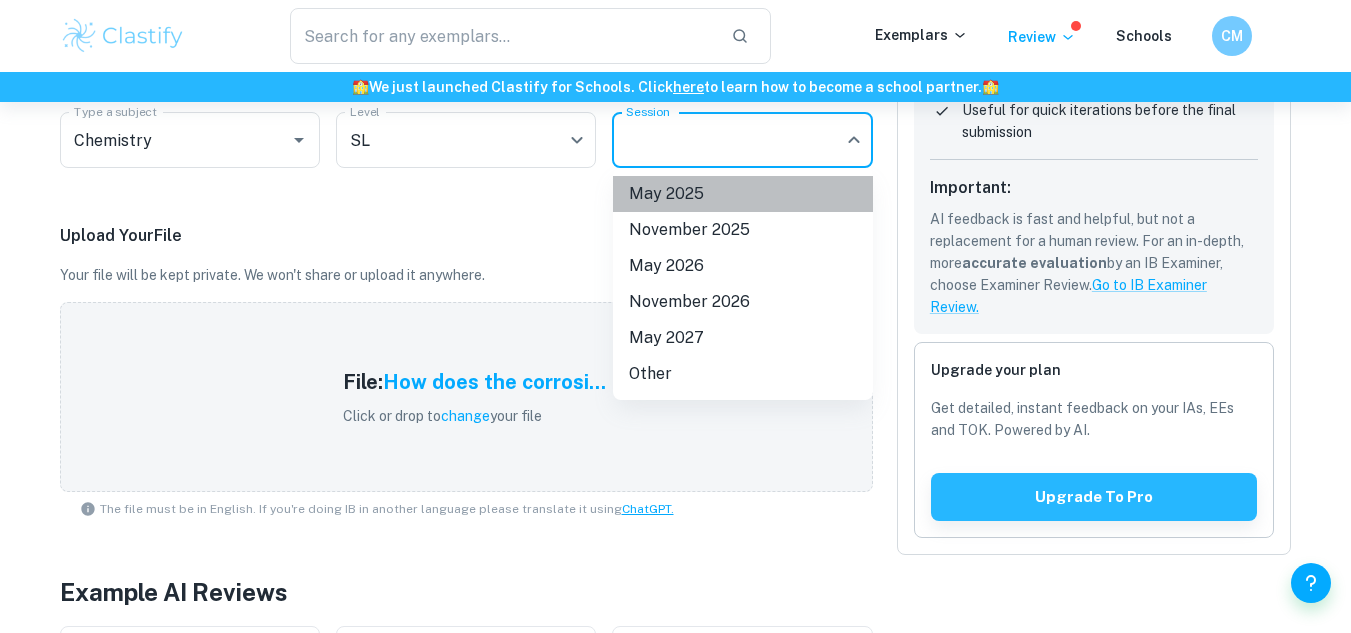 click on "May 2025" at bounding box center [743, 194] 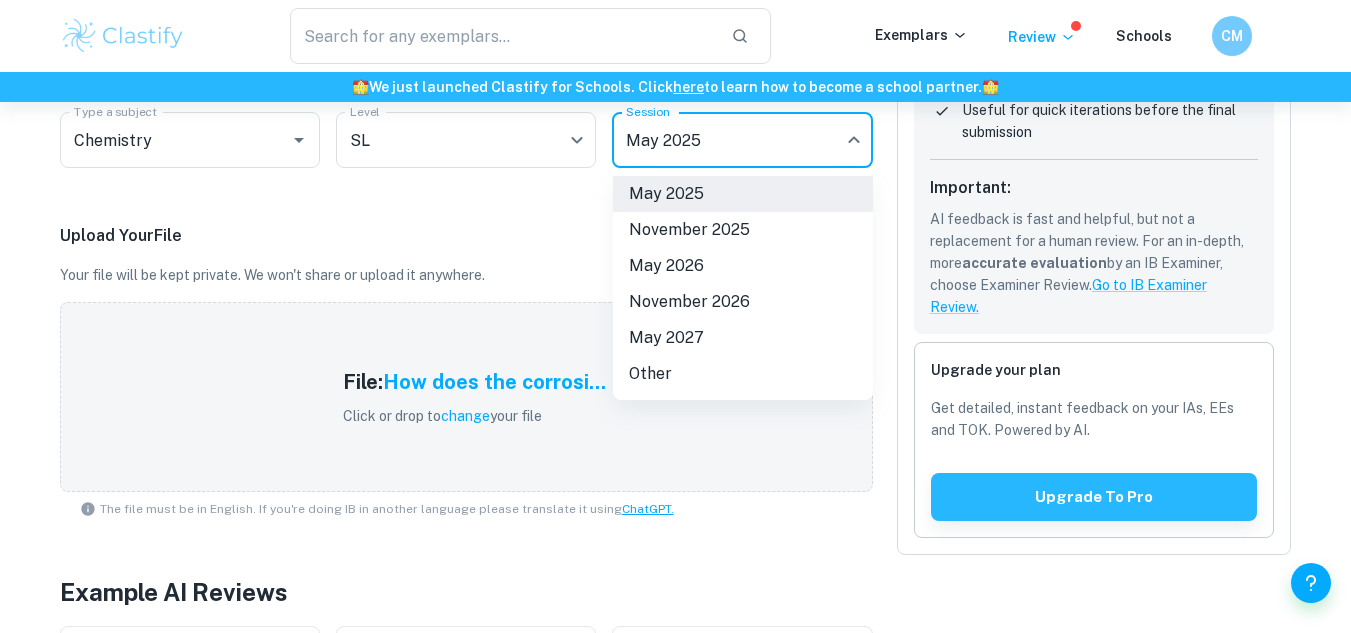 click on "We value your privacy We use cookies to enhance your browsing experience, serve personalised ads or content, and analyse our traffic. By clicking "Accept All", you consent to our use of cookies.   Cookie Policy Customise   Reject All   Accept All   Customise Consent Preferences   We use cookies to help you navigate efficiently and perform certain functions. You will find detailed information about all cookies under each consent category below. The cookies that are categorised as "Necessary" are stored on your browser as they are essential for enabling the basic functionalities of the site. ...  Show more For more information on how Google's third-party cookies operate and handle your data, see:   Google Privacy Policy Necessary Always Active Necessary cookies are required to enable the basic features of this site, such as providing secure log-in or adjusting your consent preferences. These cookies do not store any personally identifiable data. Functional Analytics Performance Advertisement Uncategorised" at bounding box center [675, -20] 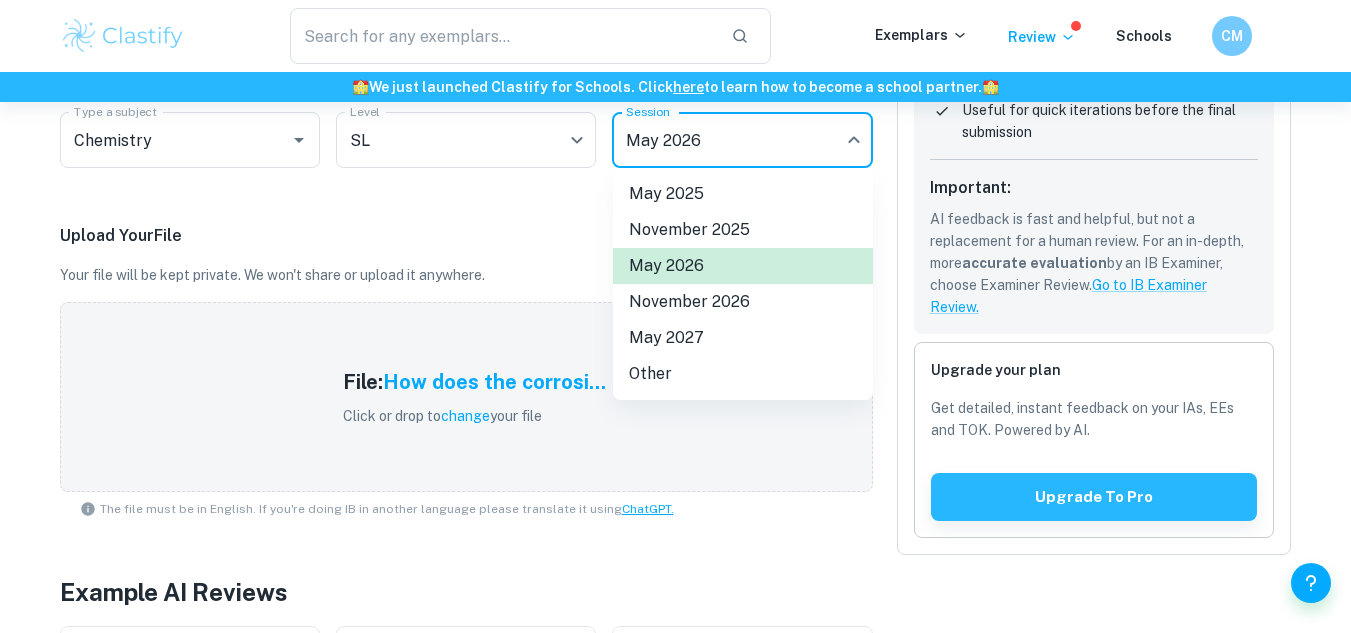 type 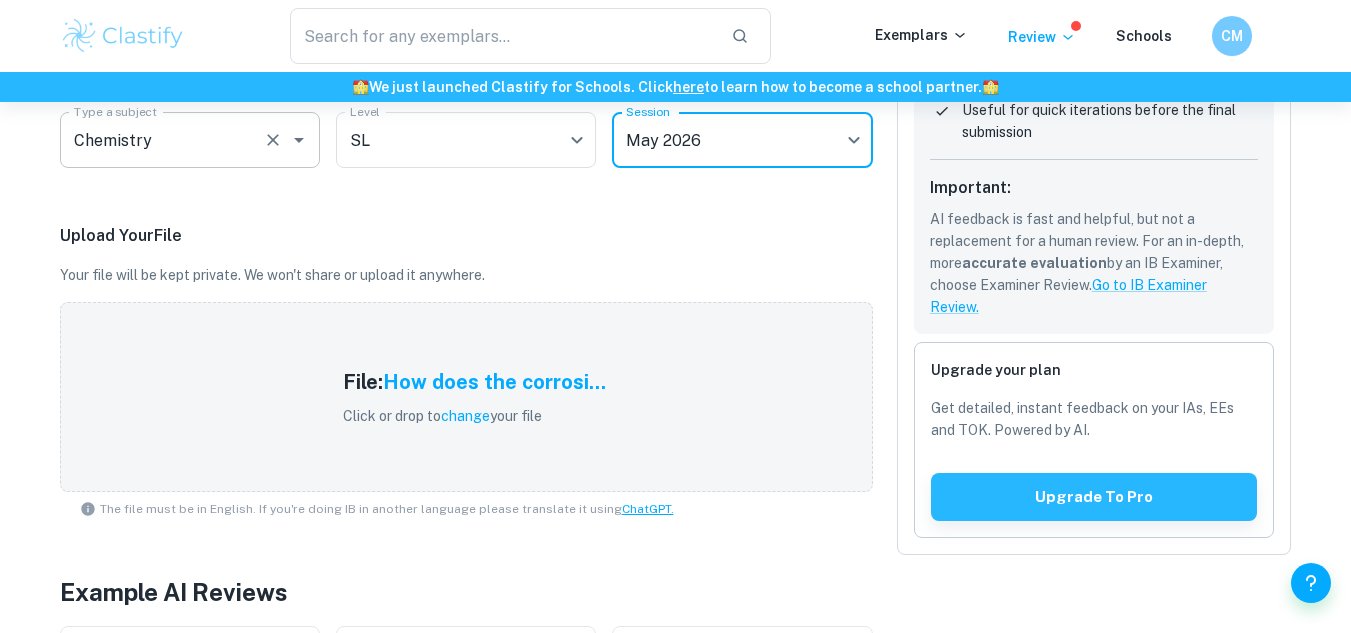 click on "Chemistry Type a subject" at bounding box center (190, 140) 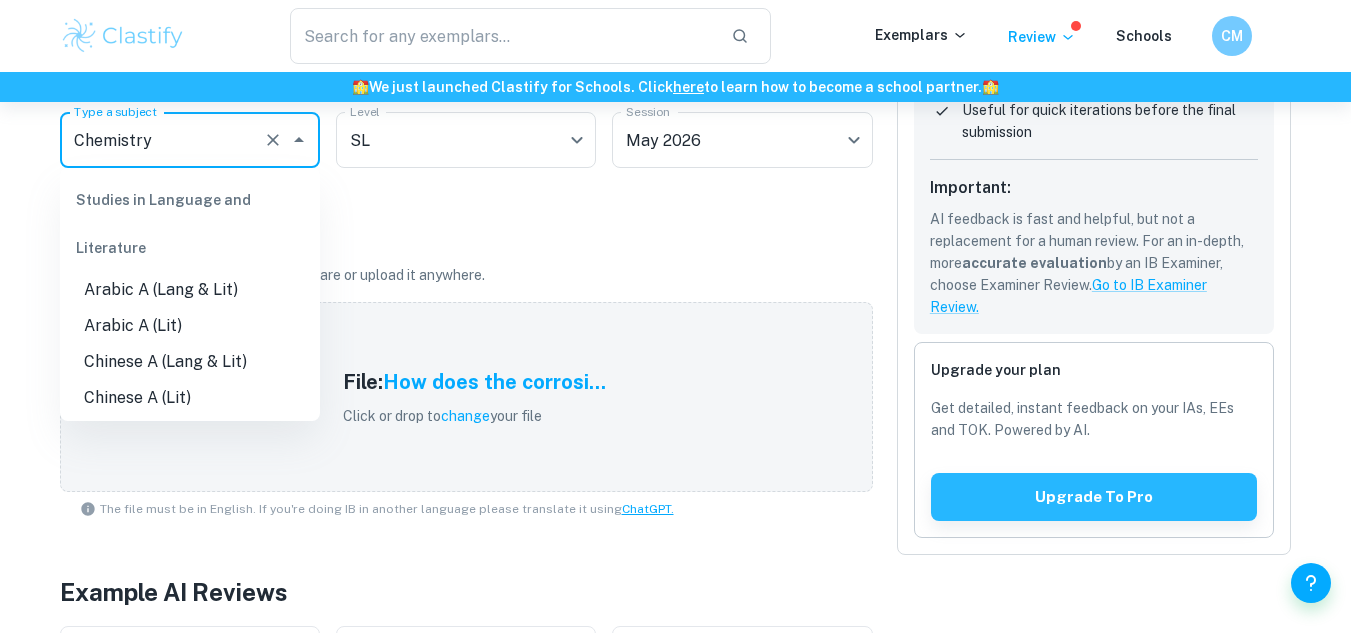 scroll, scrollTop: 2431, scrollLeft: 0, axis: vertical 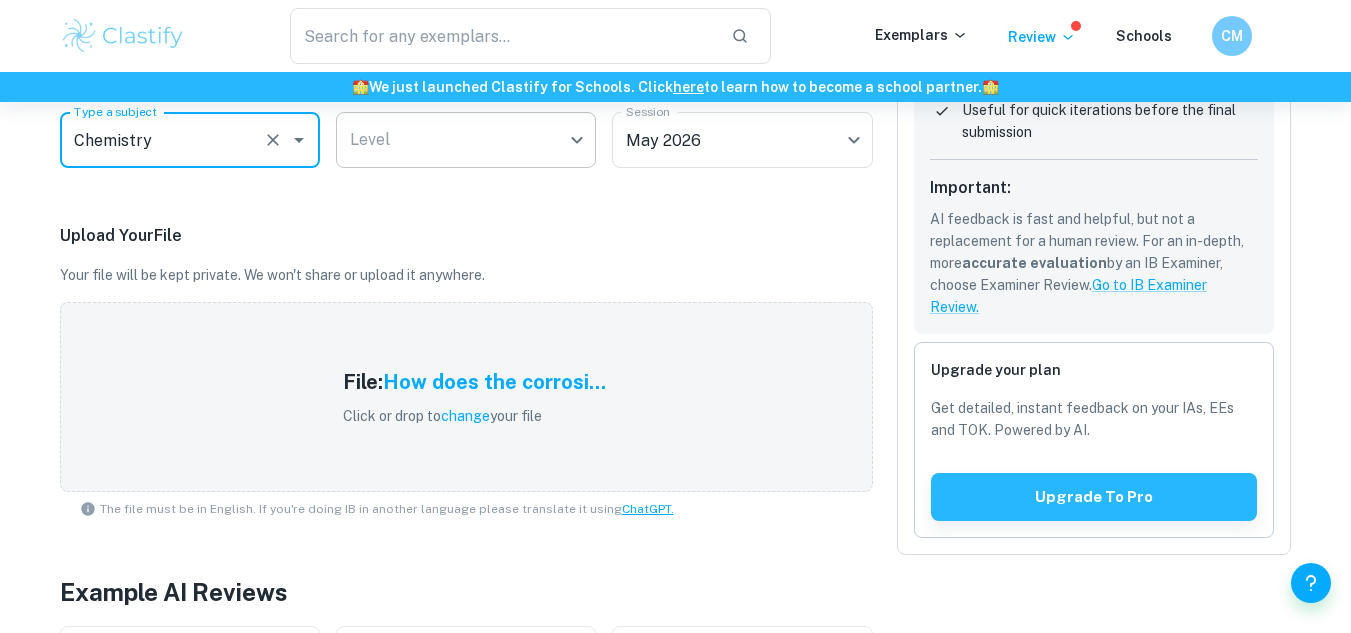 click on "We value your privacy We use cookies to enhance your browsing experience, serve personalised ads or content, and analyse our traffic. By clicking "Accept All", you consent to our use of cookies.   Cookie Policy Customise   Reject All   Accept All   Customise Consent Preferences   We use cookies to help you navigate efficiently and perform certain functions. You will find detailed information about all cookies under each consent category below. The cookies that are categorised as "Necessary" are stored on your browser as they are essential for enabling the basic functionalities of the site. ...  Show more For more information on how Google's third-party cookies operate and handle your data, see:   Google Privacy Policy Necessary Always Active Necessary cookies are required to enable the basic features of this site, such as providing secure log-in or adjusting your consent preferences. These cookies do not store any personally identifiable data. Functional Analytics Performance Advertisement Uncategorised" at bounding box center [675, -20] 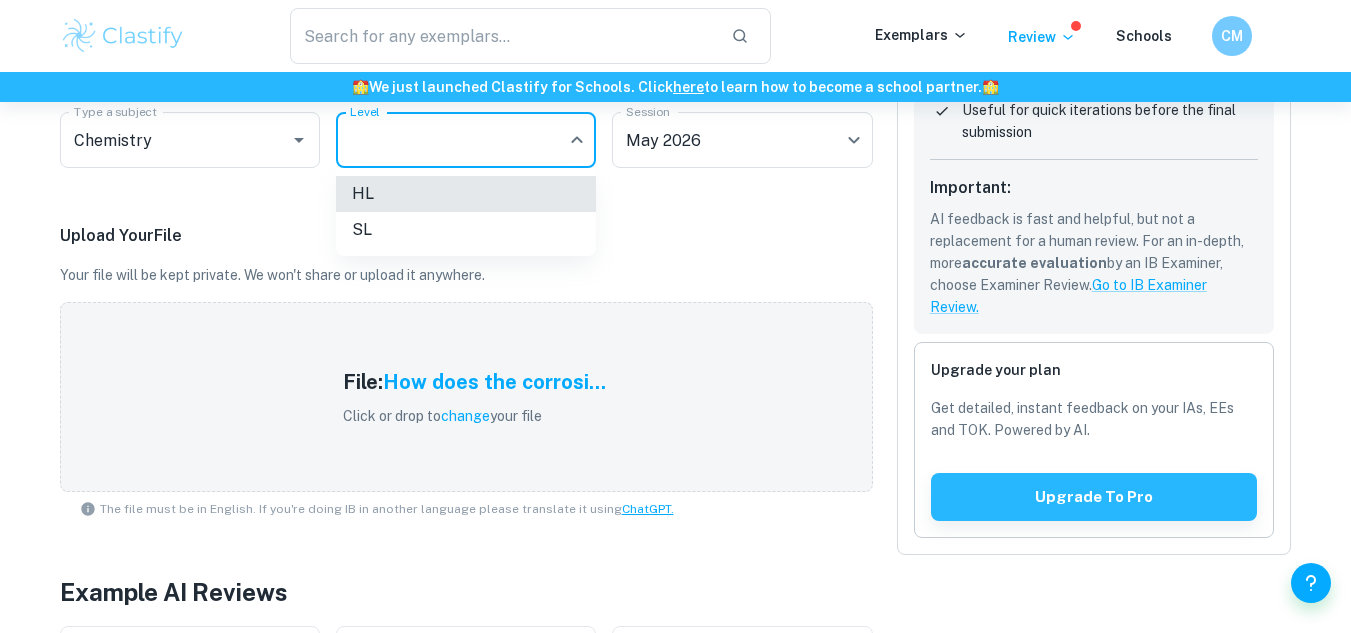 click on "SL" at bounding box center [466, 230] 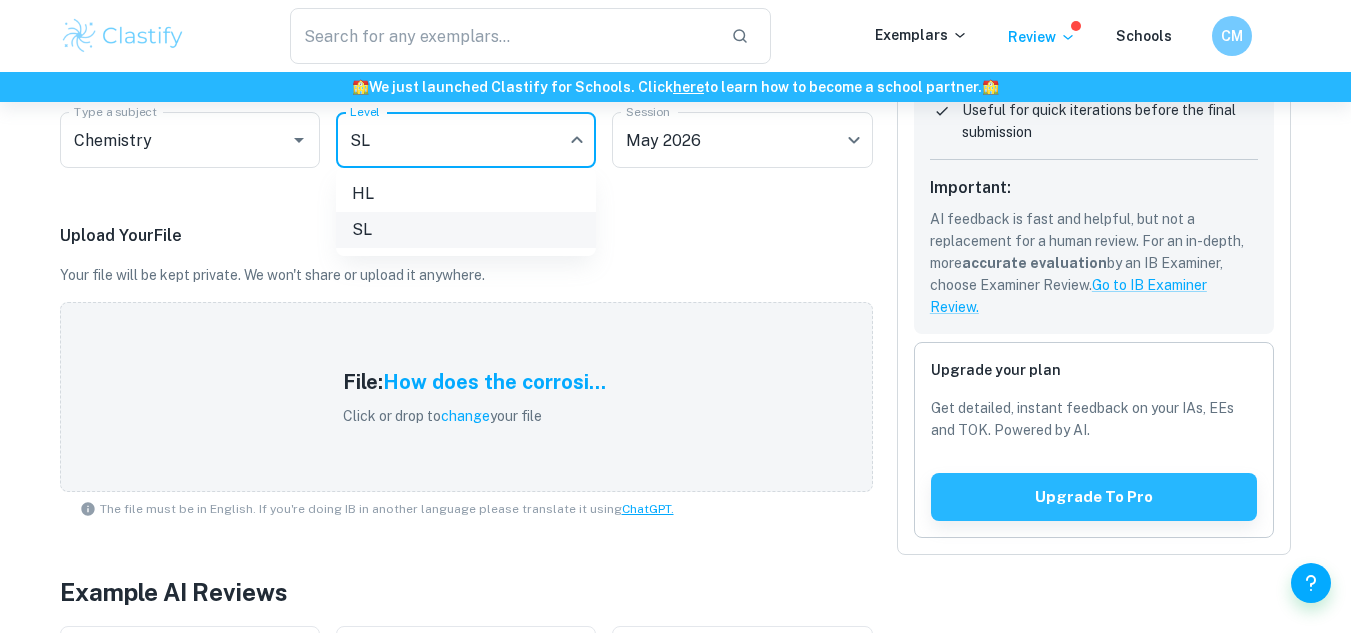 type 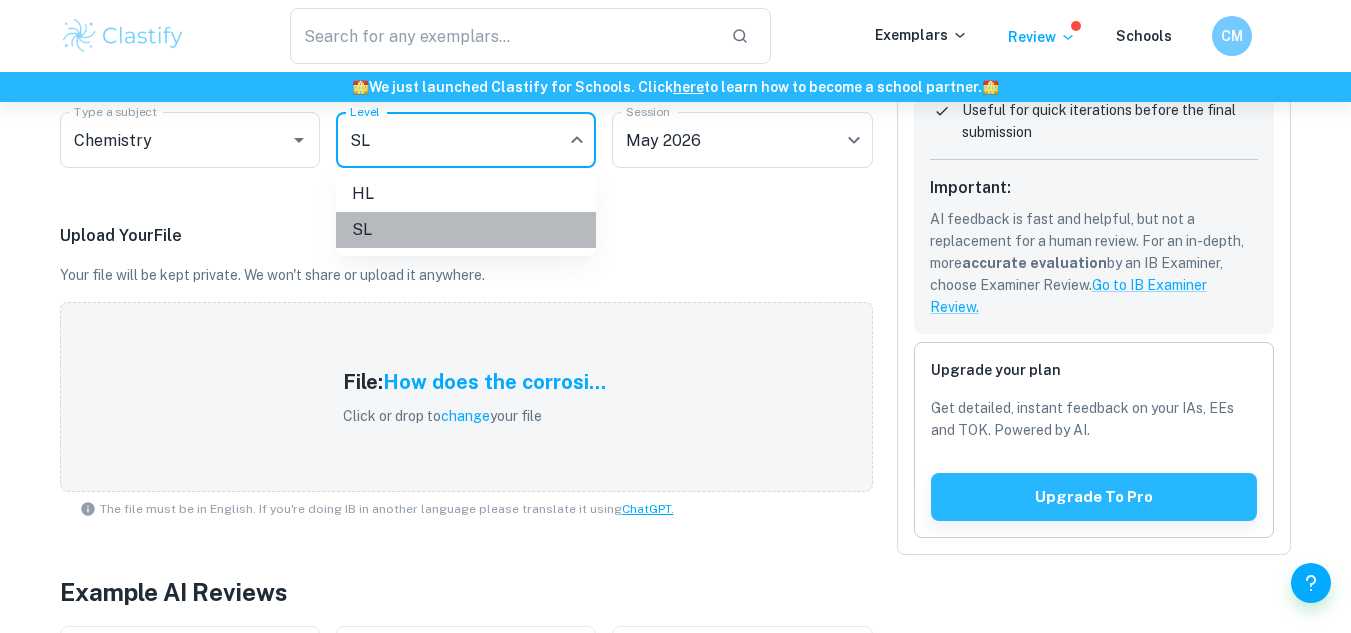click on "SL" at bounding box center [466, 230] 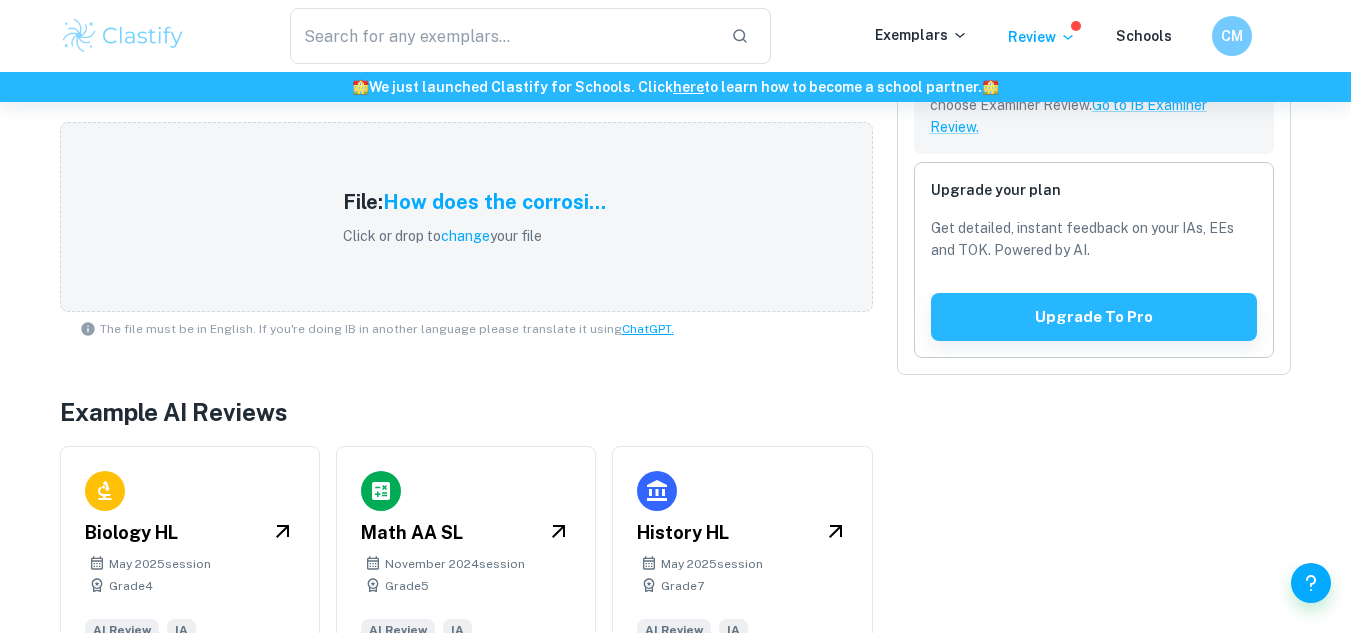 scroll, scrollTop: 631, scrollLeft: 0, axis: vertical 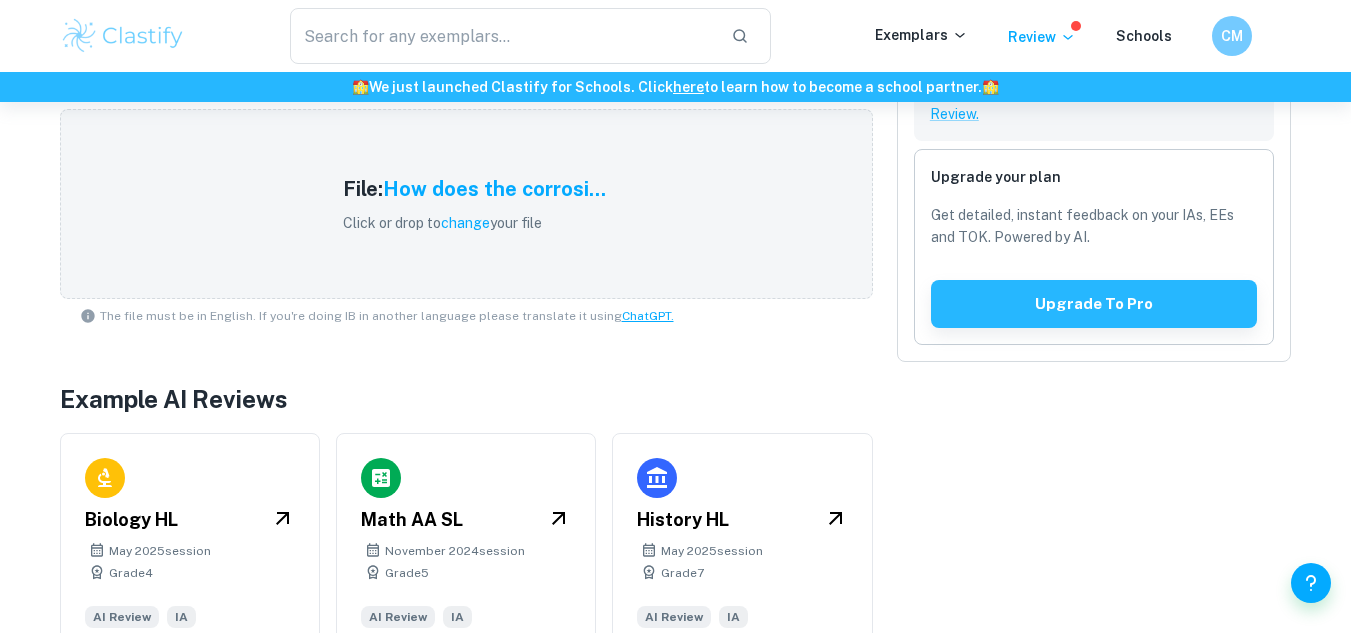 click on "Upgrade your plan Get detailed, instant feedback on your IAs, EEs and TOK. Powered by AI. Upgrade to pro" at bounding box center [1094, 247] 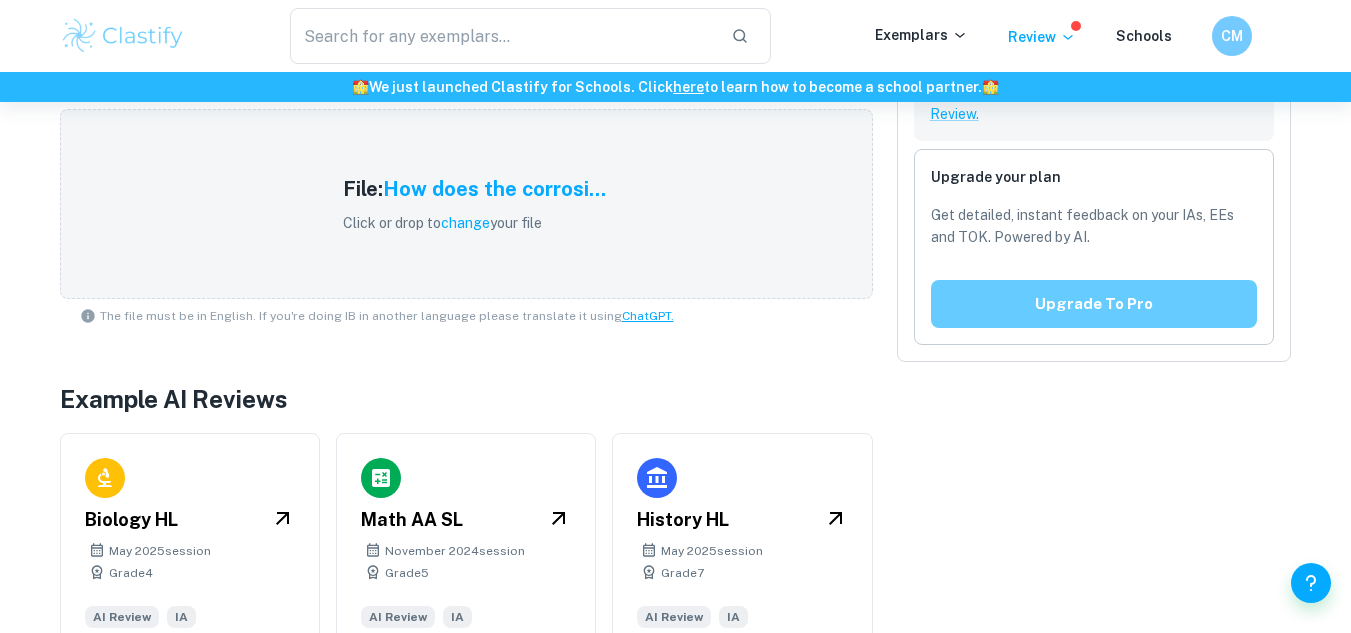 click on "Upgrade to pro" at bounding box center [1094, 304] 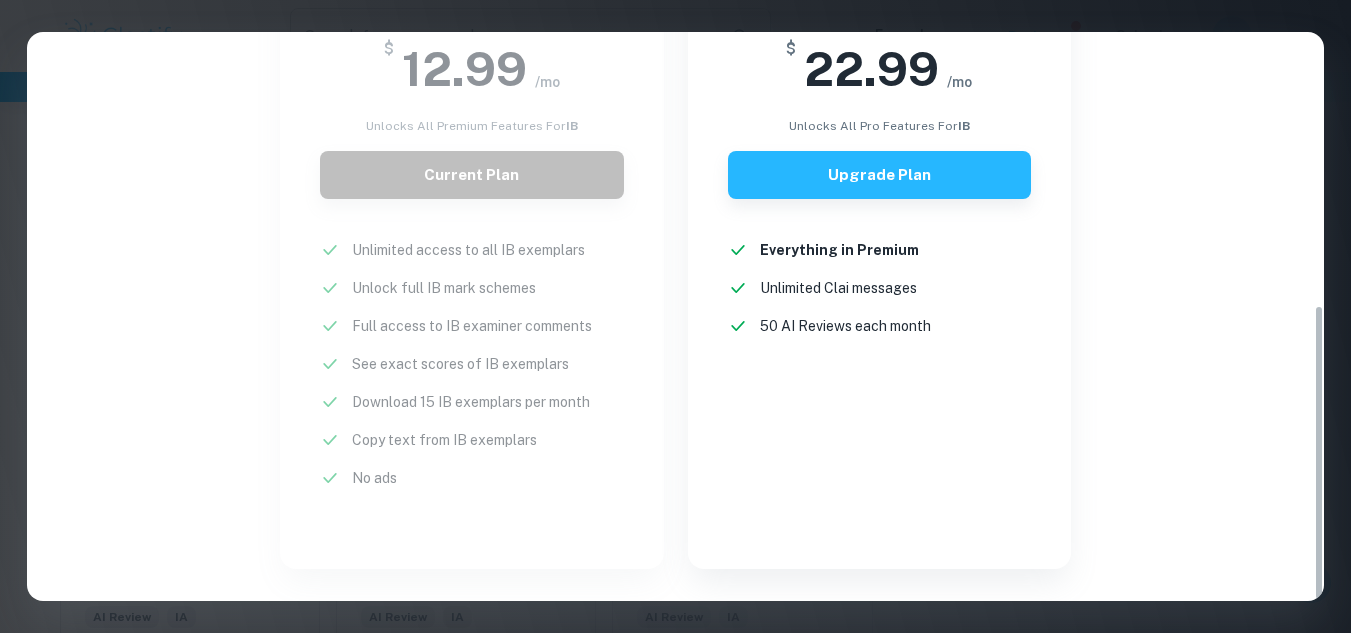 scroll, scrollTop: 522, scrollLeft: 0, axis: vertical 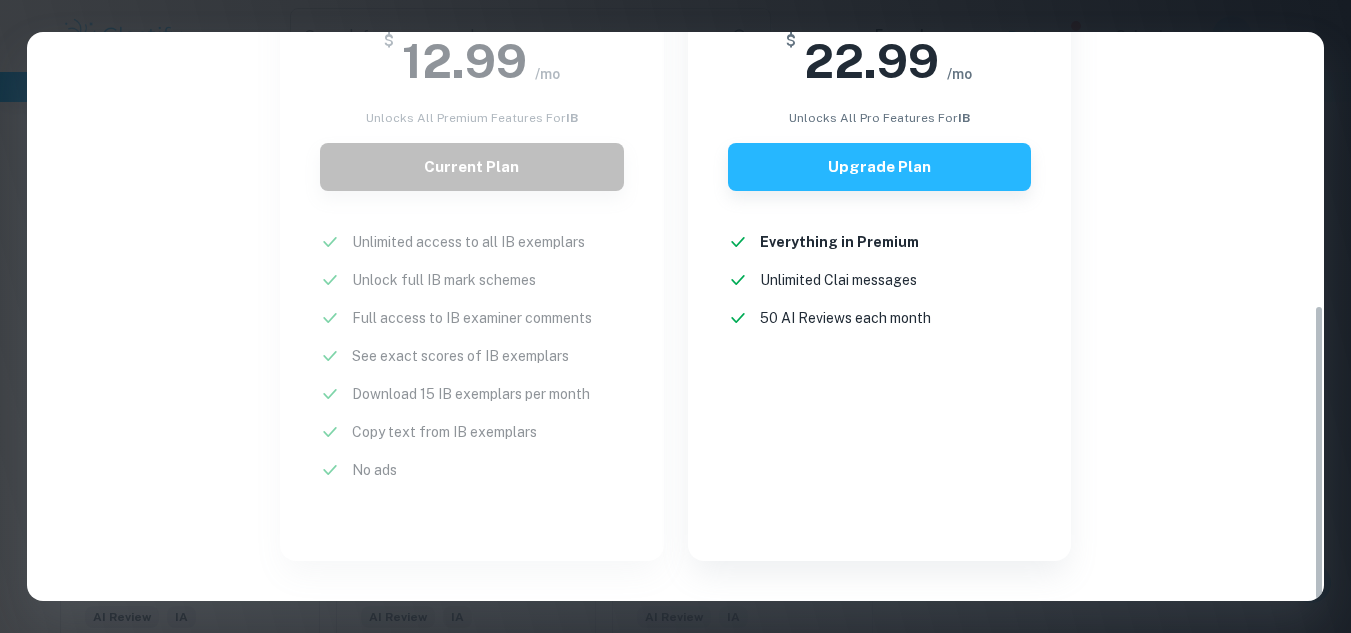 drag, startPoint x: 1315, startPoint y: 210, endPoint x: 1326, endPoint y: 485, distance: 275.2199 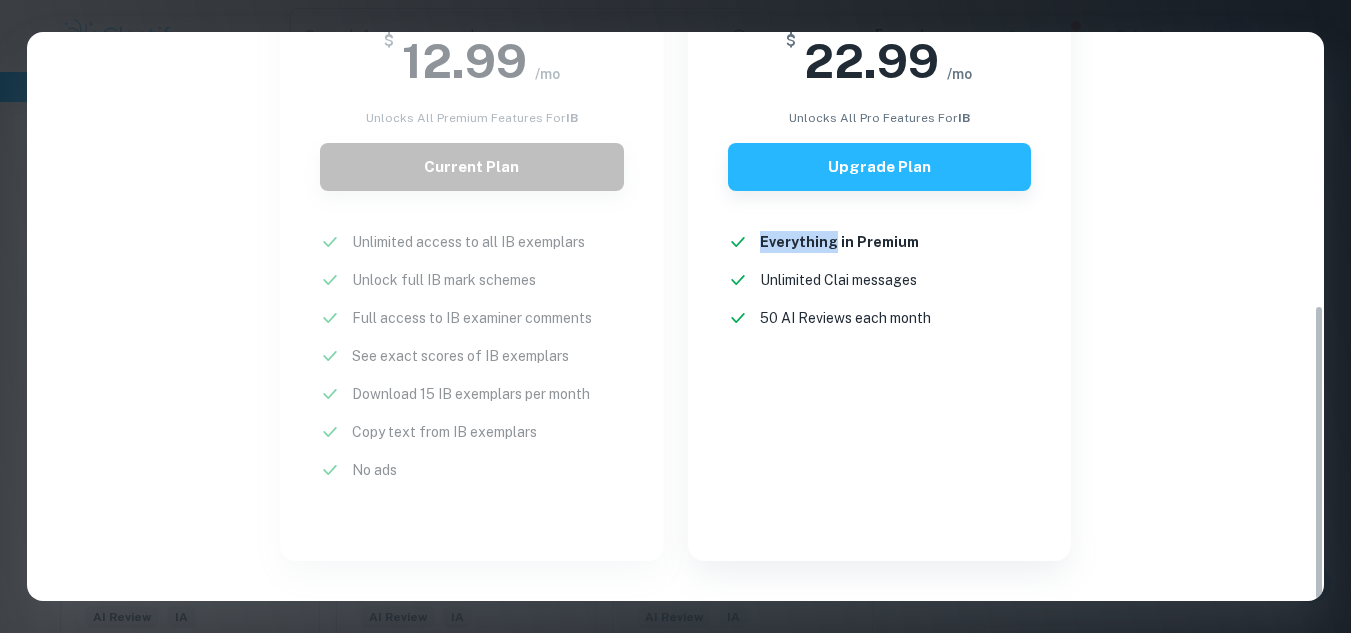 drag, startPoint x: 1313, startPoint y: 150, endPoint x: 1322, endPoint y: 297, distance: 147.27525 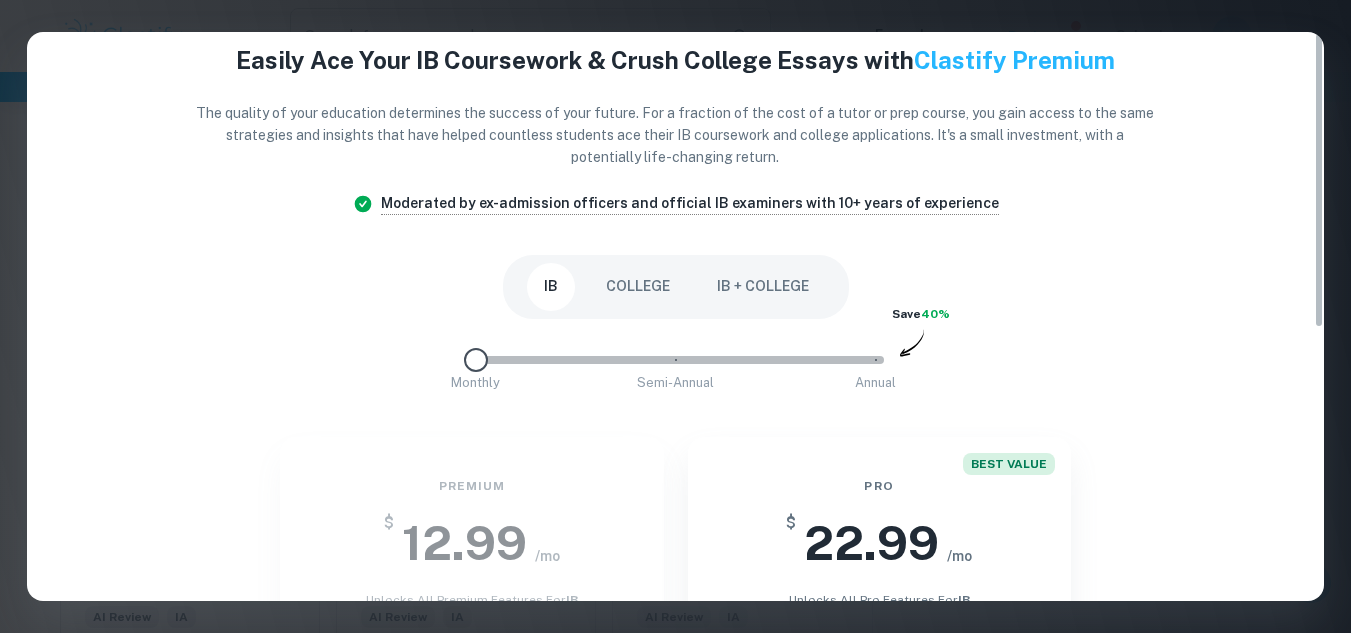 scroll, scrollTop: 0, scrollLeft: 0, axis: both 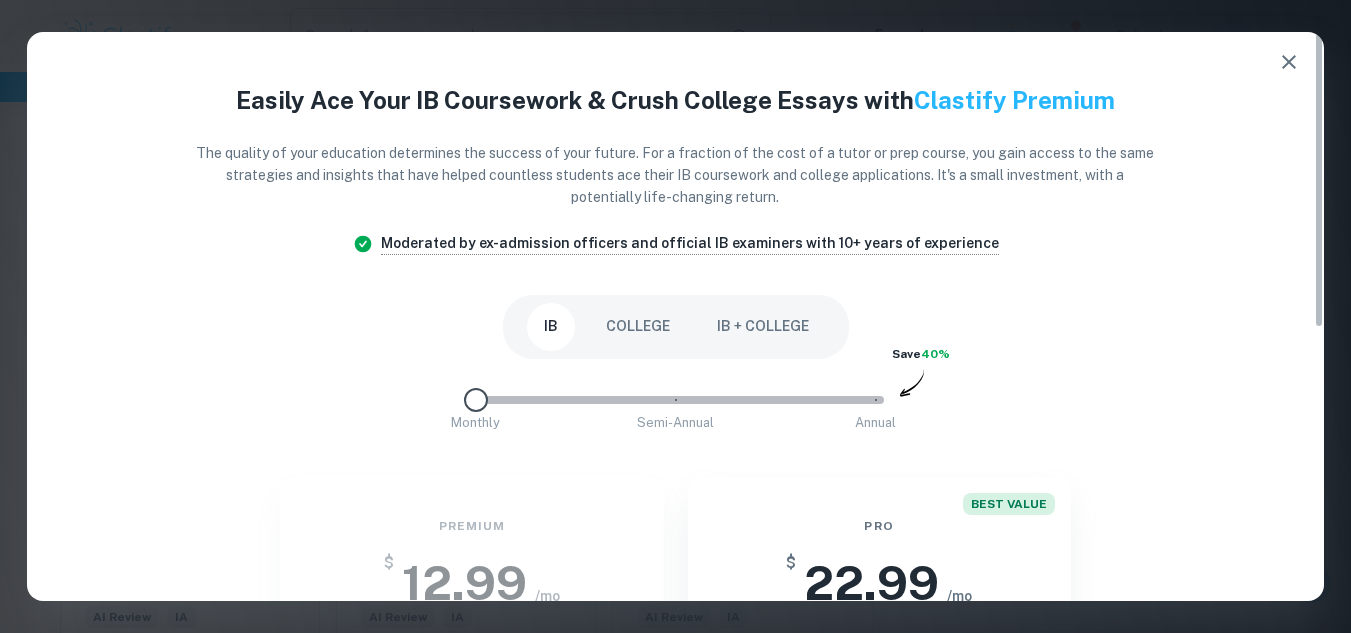 click on "Easily Ace Your IB Coursework & Crush College Essays with  Clastify Premium The quality of your education determines the success of your future. For a fraction of the cost of a tutor or prep course, you gain access to the same strategies and insights that have helped countless students ace their IB coursework and college applications. It's a small investment, with a potentially life-changing return. Moderated by ex-admission officers and official IB examiners with 10+ years of experience IB COLLEGE IB + COLLEGE Monthly Semi-Annual Annual Save  40% Premium $ 12.99 /mo unlocks all premium features for  IB Current Plan Unlimited access to all IB exemplars New! Unlock full IB mark schemes New! Full access to IB examiner comments New! See exact scores of IB exemplars New! Download 15 IB exemplars per month New! Copy text from IB exemplars New! No ads New! BEST VALUE Pro $ 22.99 /mo unlocks all pro features for  IB Upgrade Plan Everything in Premium New! Unlimited Clai messages New! 50 AI Reviews each month New!" at bounding box center (675, 316) 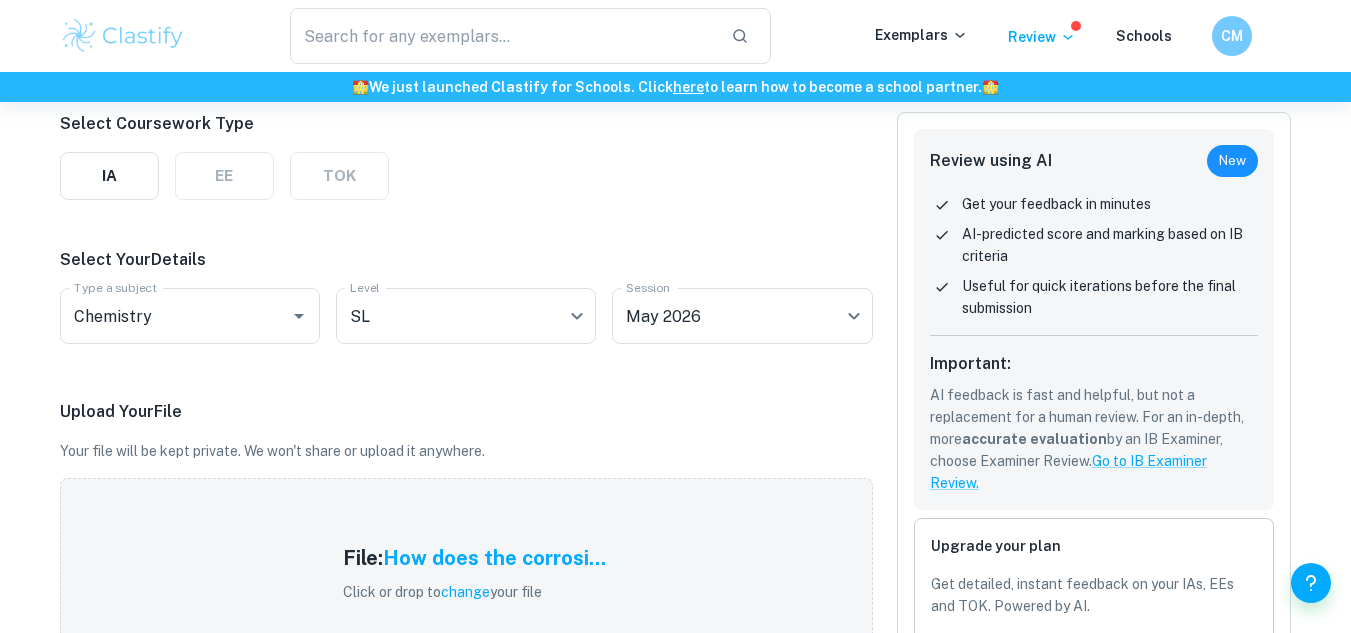scroll, scrollTop: 0, scrollLeft: 0, axis: both 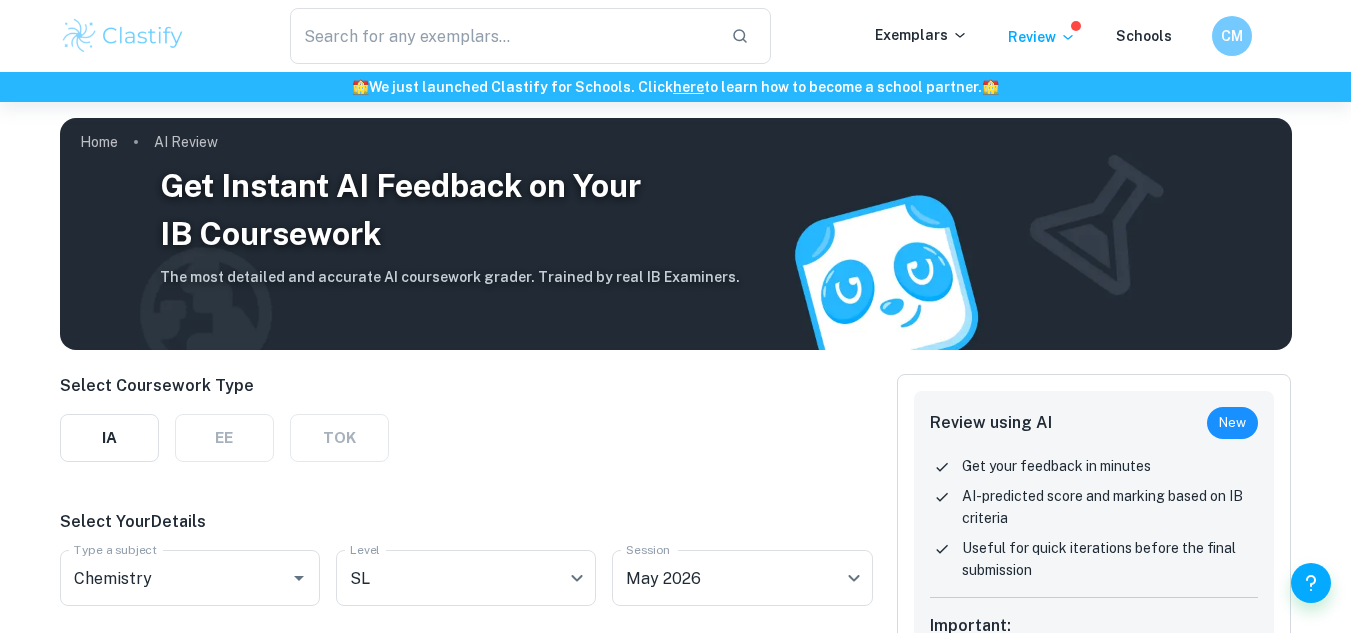 click on "Exemplars" at bounding box center (941, 36) 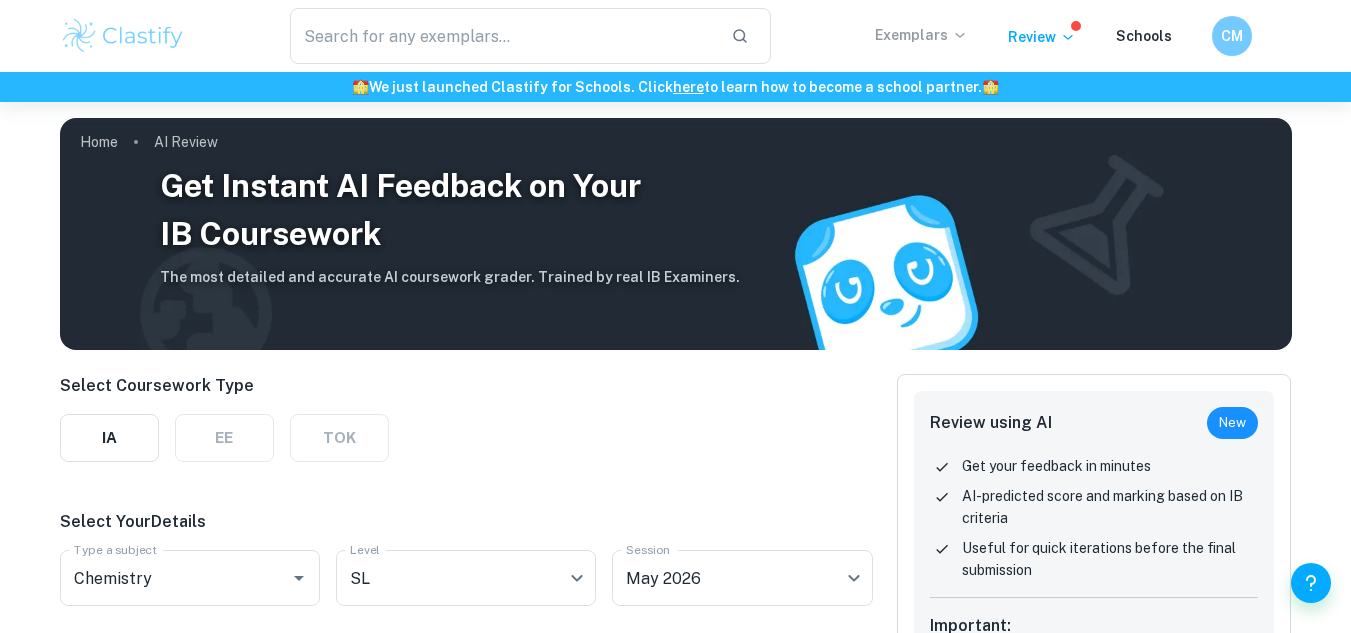 click on "Exemplars" at bounding box center (921, 35) 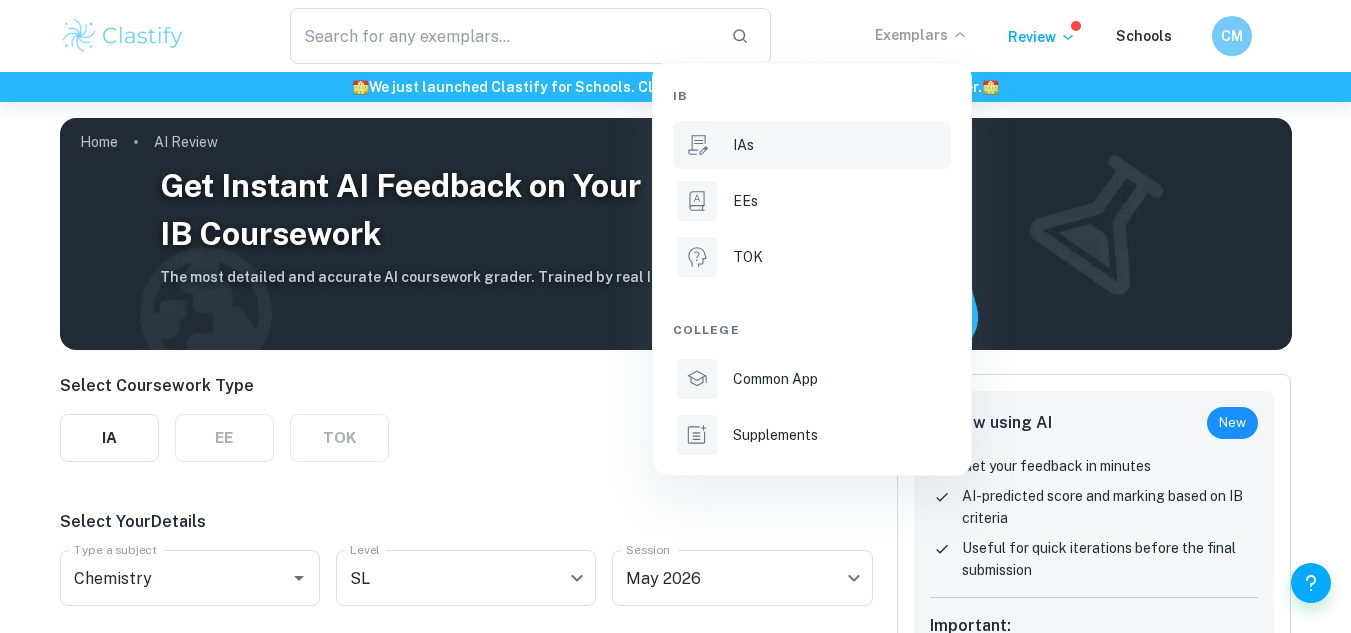 click on "IAs" at bounding box center (840, 145) 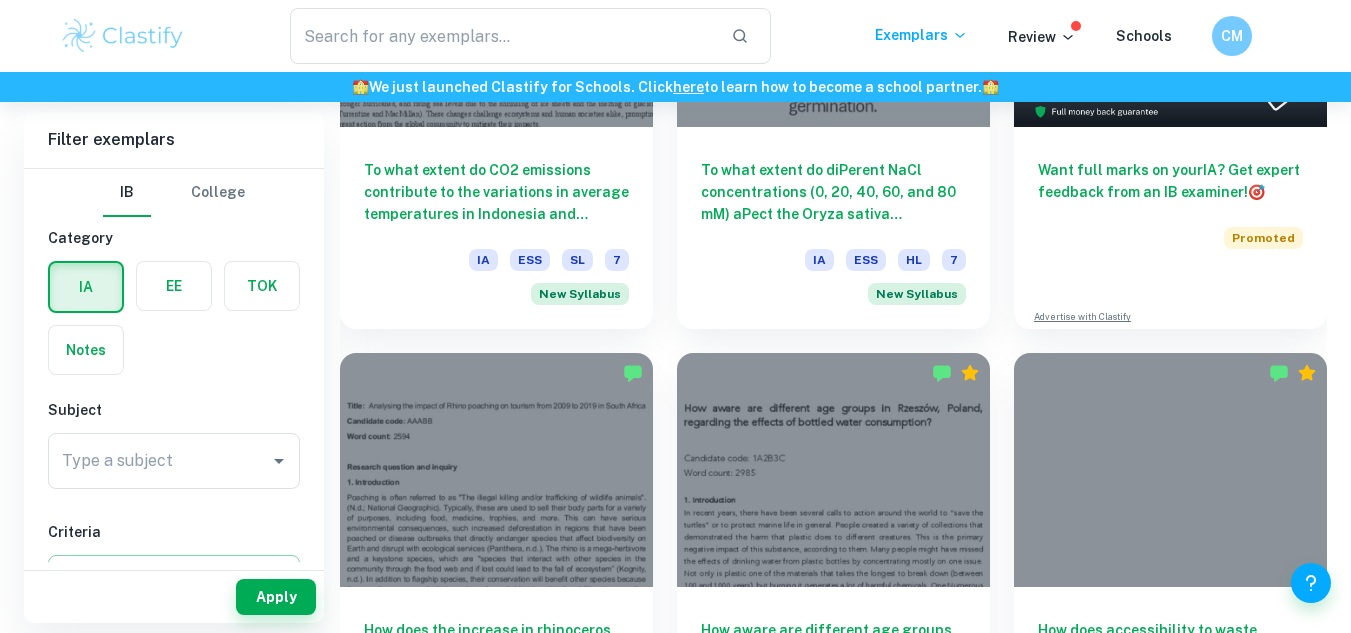 scroll, scrollTop: 806, scrollLeft: 0, axis: vertical 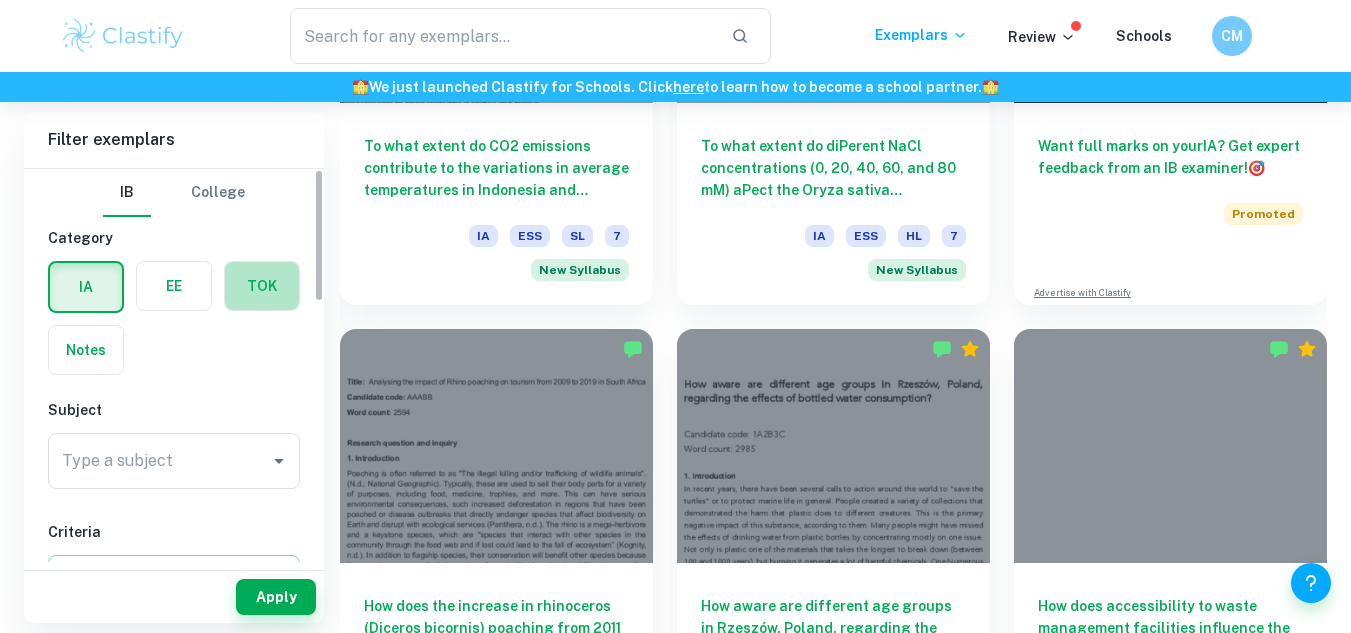 drag, startPoint x: 298, startPoint y: 306, endPoint x: 315, endPoint y: 296, distance: 19.723083 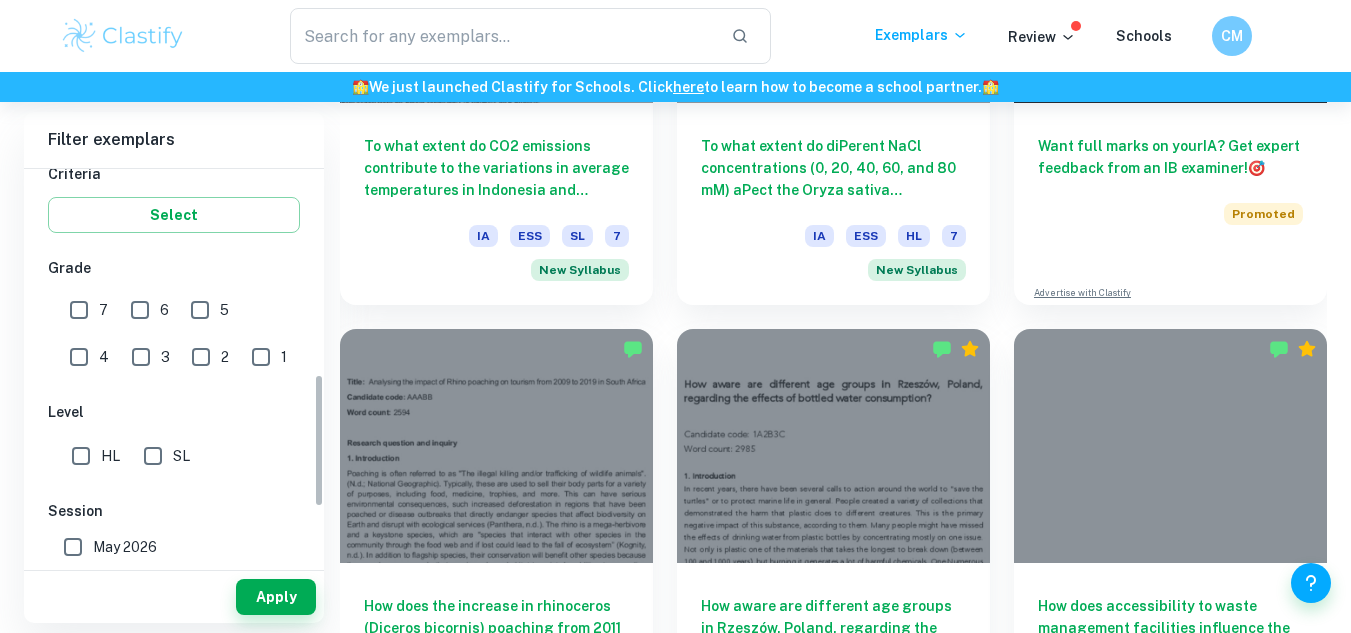 scroll, scrollTop: 329, scrollLeft: 0, axis: vertical 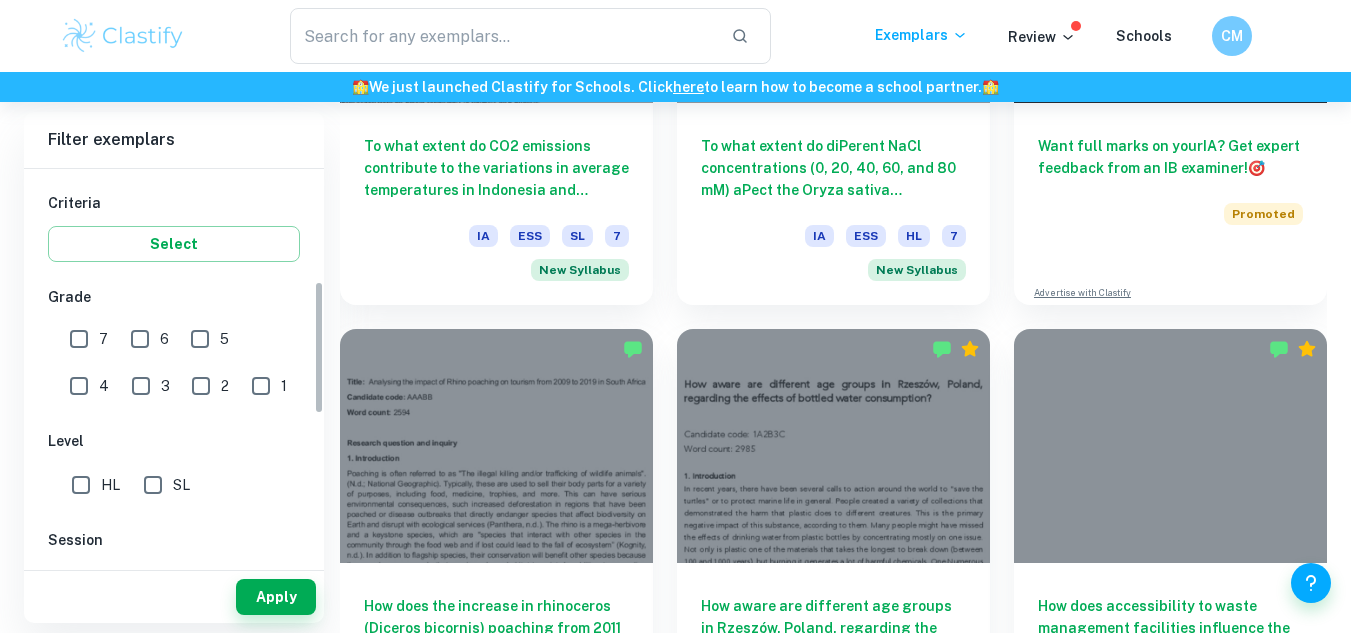 drag, startPoint x: 316, startPoint y: 285, endPoint x: 313, endPoint y: 397, distance: 112.04017 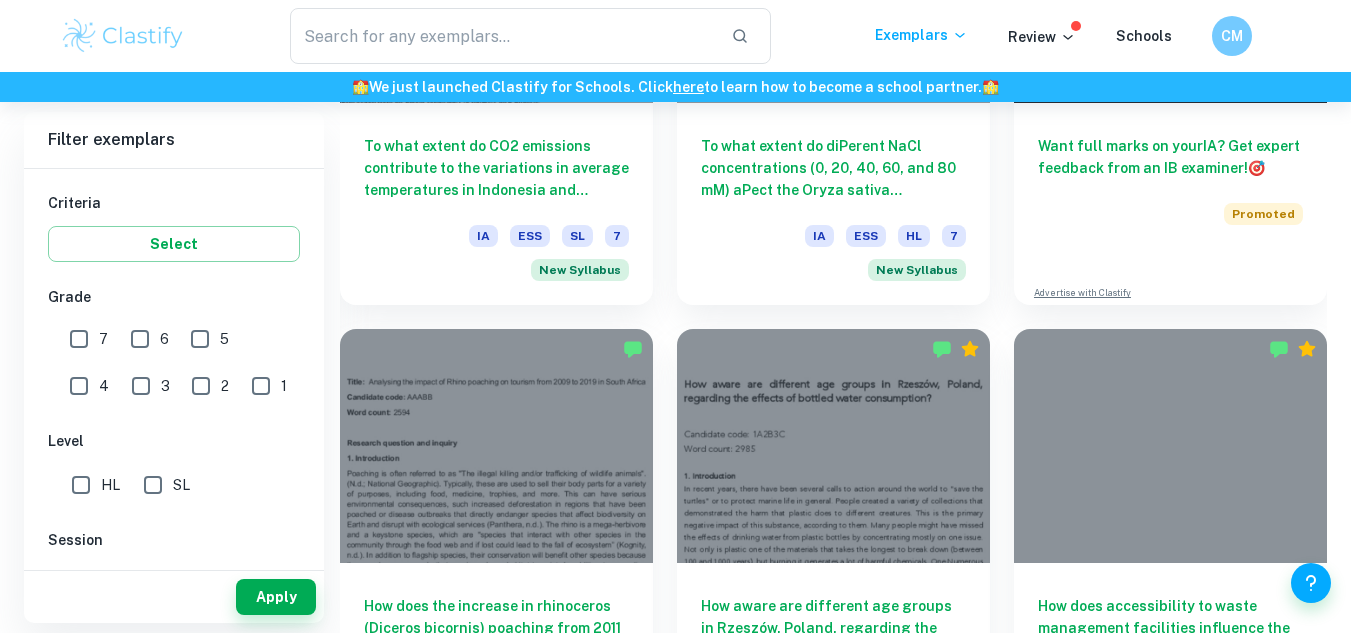 click on "SL" at bounding box center [153, 485] 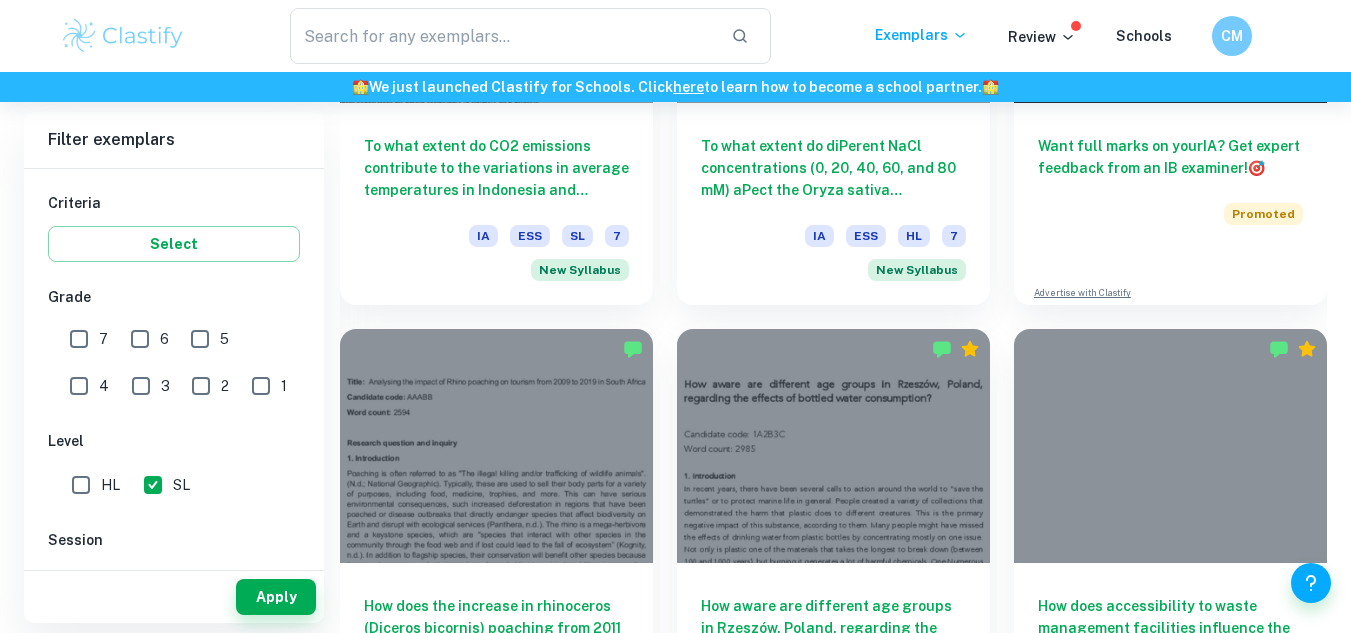click on "HL" at bounding box center (81, 485) 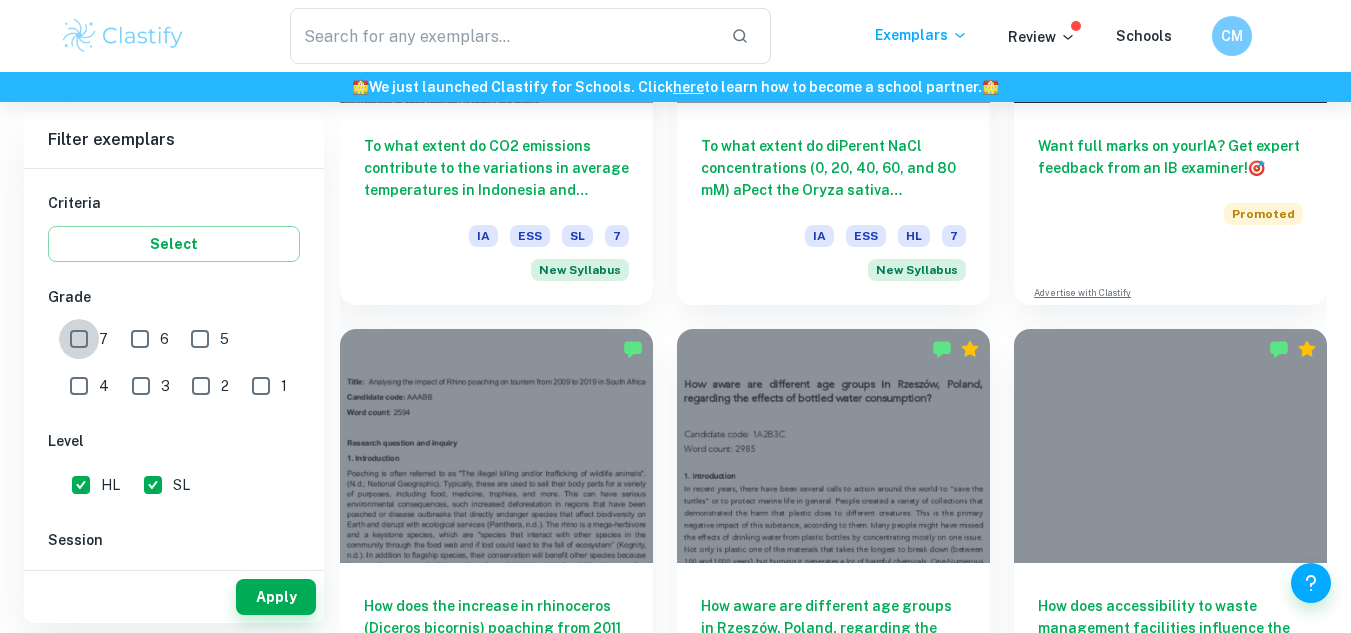 click on "7" at bounding box center (79, 339) 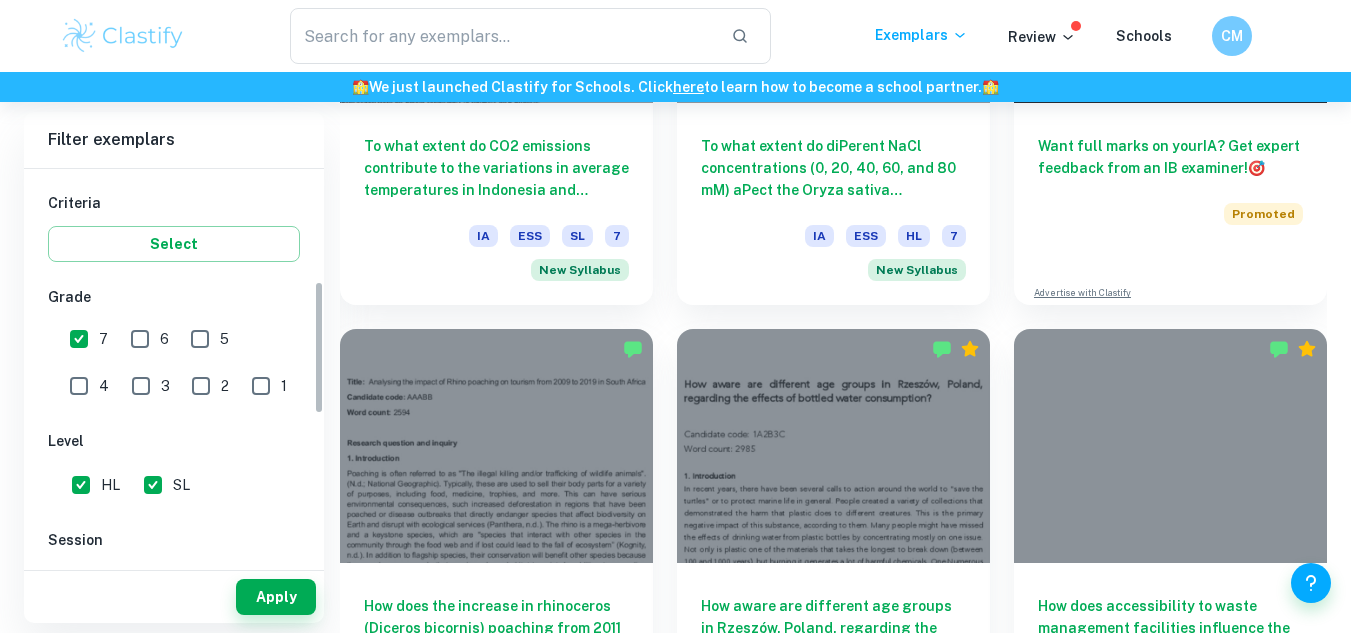 click on "To what extent do CO2 emissions contribute to the variations in average temperatures in Indonesia and Ecuador from 2000 to 2020, considering the environmental impacts of climate change in these regions? IA ESS HL [GRADE] New Syllabus To what extent do diPerent NaCl concentrations (0, 20, 40, 60, and 80 mM) aPect the Oryza sativa germinations? IA ESS HL [GRADE] New Syllabus Want full marks on your IA ? Get expert feedback from an IB examiner! 🎯 Promoted Advertise with Clastify How does the increase in rhinoceros (Diceros bicornis) poaching from 2011 to 2021 impact tourism in terms of revenue (millions) and number of tourists in South Africa? IA ESS HL [GRADE] New Syllabus IA ESS HL [GRADE] New Syllabus IA ESS HL [GRADE] New Syllabus IA ESS HL [GRADE] New Syllabus IA ESS" at bounding box center [675, 3166] 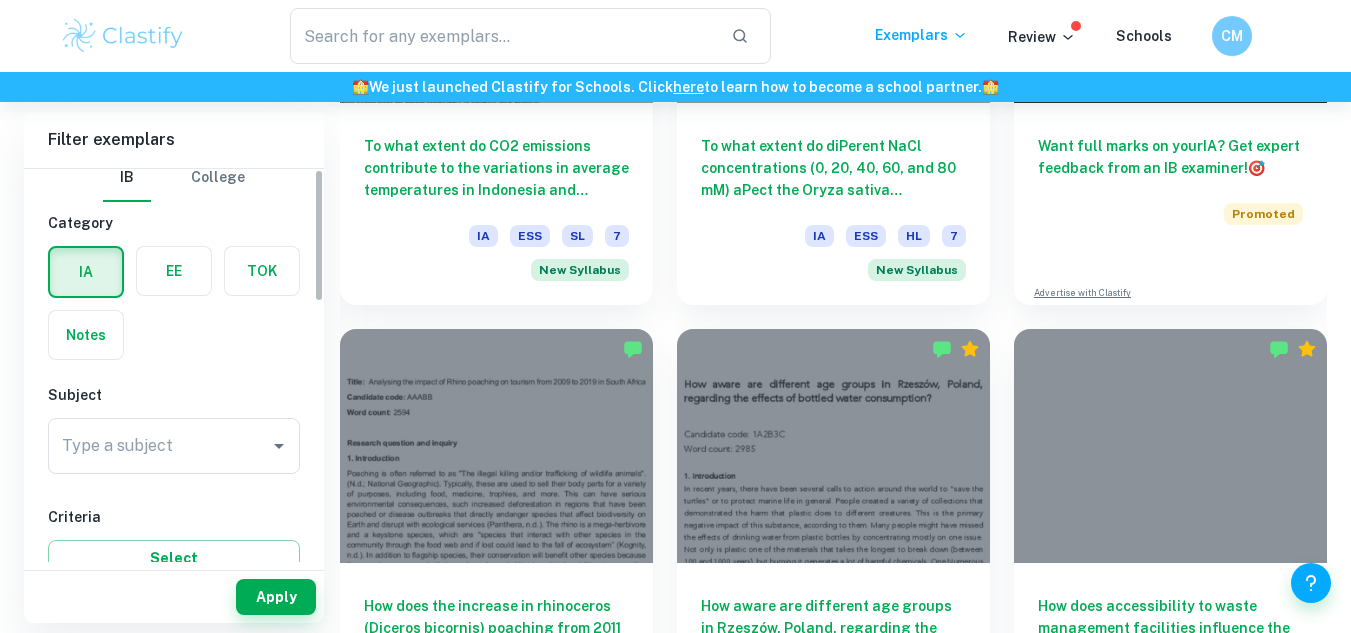 scroll, scrollTop: 0, scrollLeft: 0, axis: both 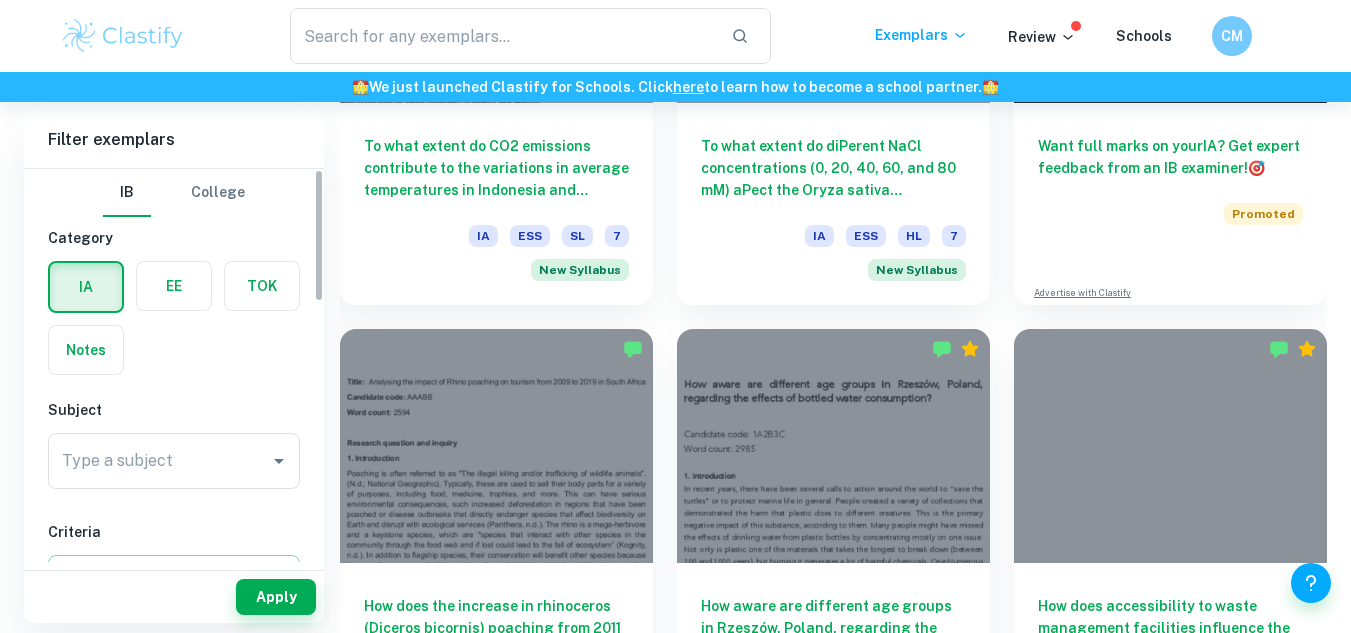 drag, startPoint x: 317, startPoint y: 318, endPoint x: 316, endPoint y: 198, distance: 120.004166 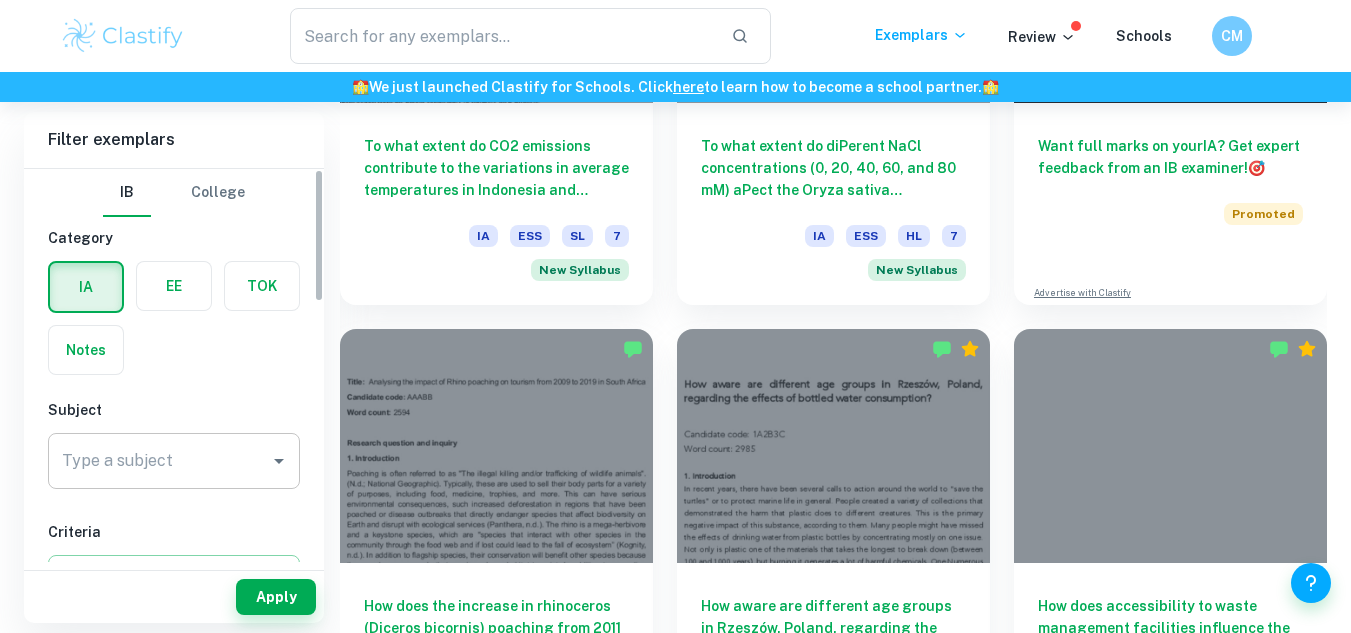 click on "Type a subject" at bounding box center (159, 461) 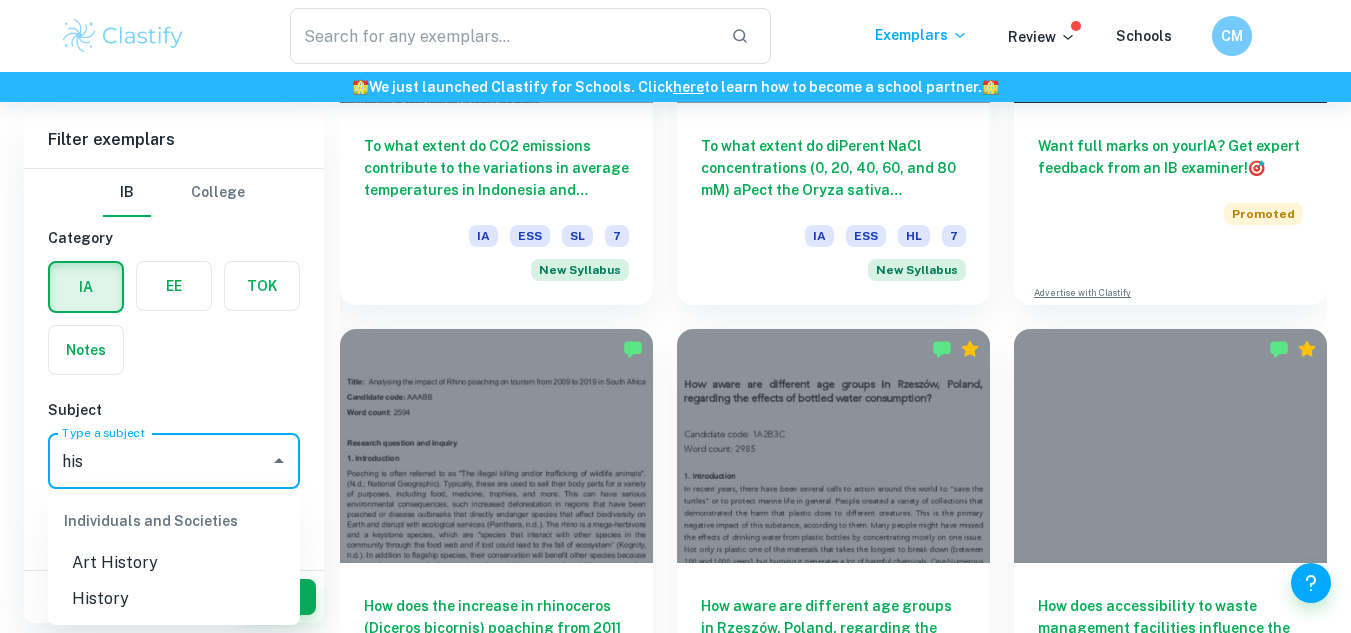 click on "History" at bounding box center [174, 599] 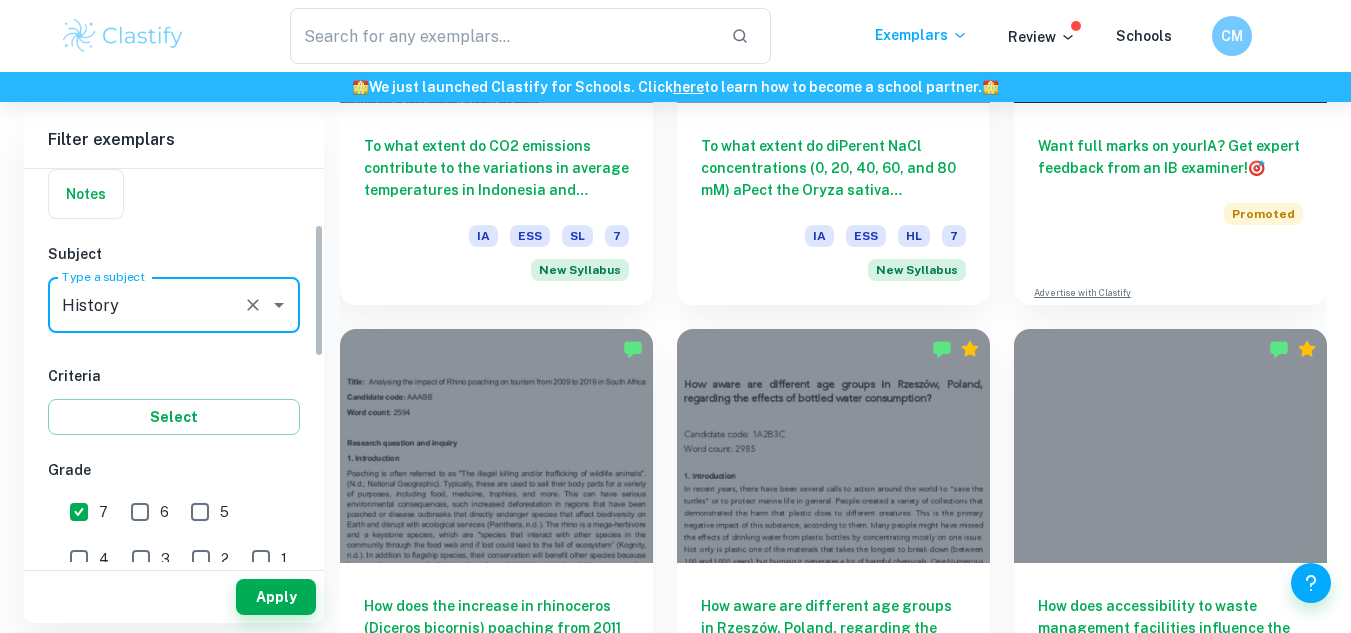 scroll, scrollTop: 164, scrollLeft: 0, axis: vertical 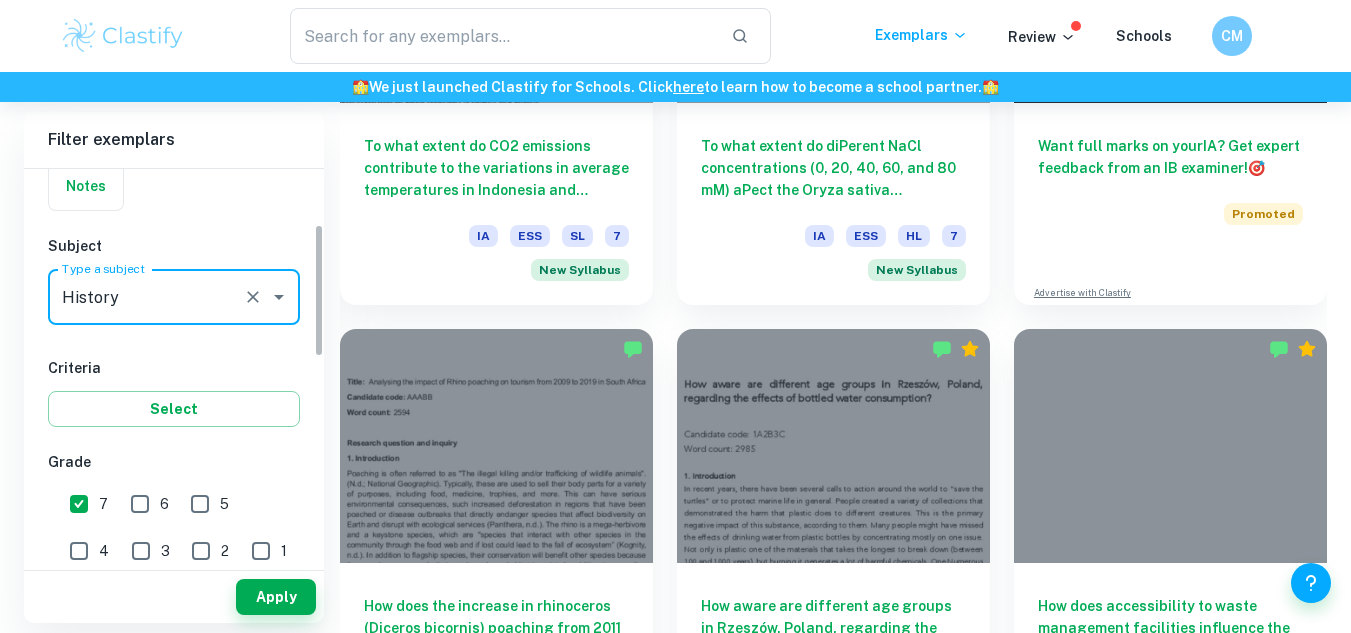drag, startPoint x: 320, startPoint y: 260, endPoint x: 320, endPoint y: 316, distance: 56 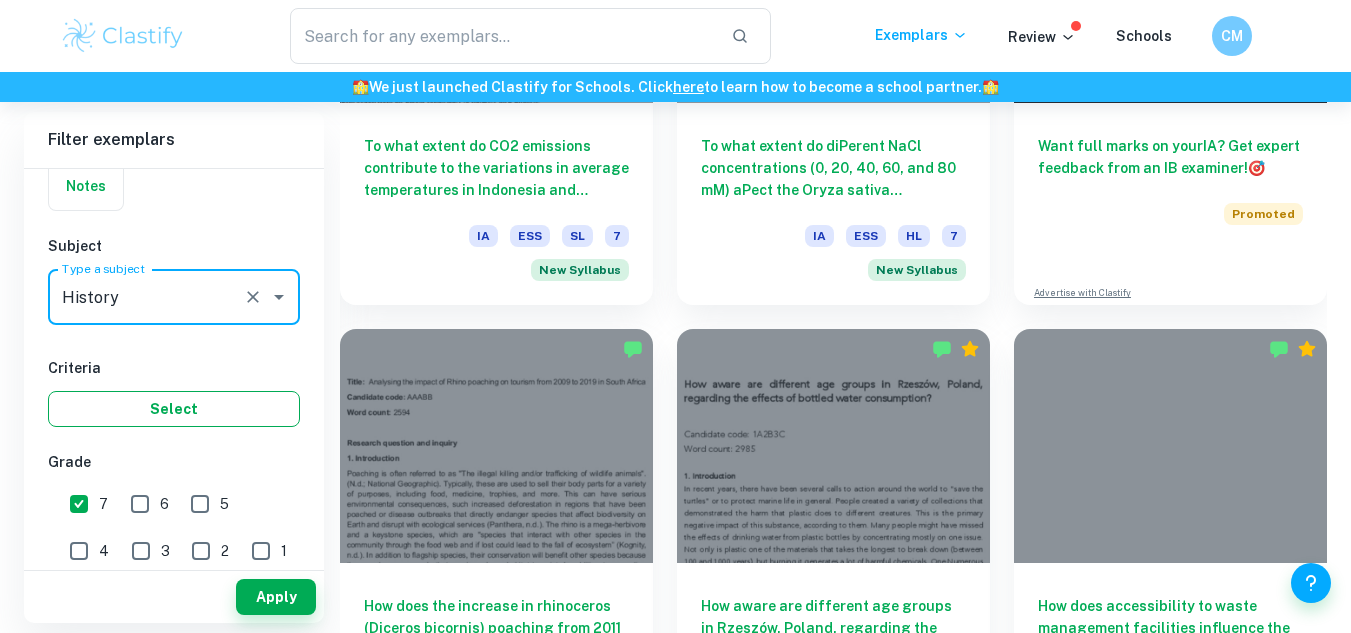 type on "History" 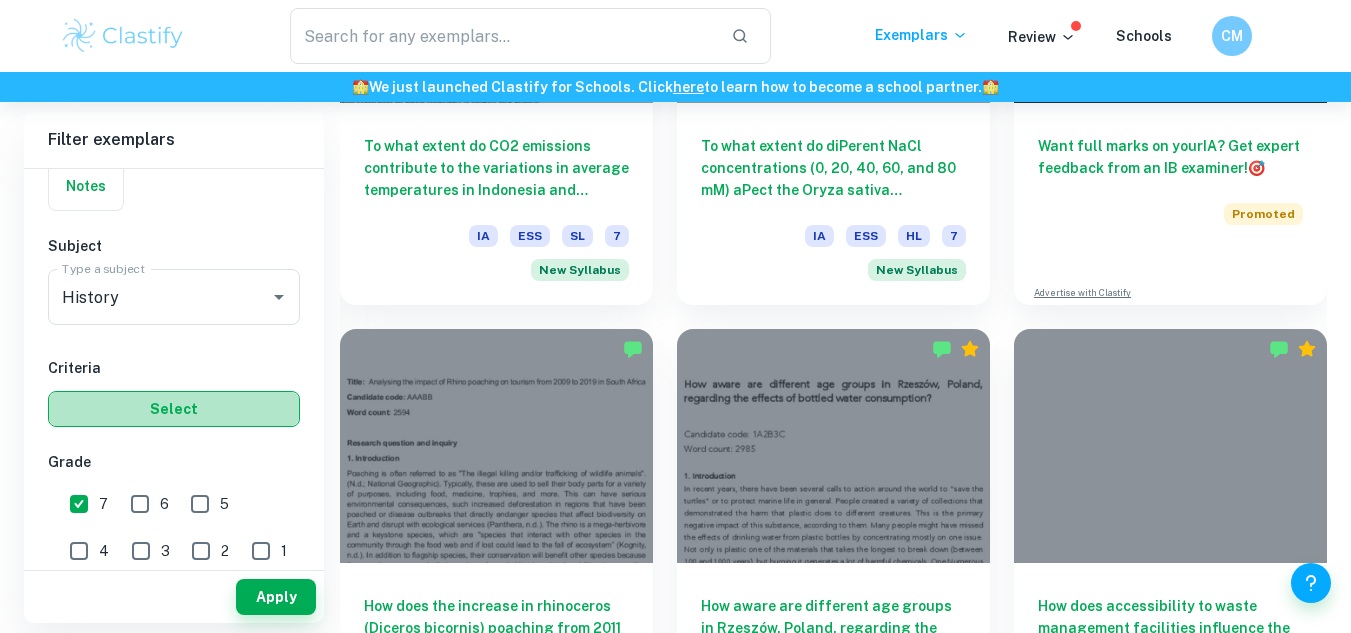 click on "Select" at bounding box center [174, 409] 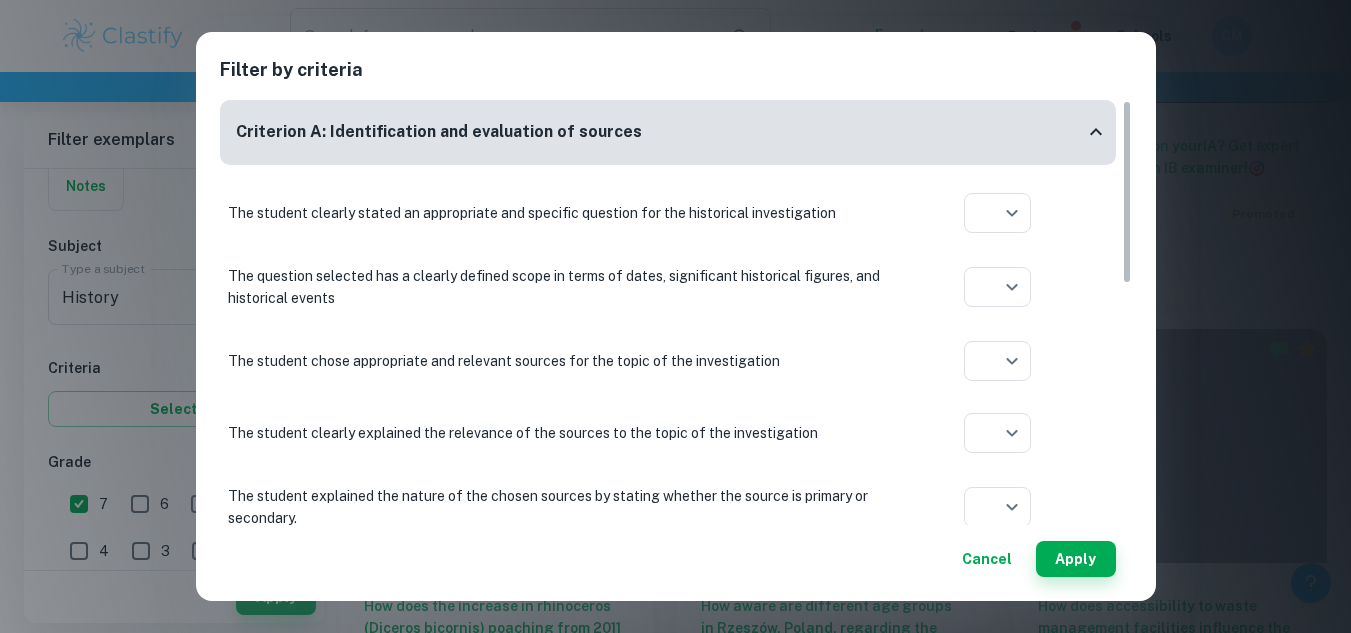 click on "Cancel" at bounding box center (987, 559) 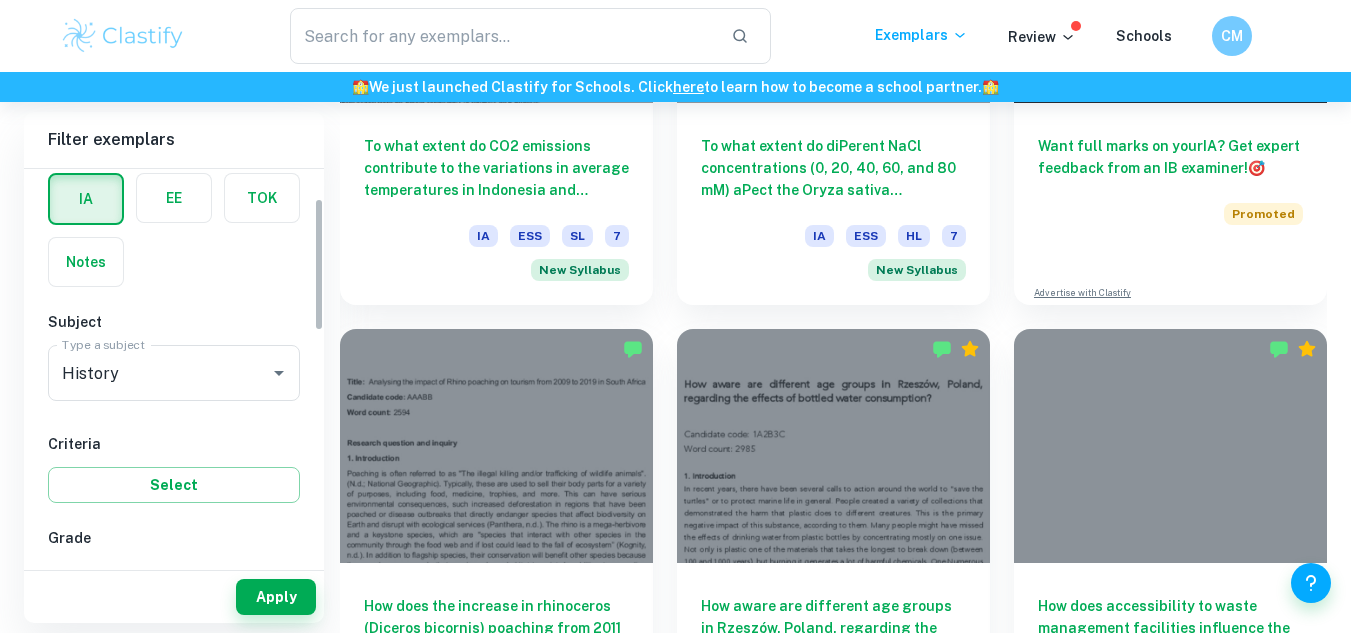 scroll, scrollTop: 0, scrollLeft: 0, axis: both 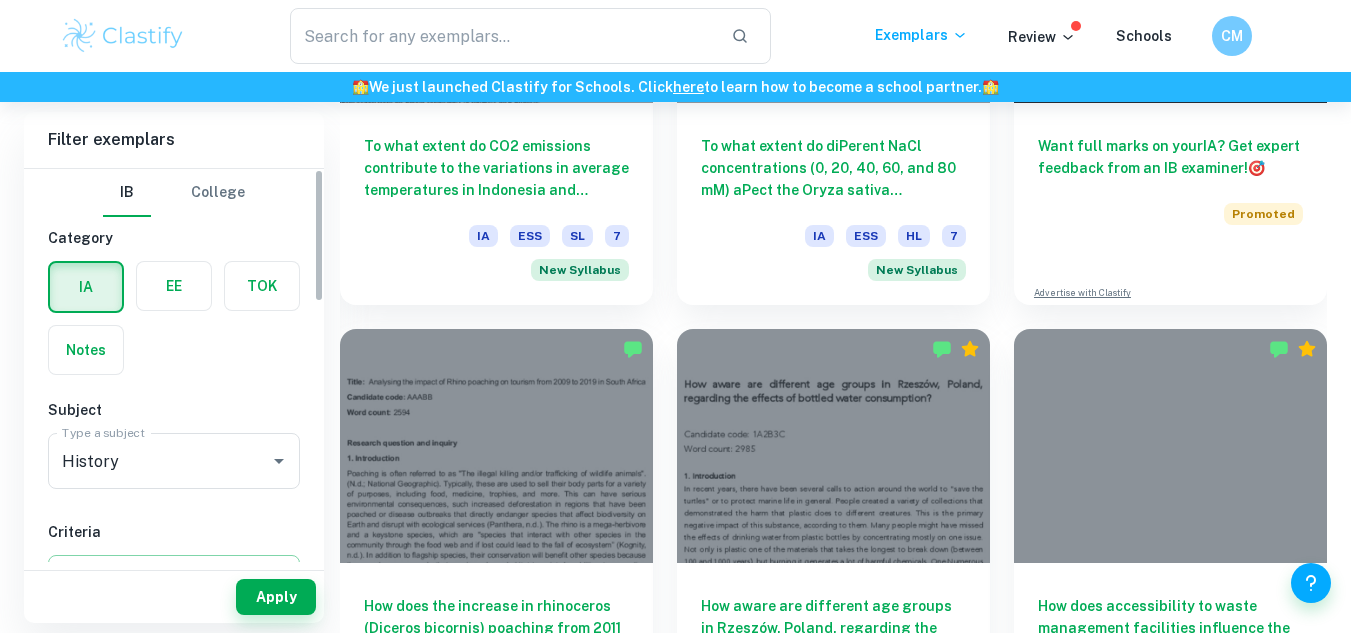 drag, startPoint x: 314, startPoint y: 264, endPoint x: 277, endPoint y: 166, distance: 104.75209 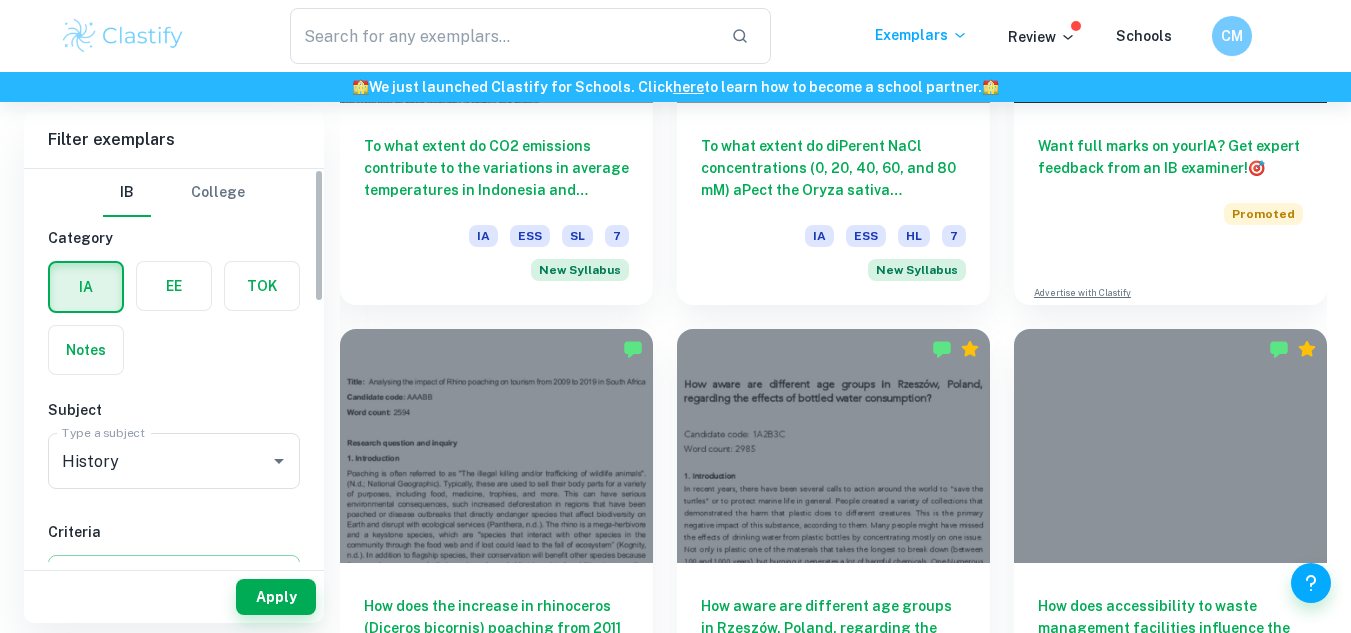 click on "Filter exemplars IB College Category IA EE TOK Notes Subject Type a subject History Type a subject Criteria Select Grade 7 6 5 4 3 2 1 Level HL SL Session May 2026 May 2025 November 2024 May 2024 November 2023 May 2023 November 2022 May 2022 November 2021 May 2021 Other   Apply" at bounding box center [174, 367] 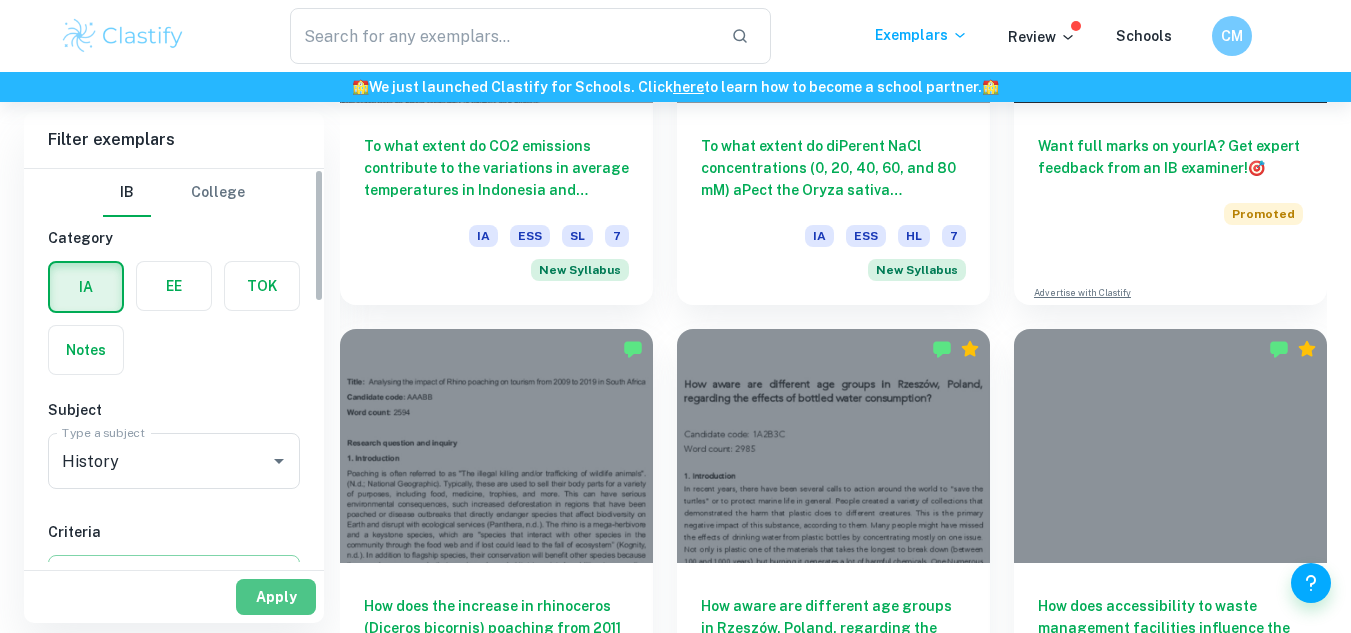 click on "Apply" at bounding box center (276, 597) 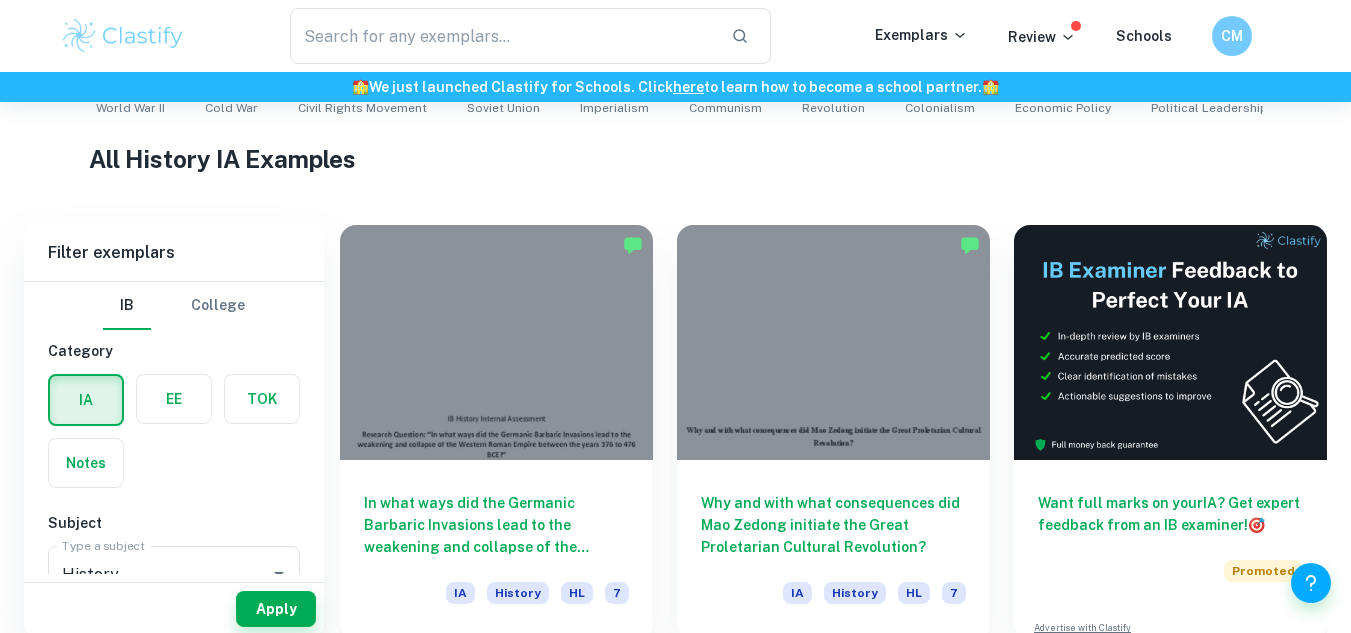 scroll, scrollTop: 622, scrollLeft: 0, axis: vertical 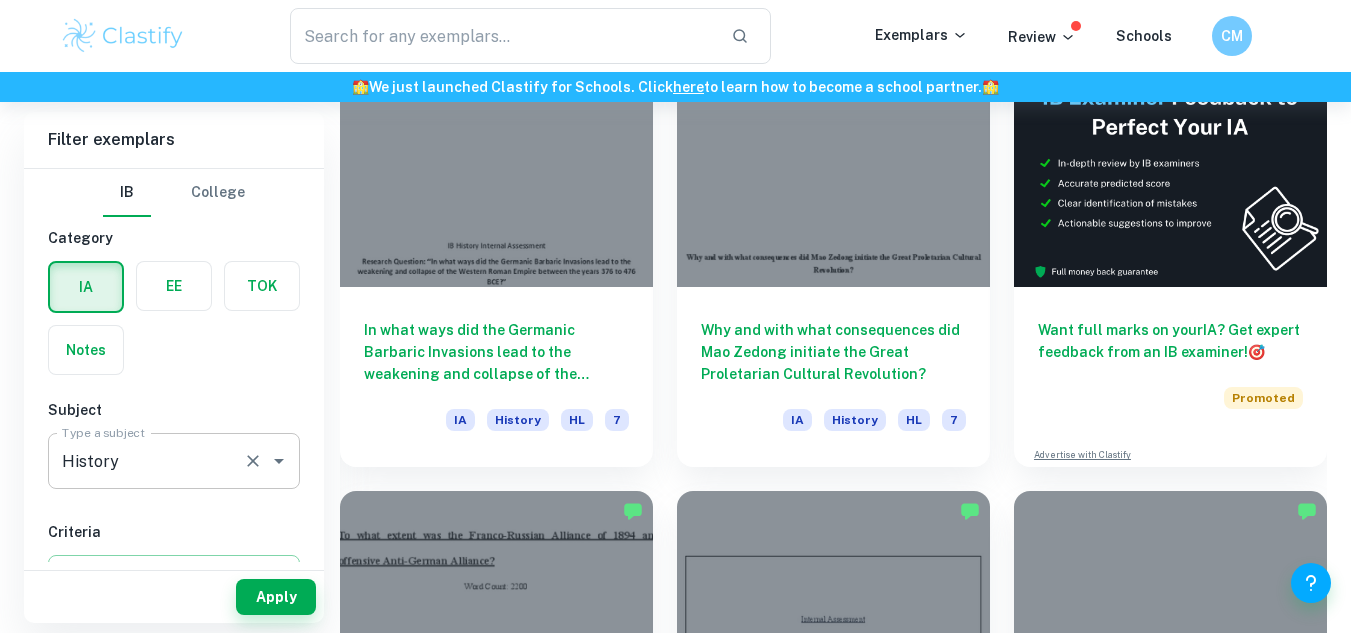 click on "History" at bounding box center (146, 461) 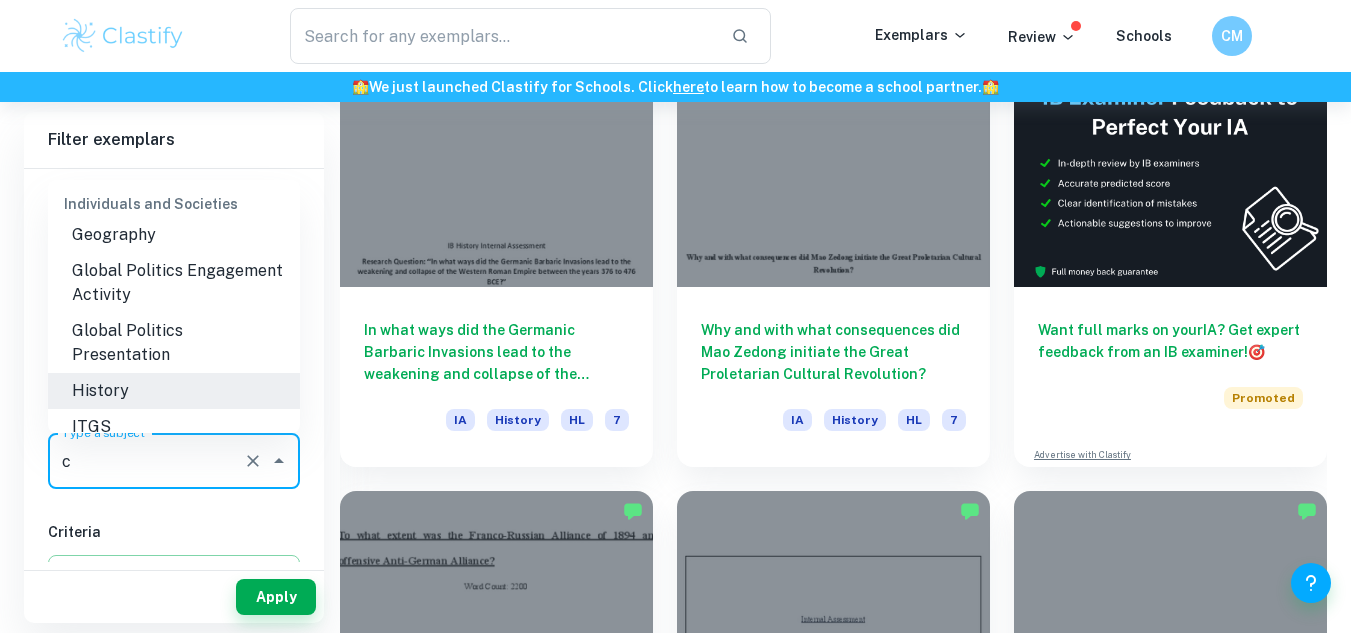 scroll, scrollTop: 0, scrollLeft: 0, axis: both 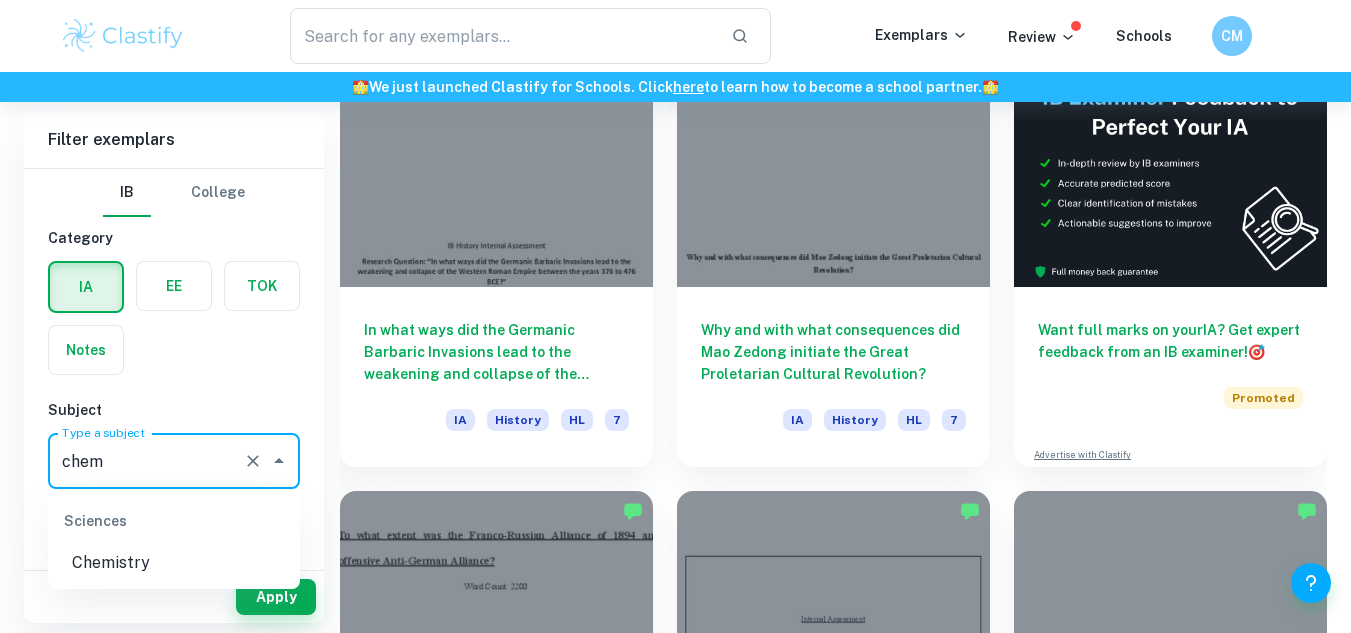 click on "Chemistry" at bounding box center (174, 563) 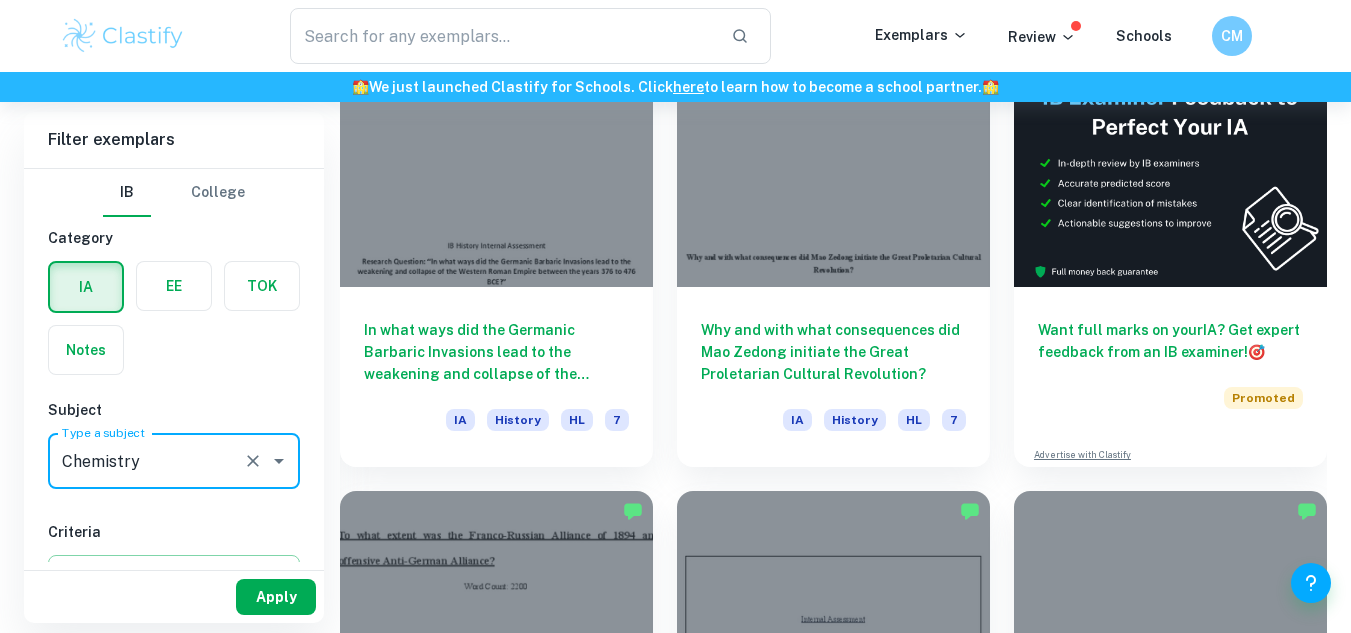 type on "Chemistry" 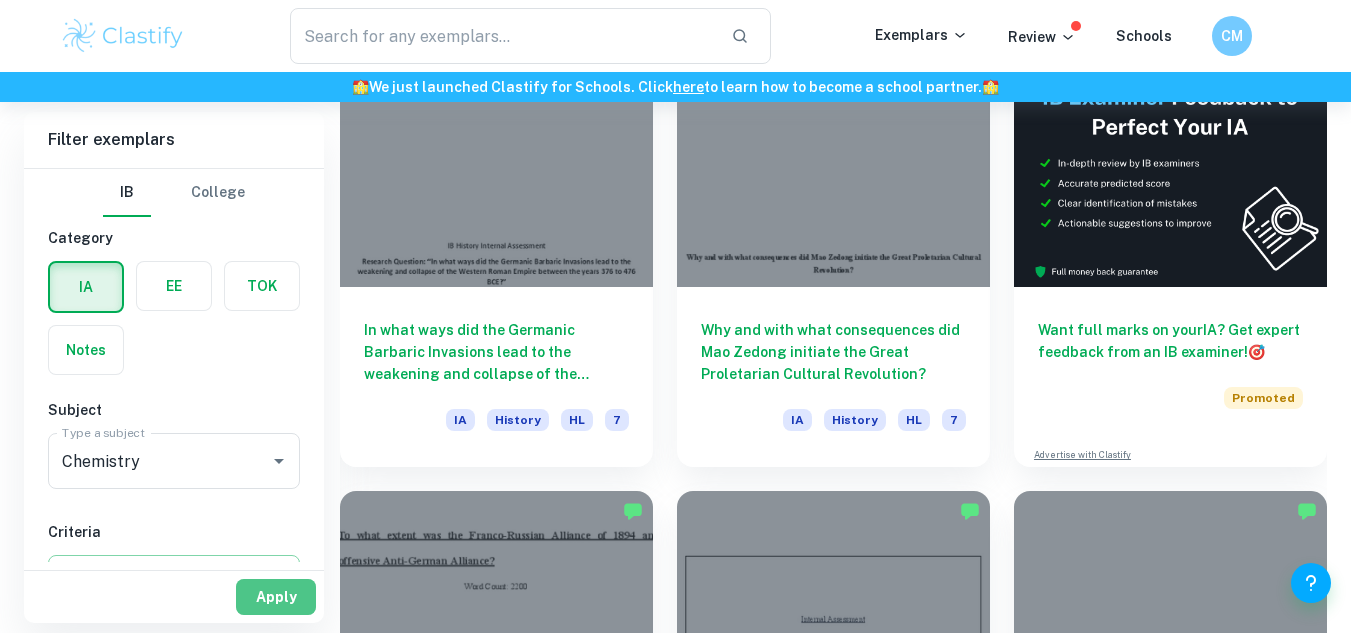 click on "Apply" at bounding box center (276, 597) 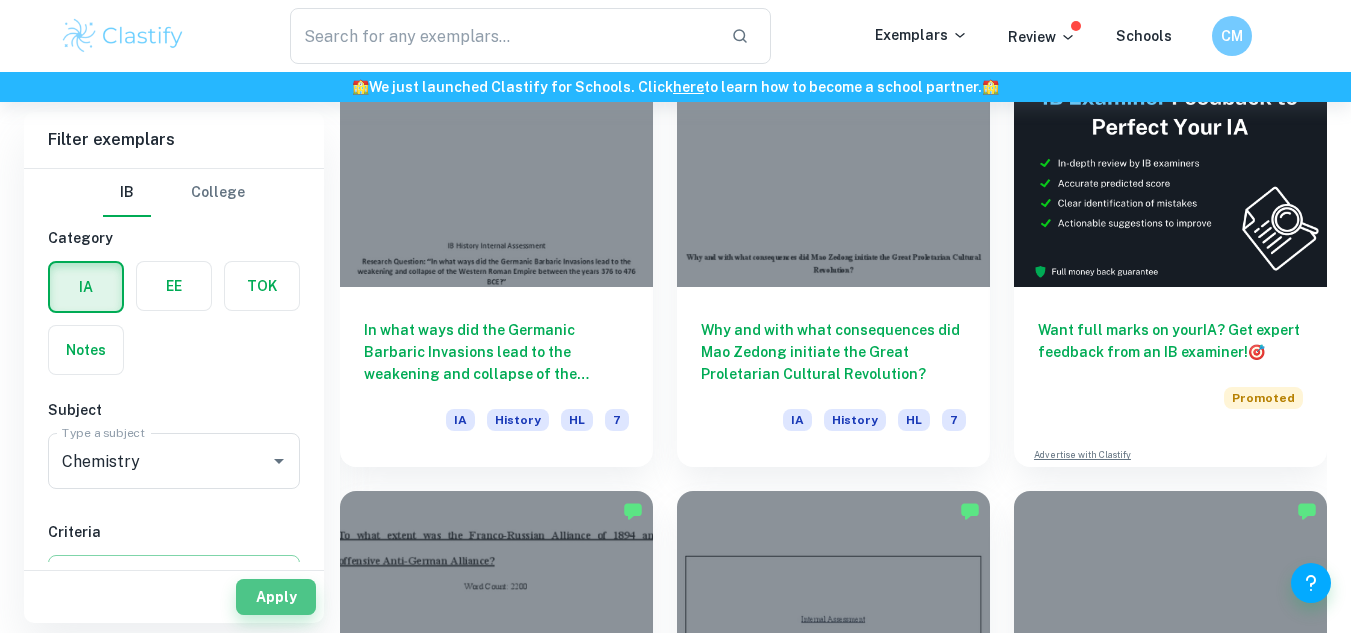 scroll, scrollTop: 0, scrollLeft: 0, axis: both 